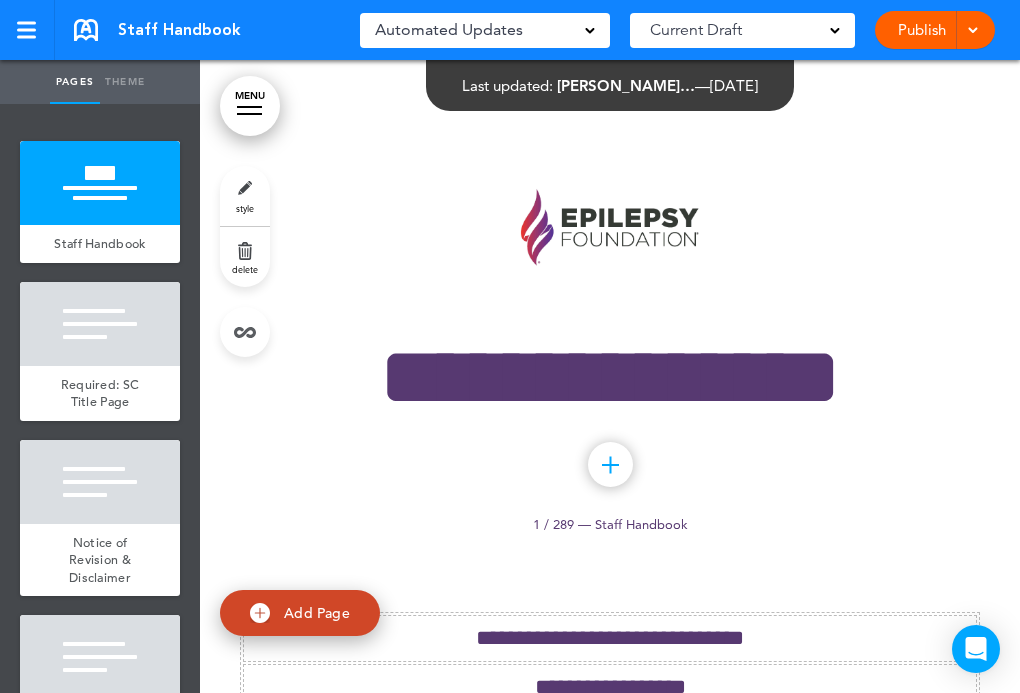 scroll, scrollTop: 0, scrollLeft: 0, axis: both 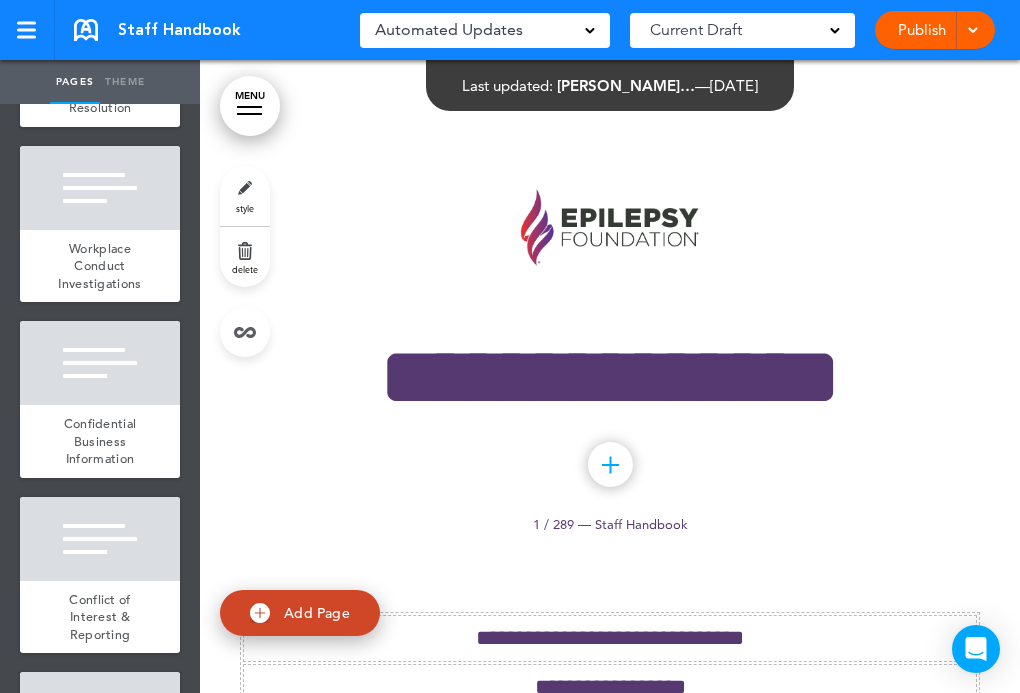 click on "MENU" at bounding box center [250, 106] 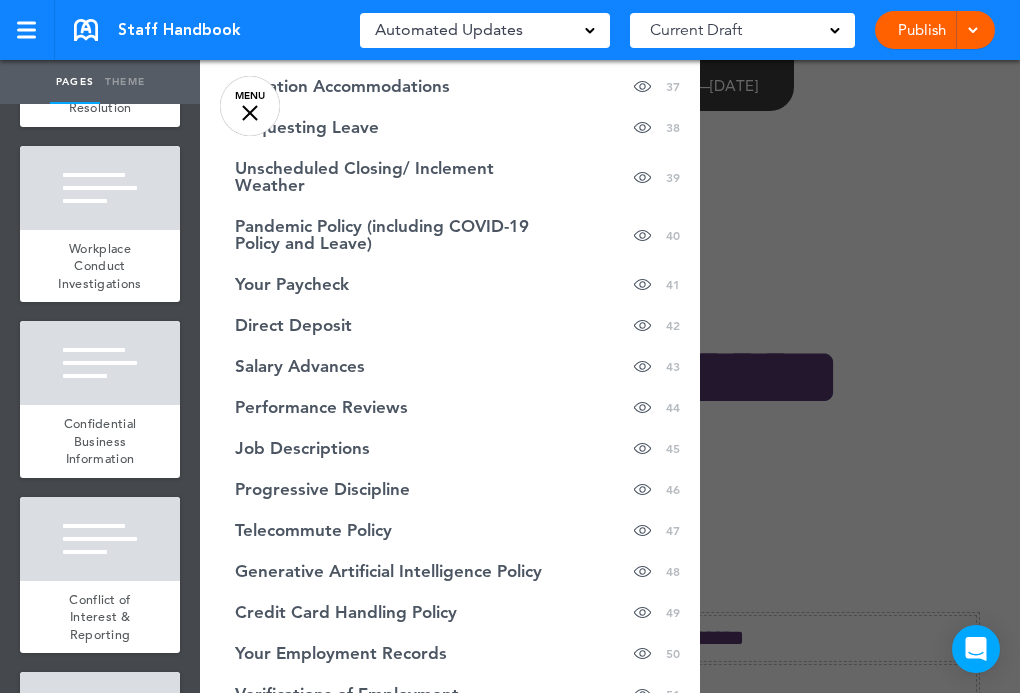 scroll, scrollTop: 1900, scrollLeft: 0, axis: vertical 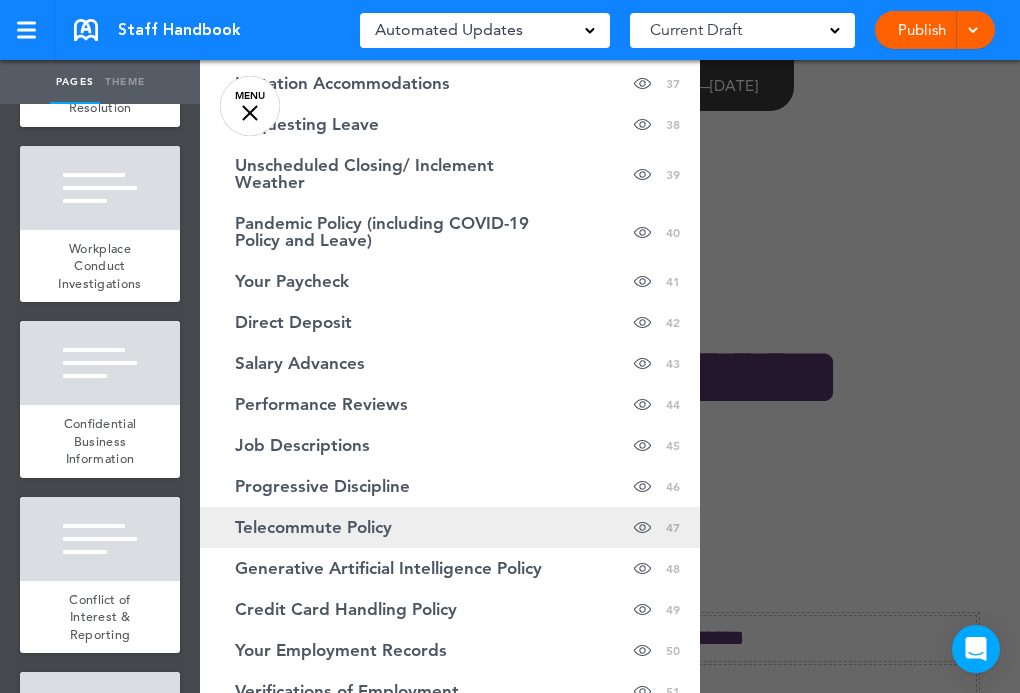 click on "Telecommute Policy" at bounding box center (313, 527) 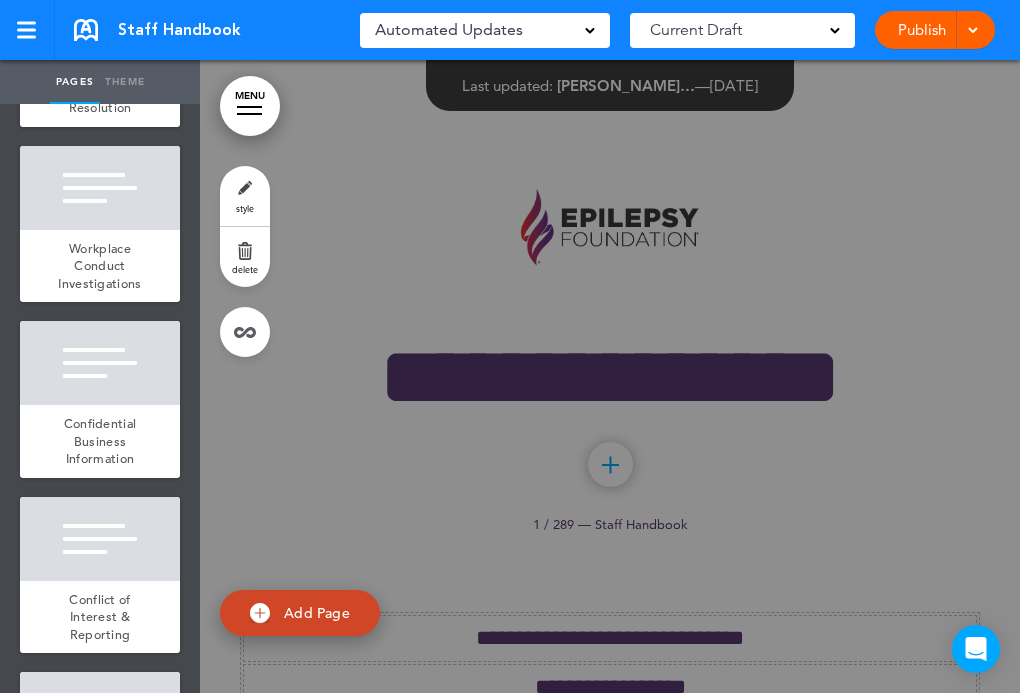scroll, scrollTop: 82505, scrollLeft: 0, axis: vertical 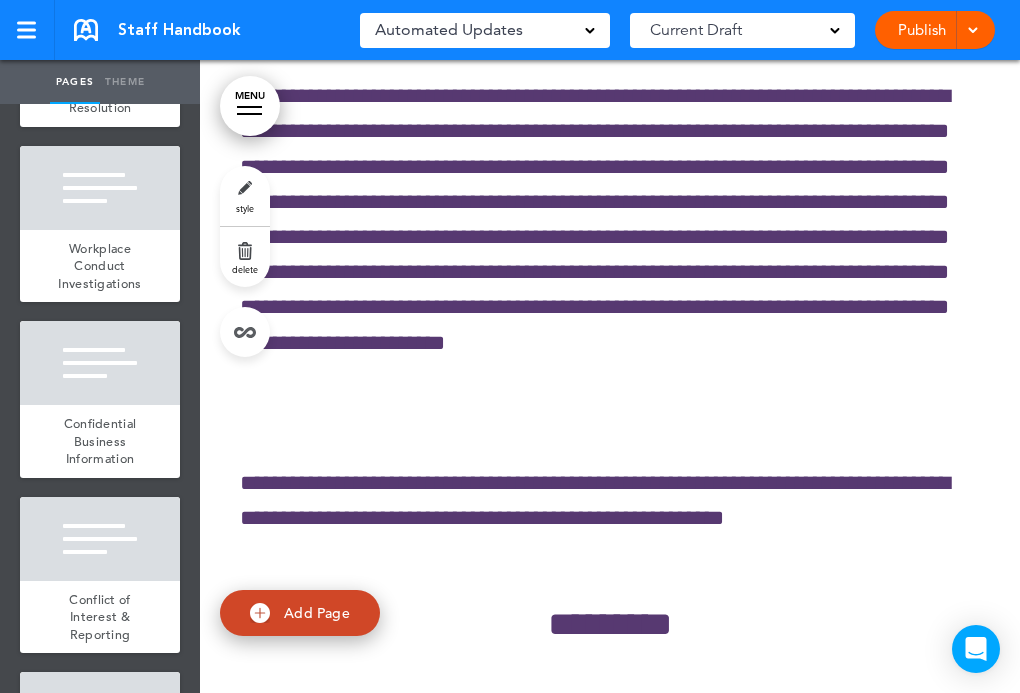click on "MENU" at bounding box center (250, 106) 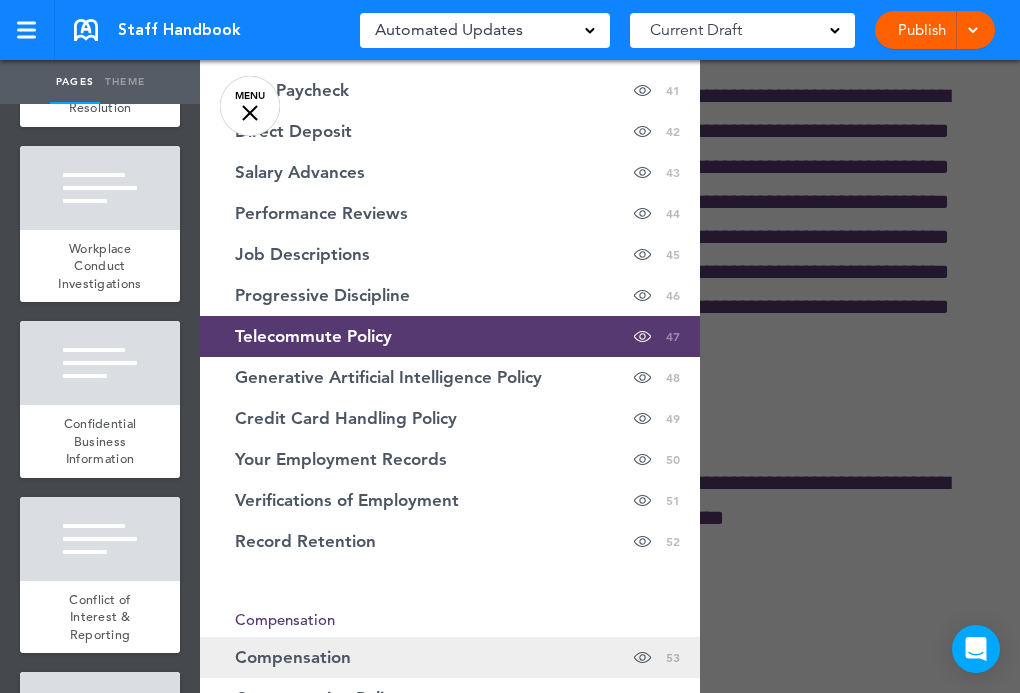 scroll, scrollTop: 2100, scrollLeft: 0, axis: vertical 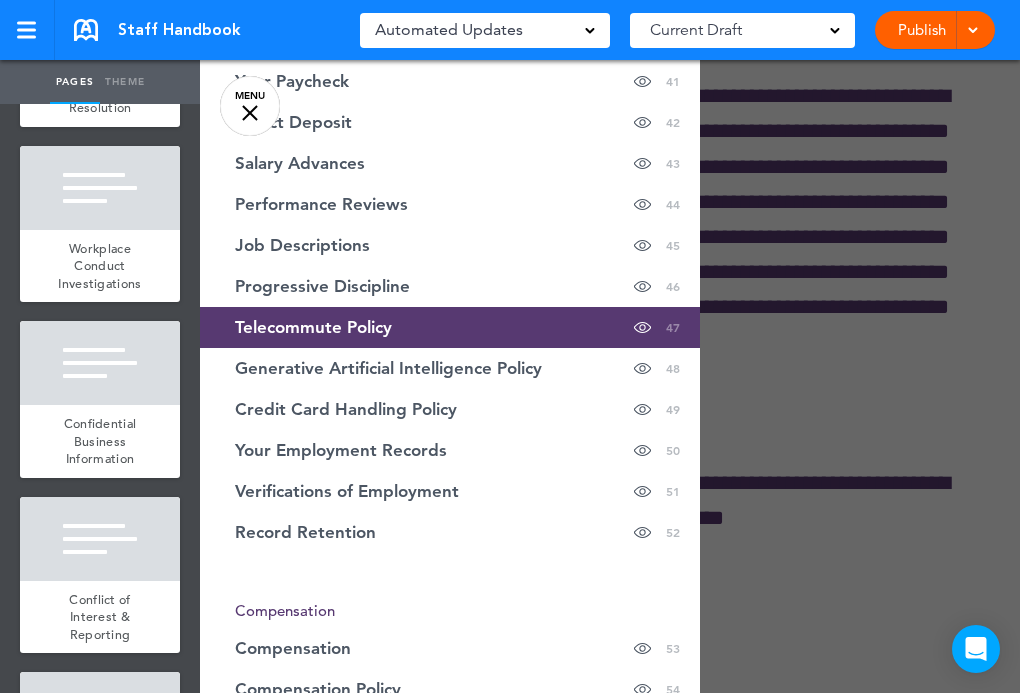 click on "Telecommute Policy" at bounding box center [313, 327] 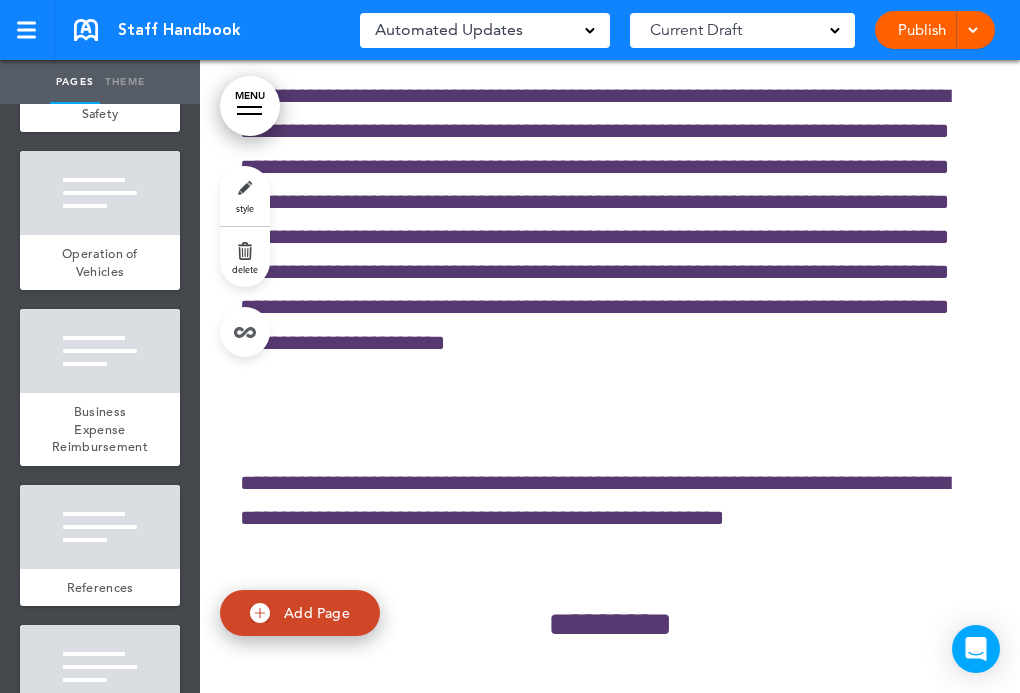 scroll, scrollTop: 18100, scrollLeft: 0, axis: vertical 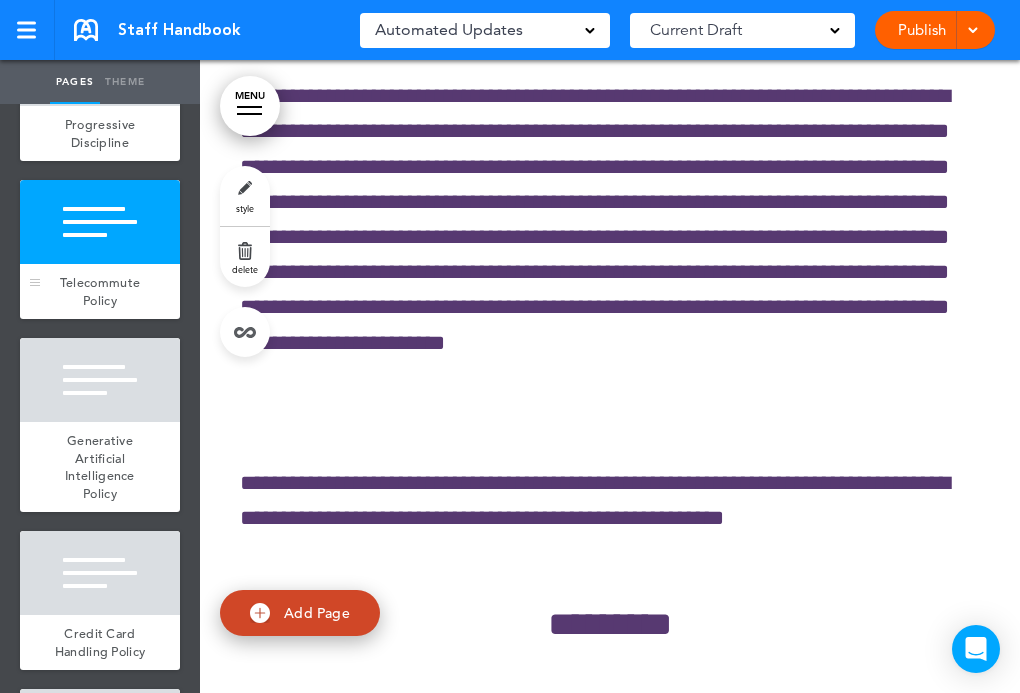 click at bounding box center [100, 222] 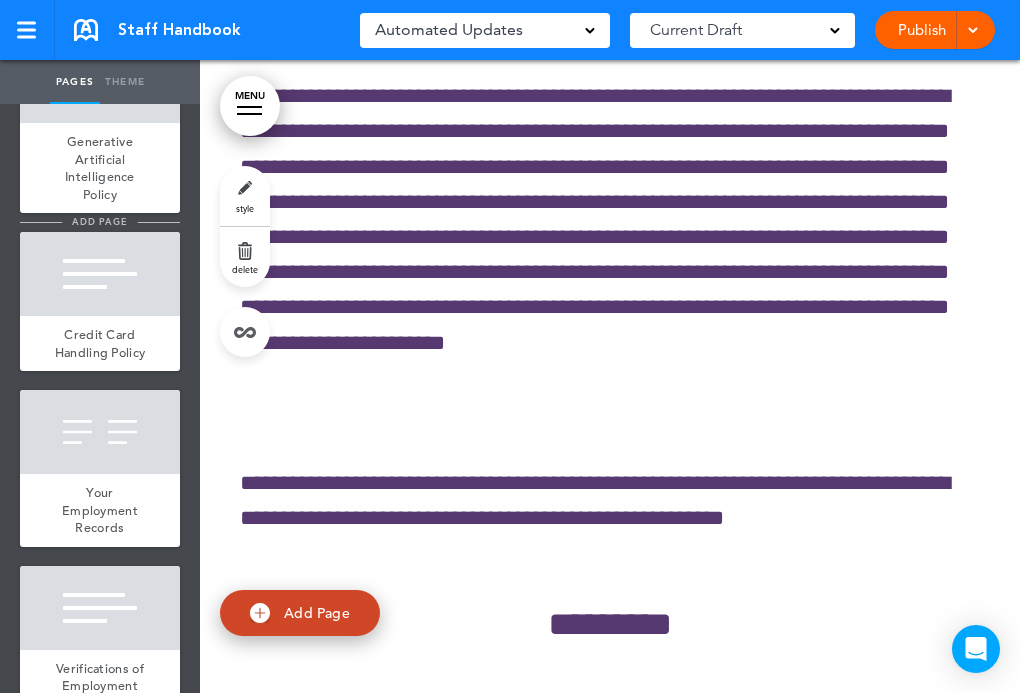 scroll, scrollTop: 8123, scrollLeft: 0, axis: vertical 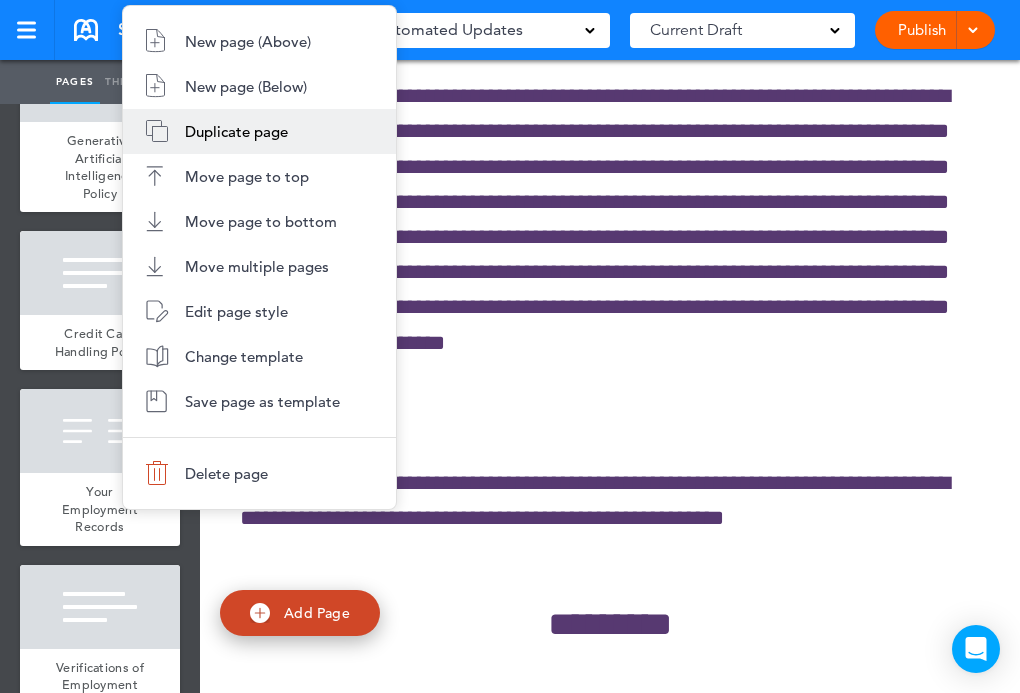 click on "Duplicate page" at bounding box center [236, 131] 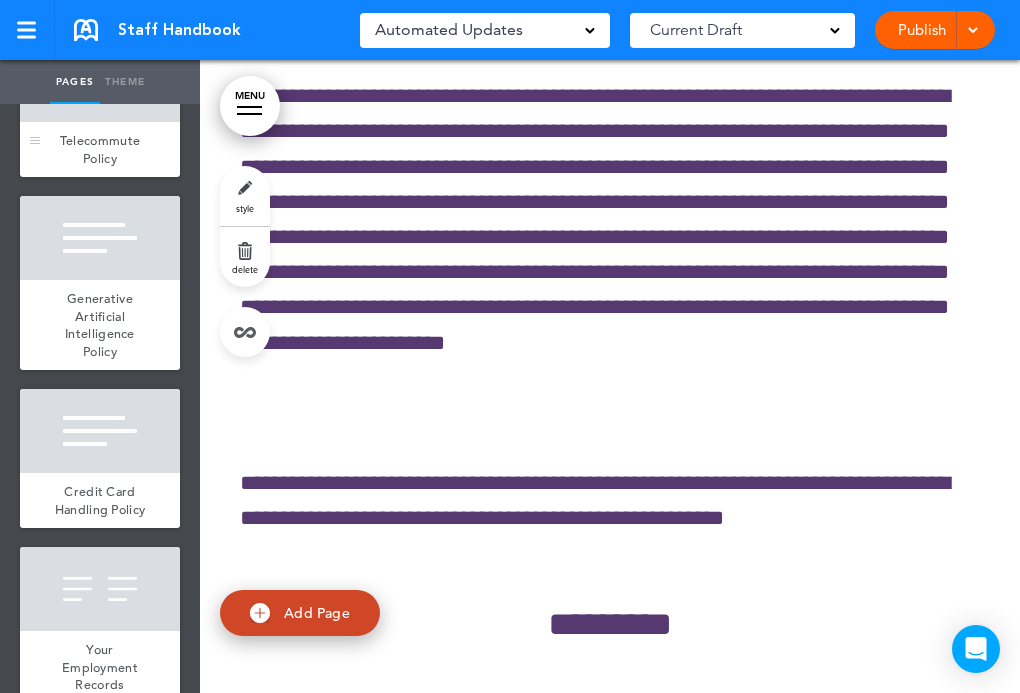 click on "Telecommute Policy" at bounding box center (100, 149) 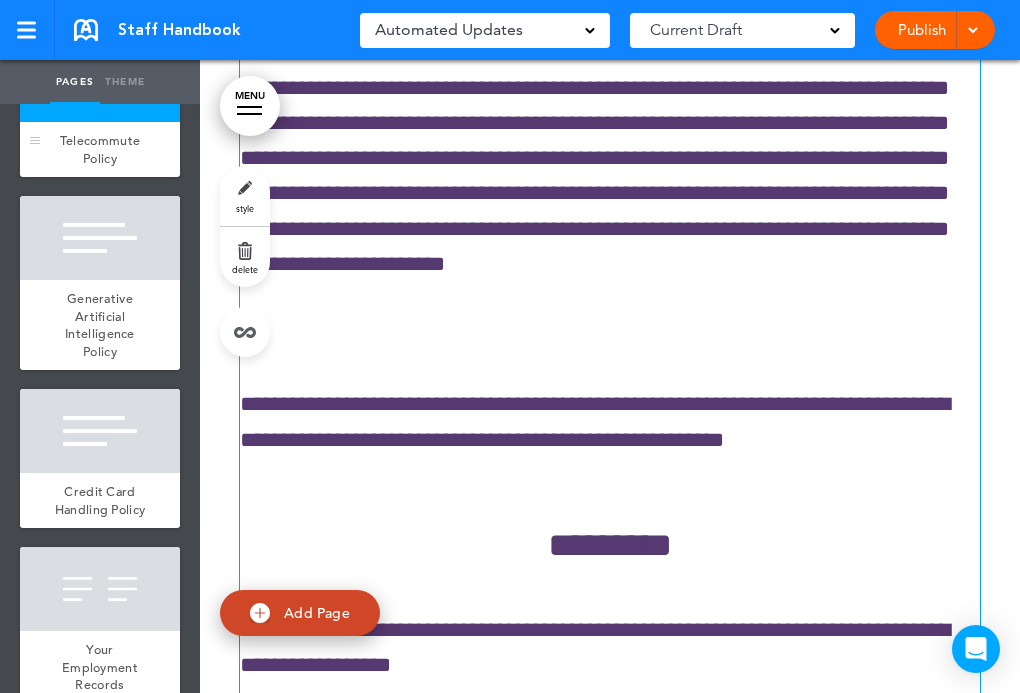 scroll, scrollTop: 92797, scrollLeft: 0, axis: vertical 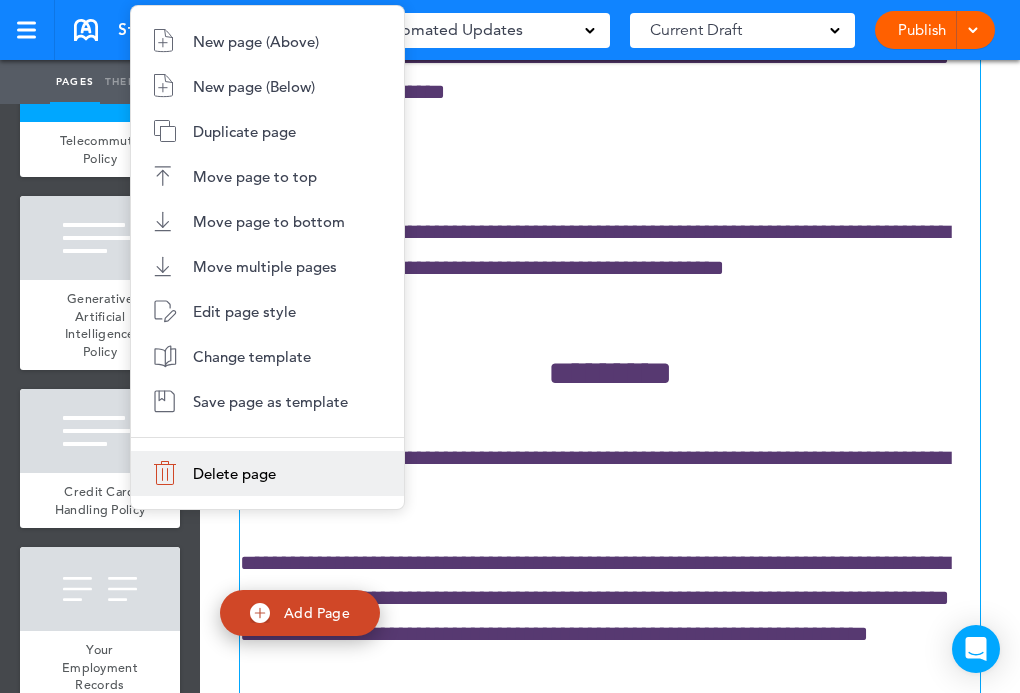 click on "Delete page" at bounding box center [267, 473] 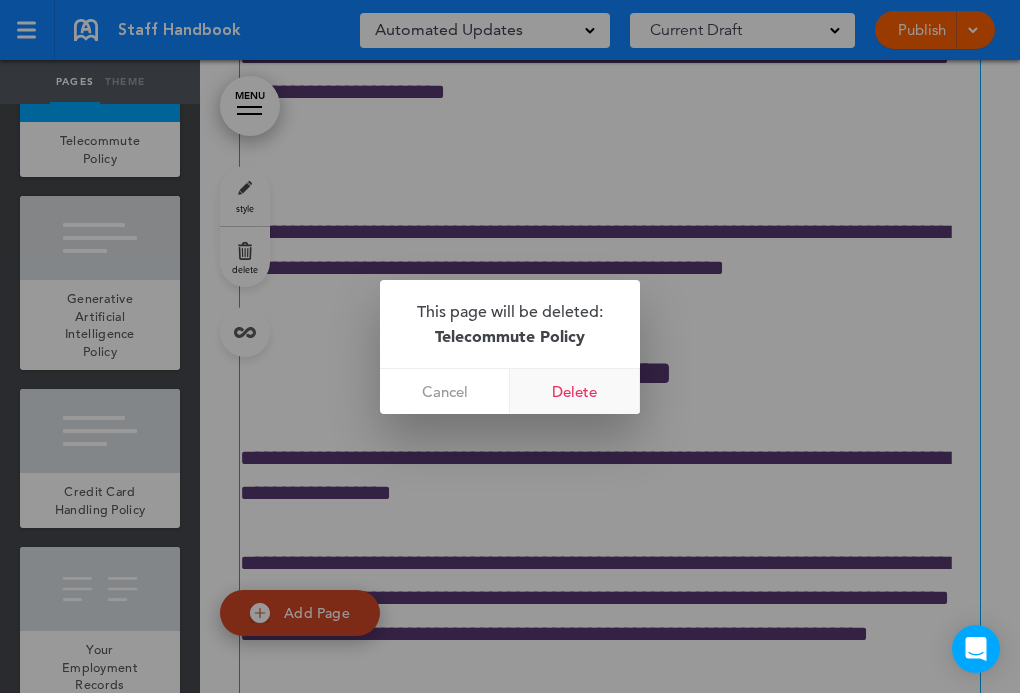 click on "Delete" at bounding box center [575, 391] 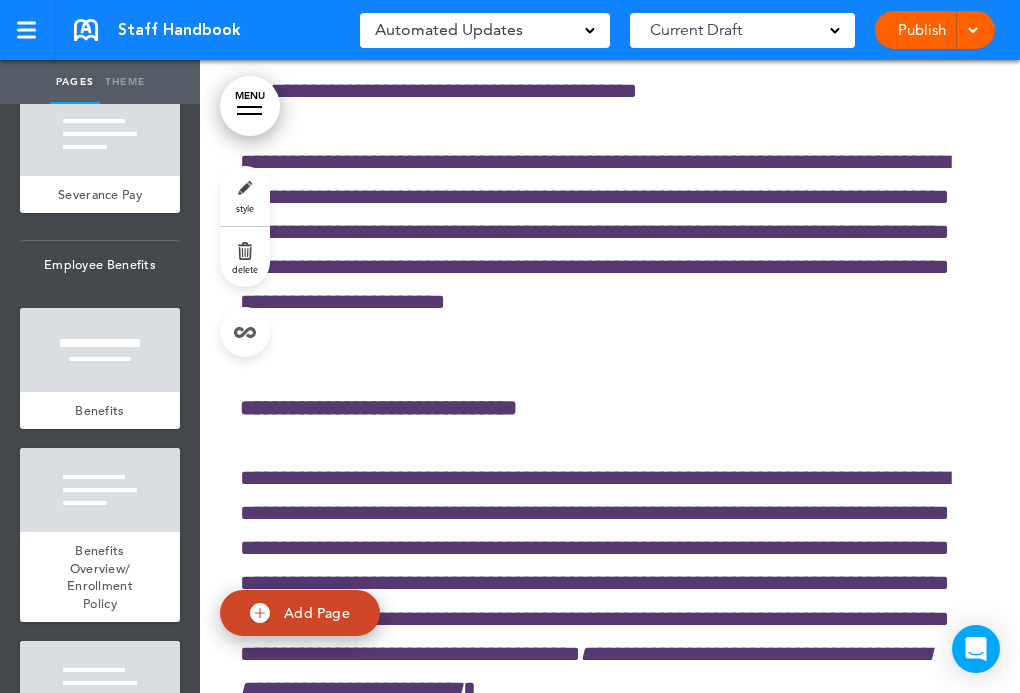 scroll, scrollTop: 9523, scrollLeft: 0, axis: vertical 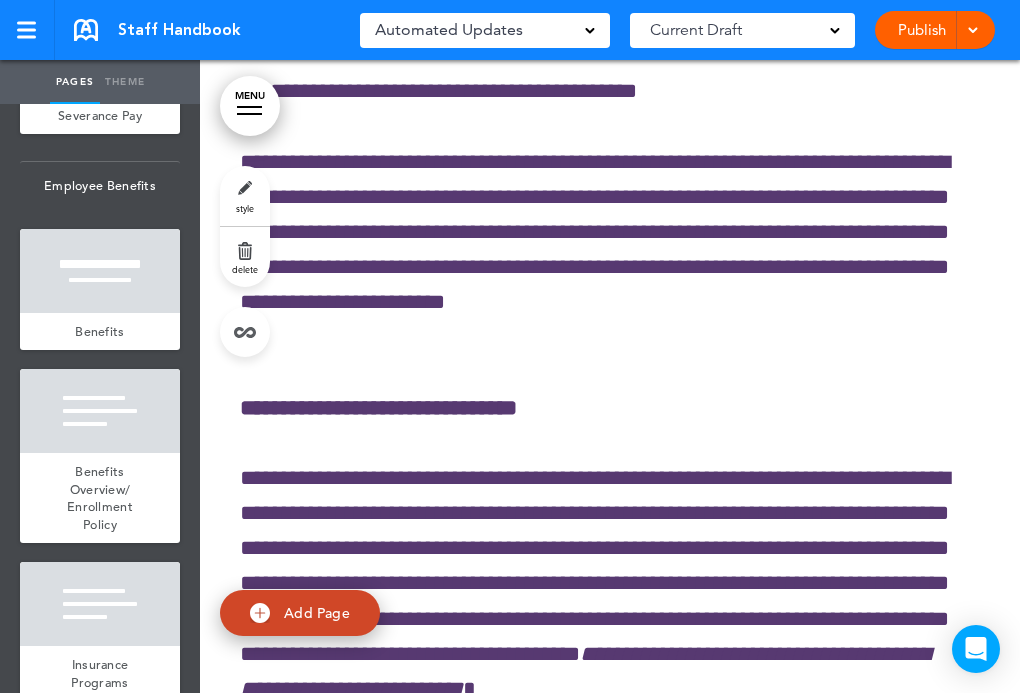 click on "Merit Promotions" at bounding box center [100, -34] 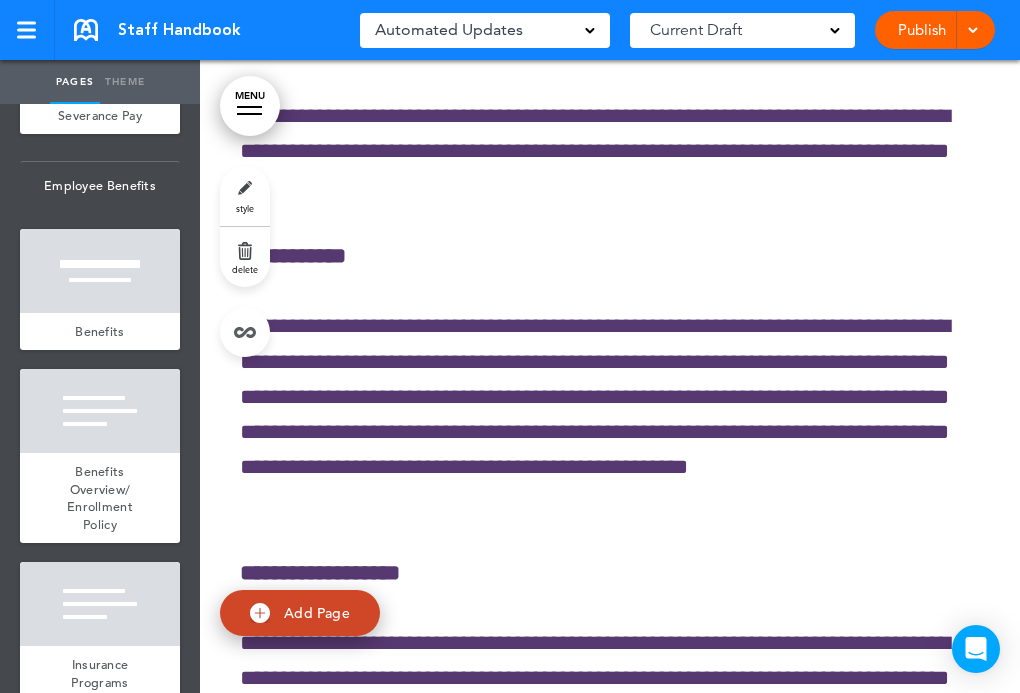 scroll, scrollTop: 114923, scrollLeft: 0, axis: vertical 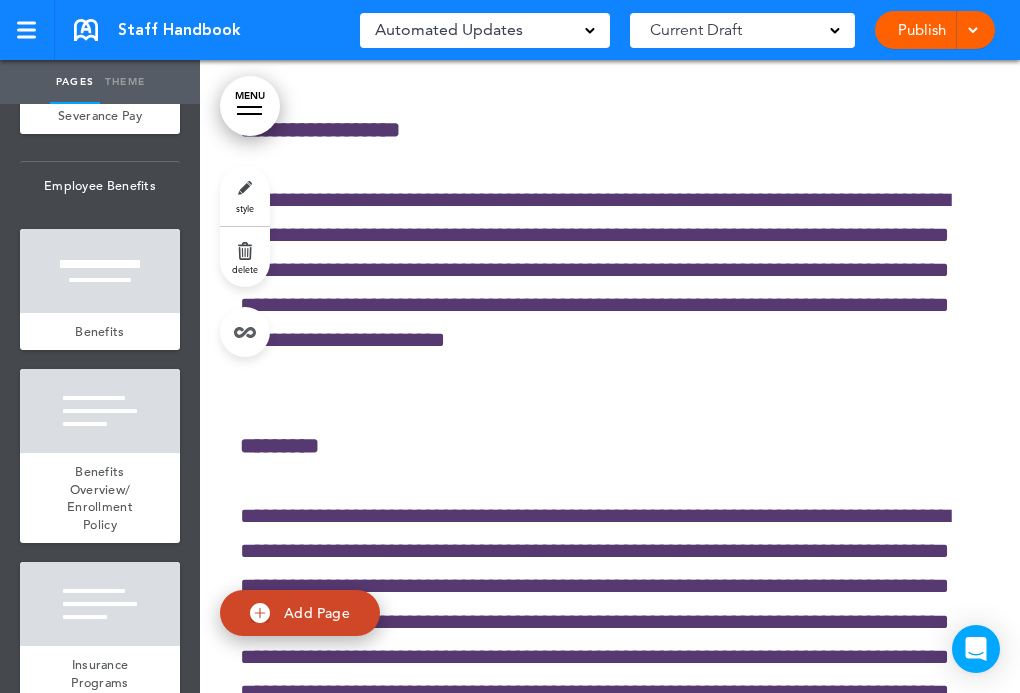 click on "Merit Promotions" at bounding box center (100, -34) 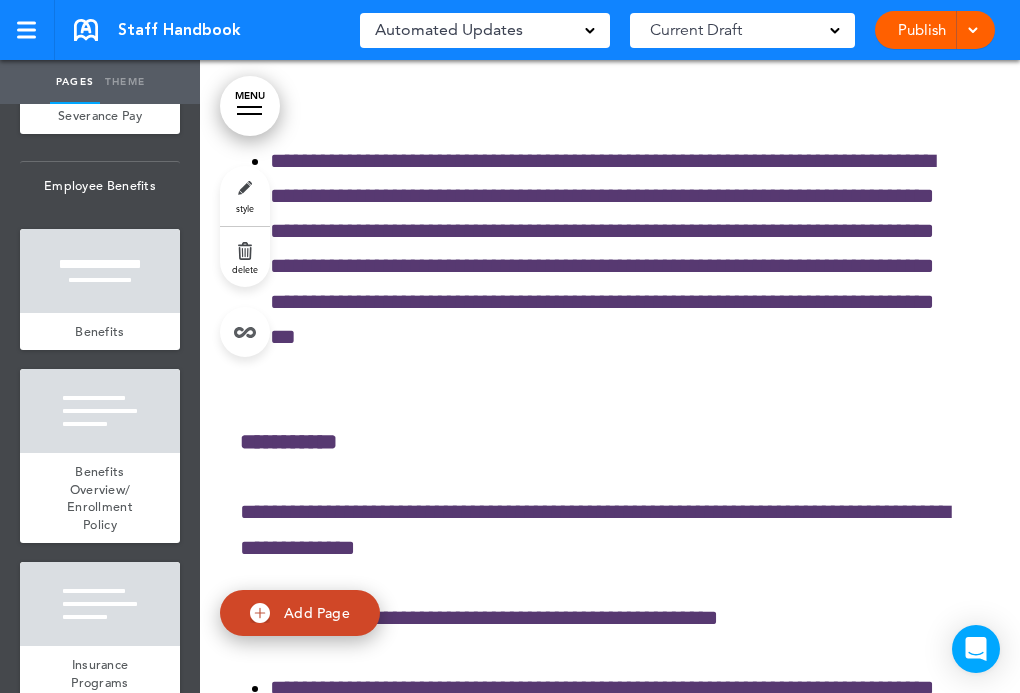 scroll, scrollTop: 109723, scrollLeft: 0, axis: vertical 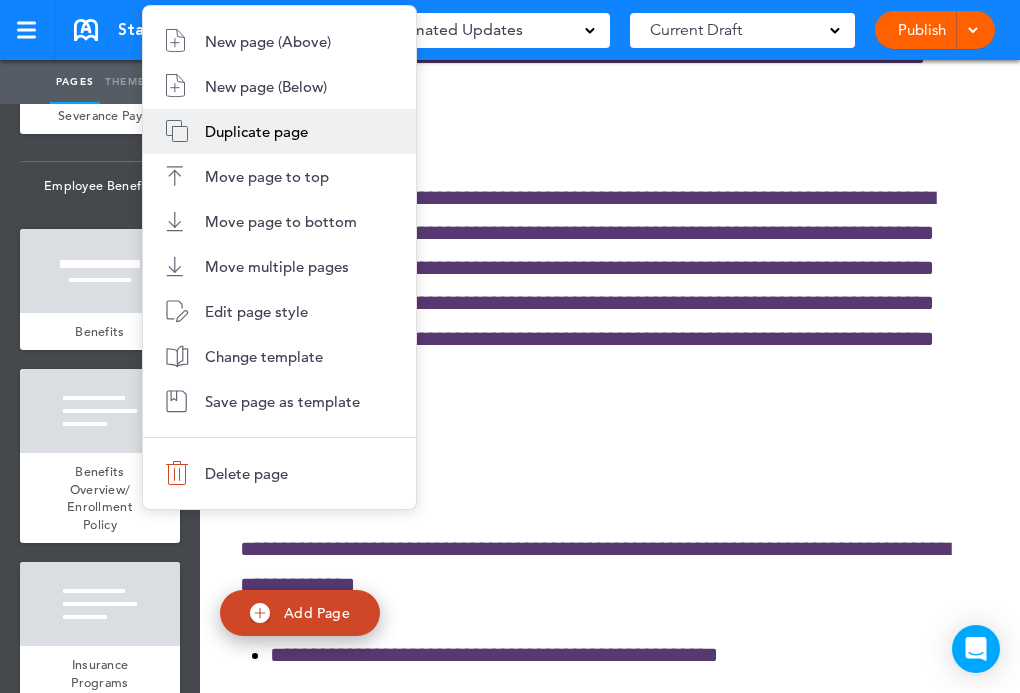 click on "Duplicate page" at bounding box center [256, 131] 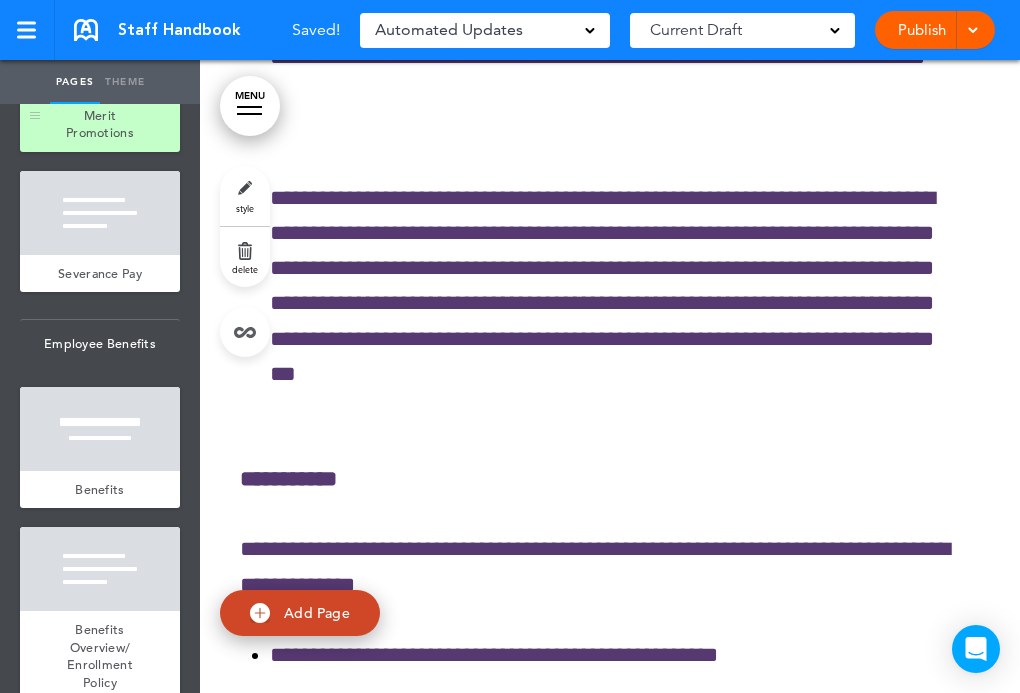 click on "Merit Promotions" at bounding box center (100, 124) 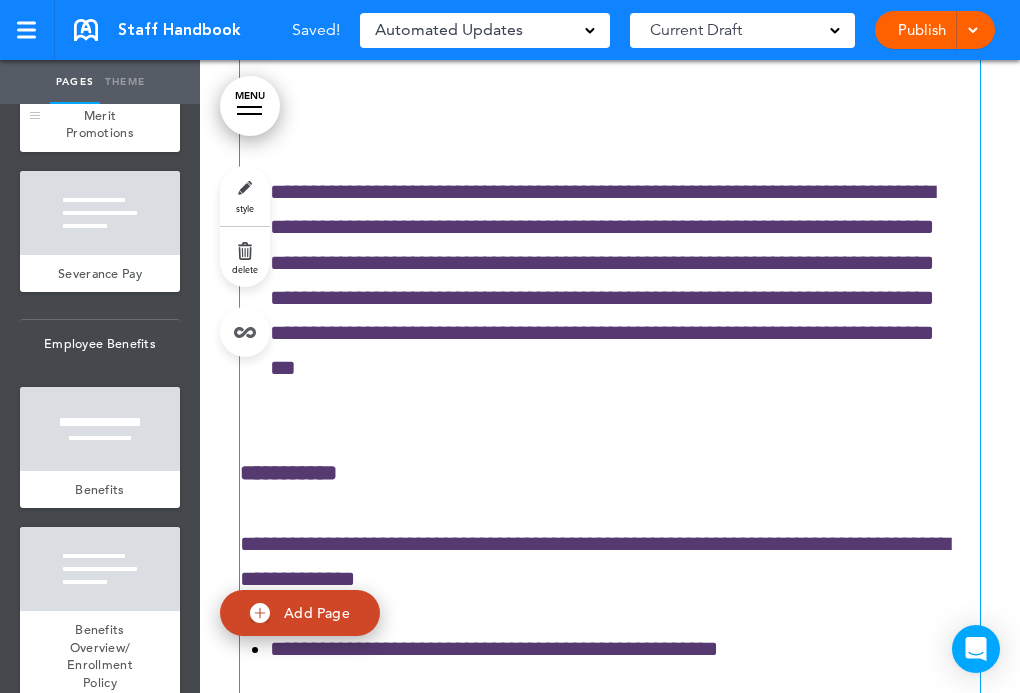 scroll, scrollTop: 115473, scrollLeft: 0, axis: vertical 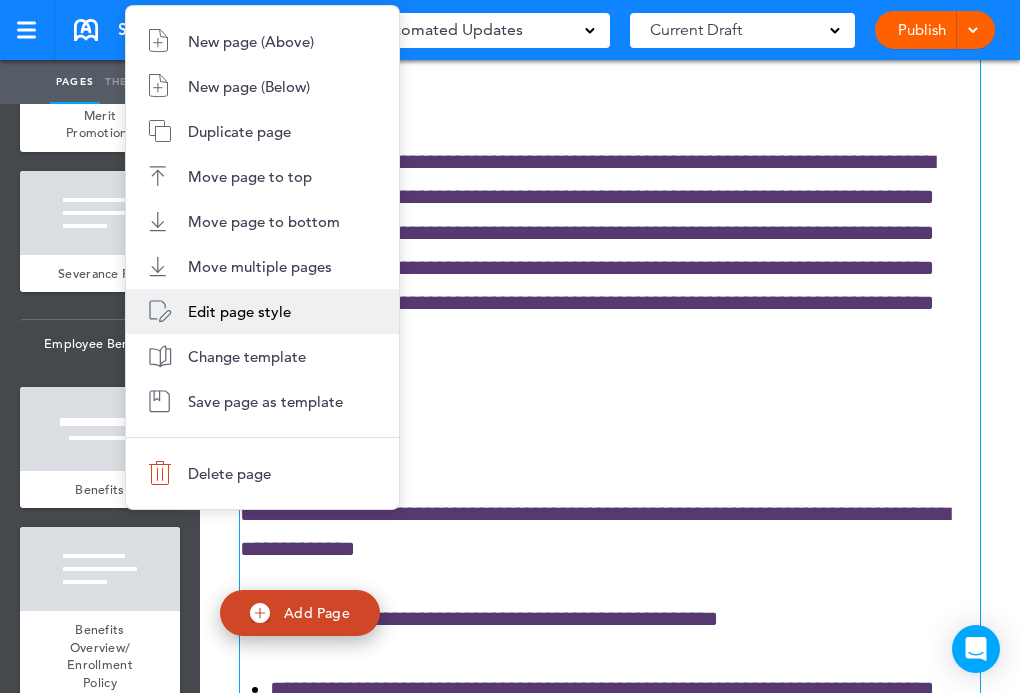click on "Edit page style" at bounding box center [262, 311] 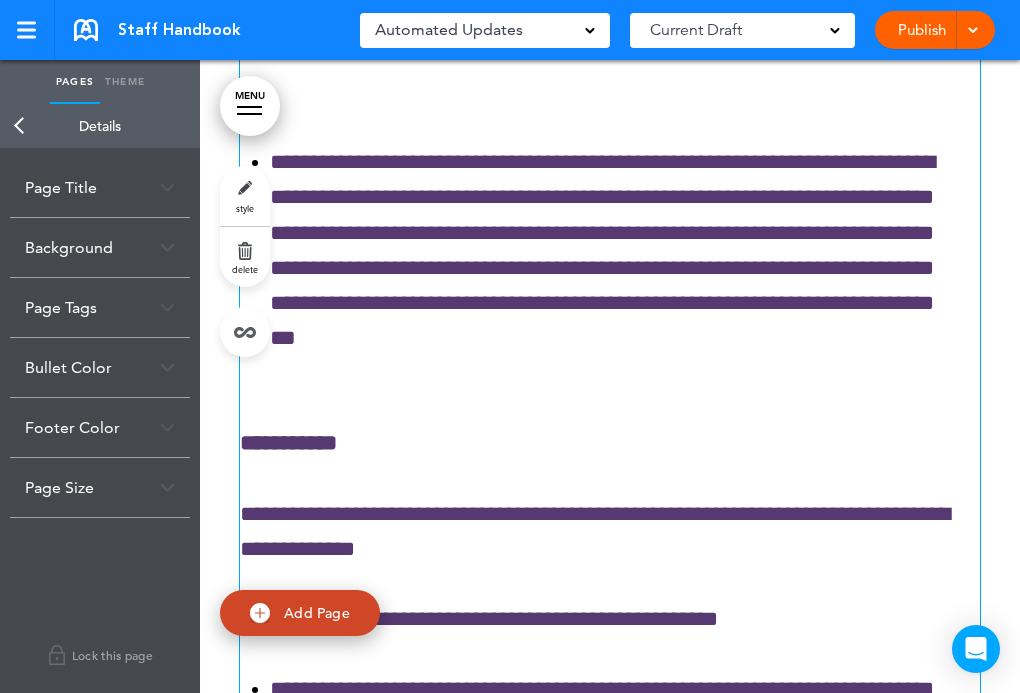 click on "Page Title" at bounding box center (100, 187) 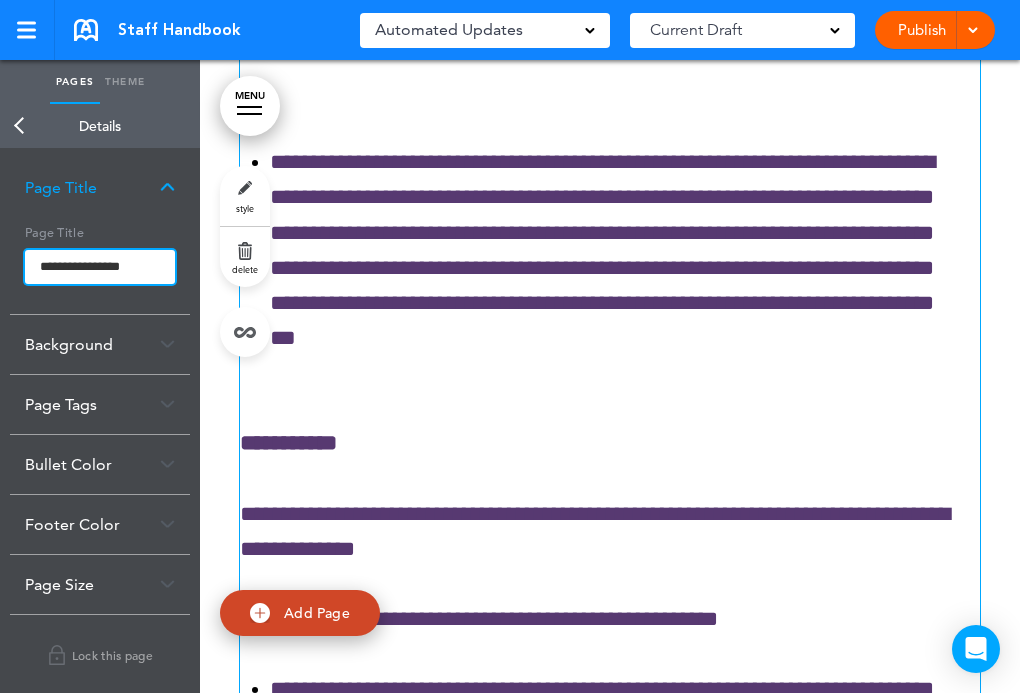 drag, startPoint x: 39, startPoint y: 270, endPoint x: 163, endPoint y: 250, distance: 125.60255 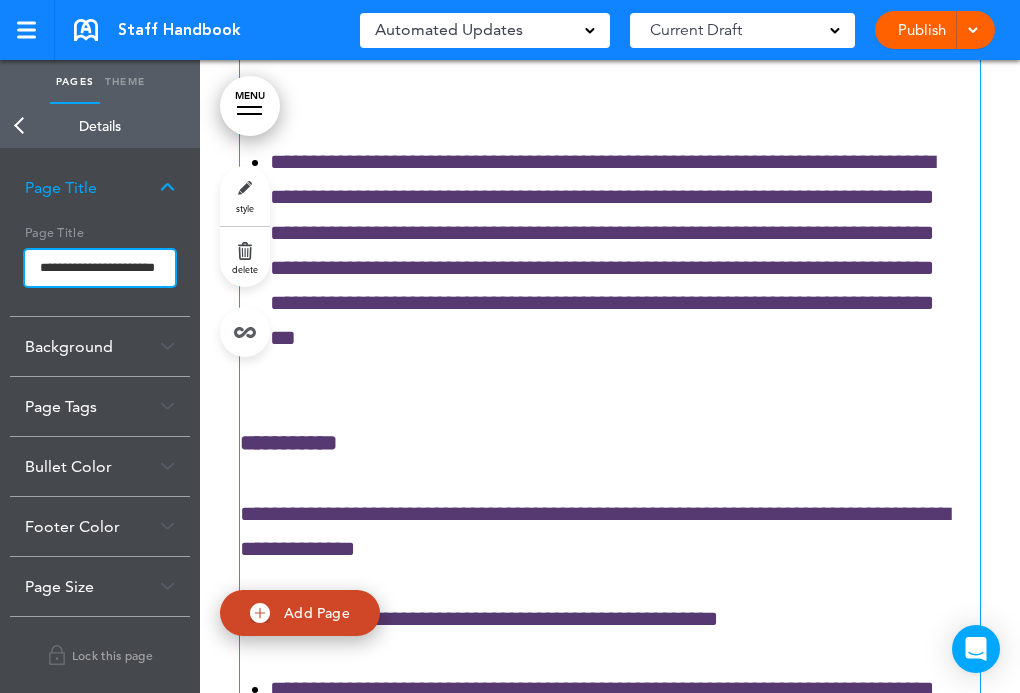 scroll, scrollTop: 0, scrollLeft: 29, axis: horizontal 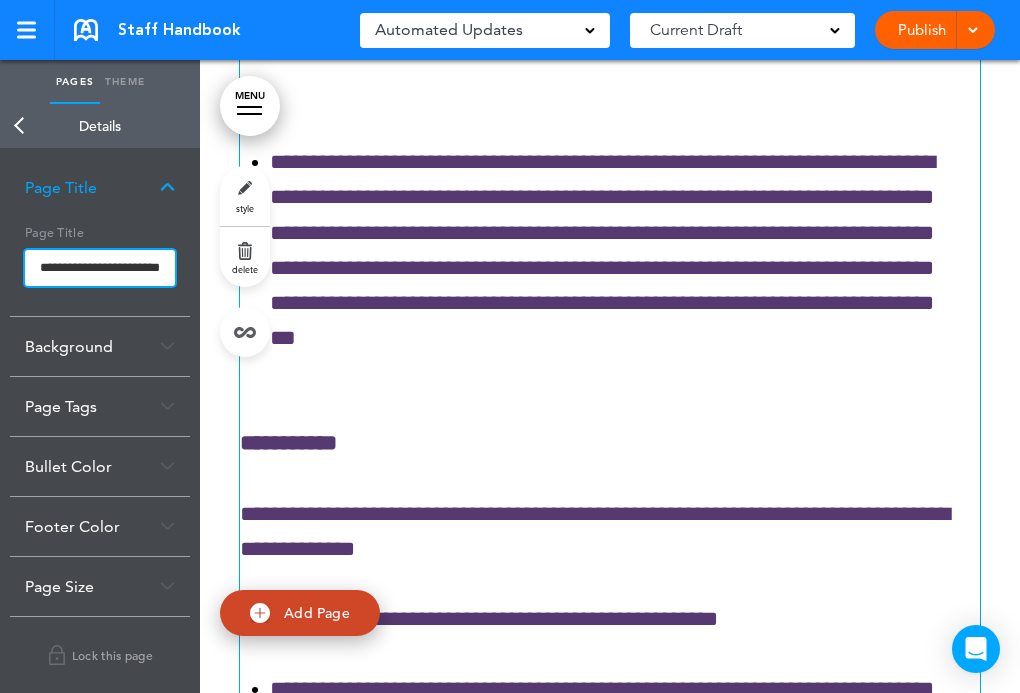 type on "**********" 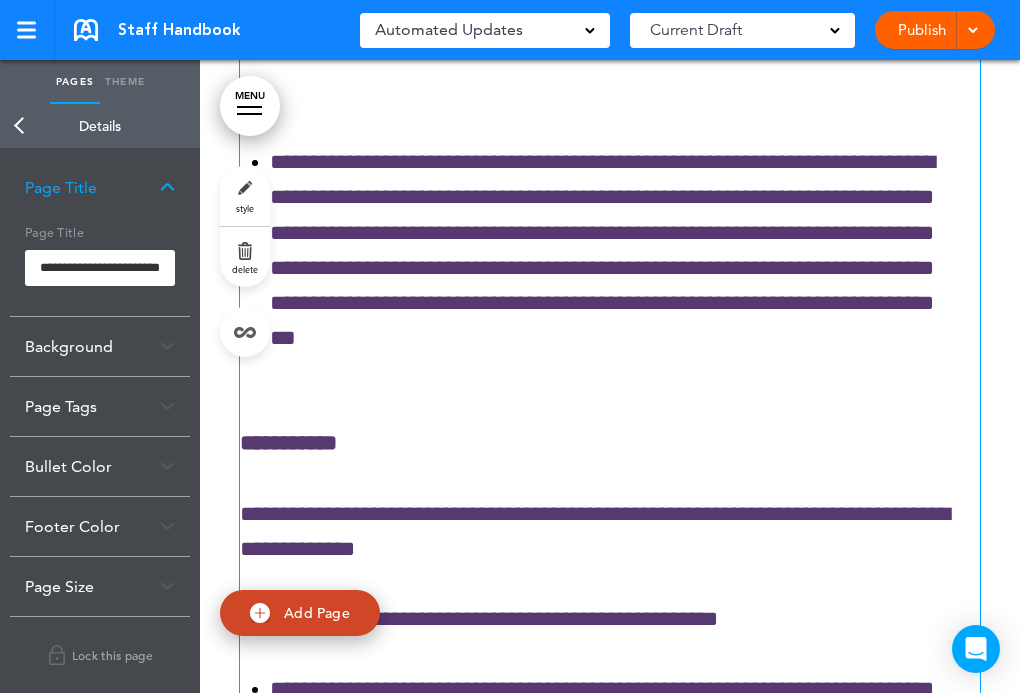 scroll, scrollTop: 0, scrollLeft: 0, axis: both 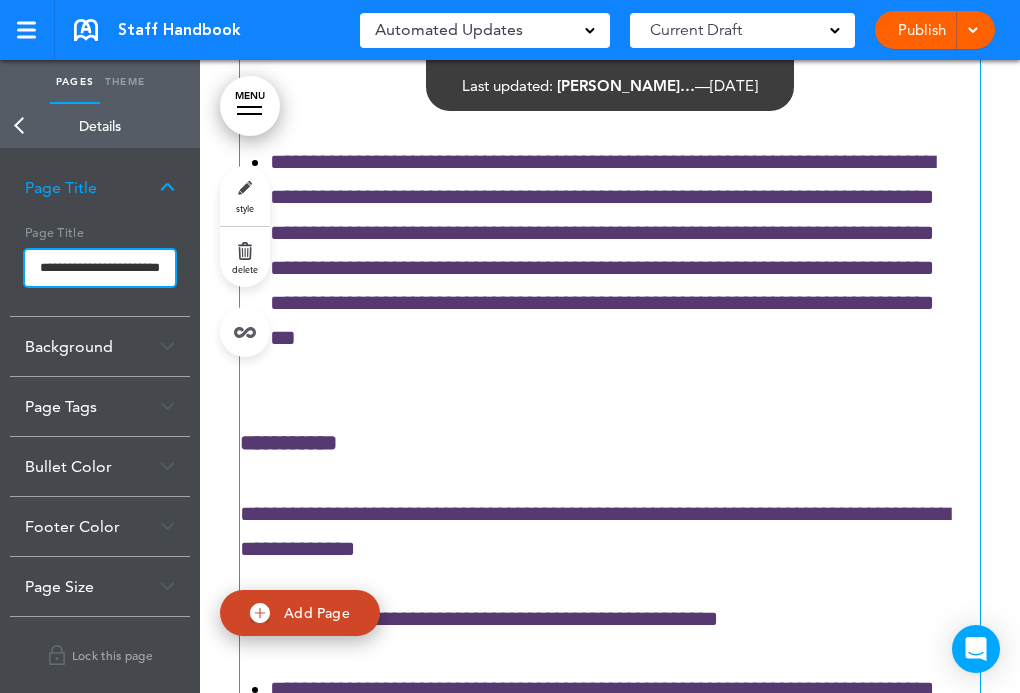 click on "**********" at bounding box center (100, 268) 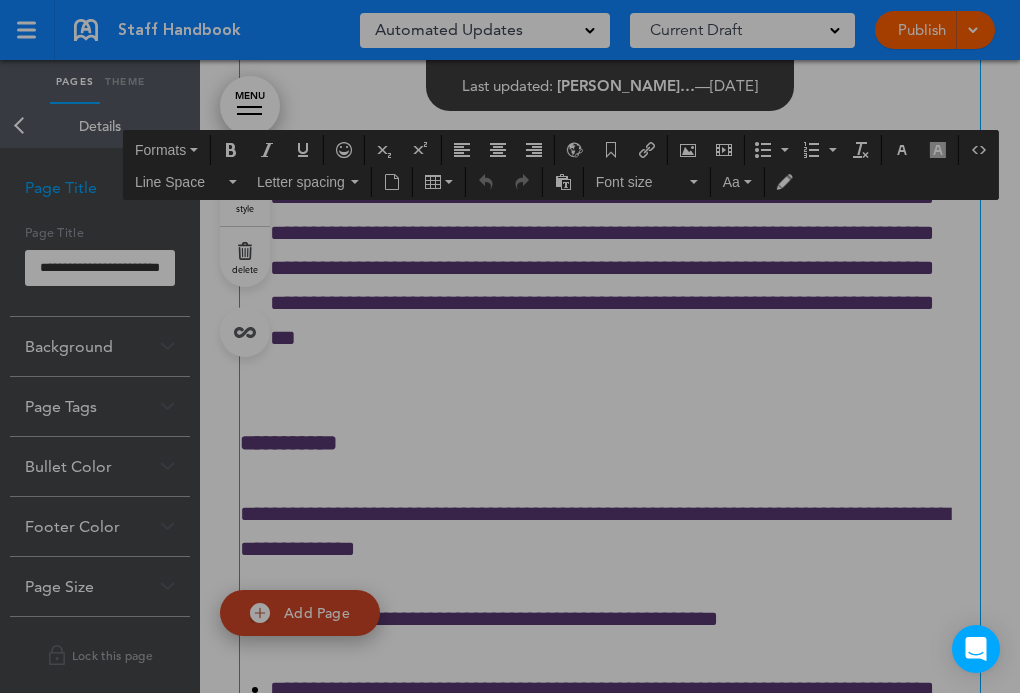 drag, startPoint x: 328, startPoint y: 134, endPoint x: 478, endPoint y: 148, distance: 150.65192 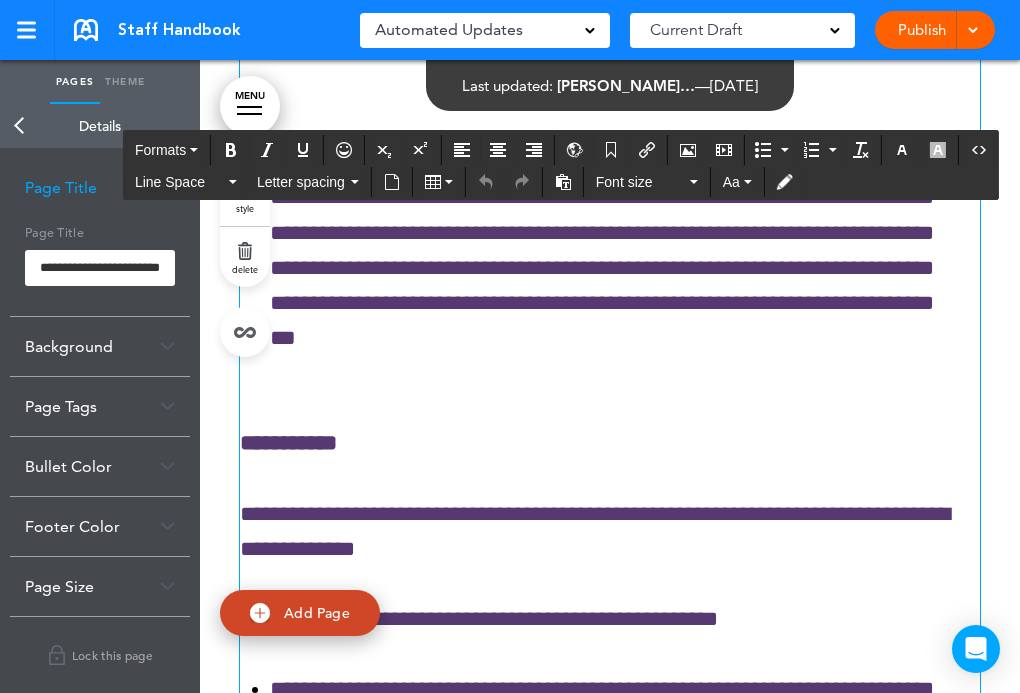 click on "**********" at bounding box center (610, 1698) 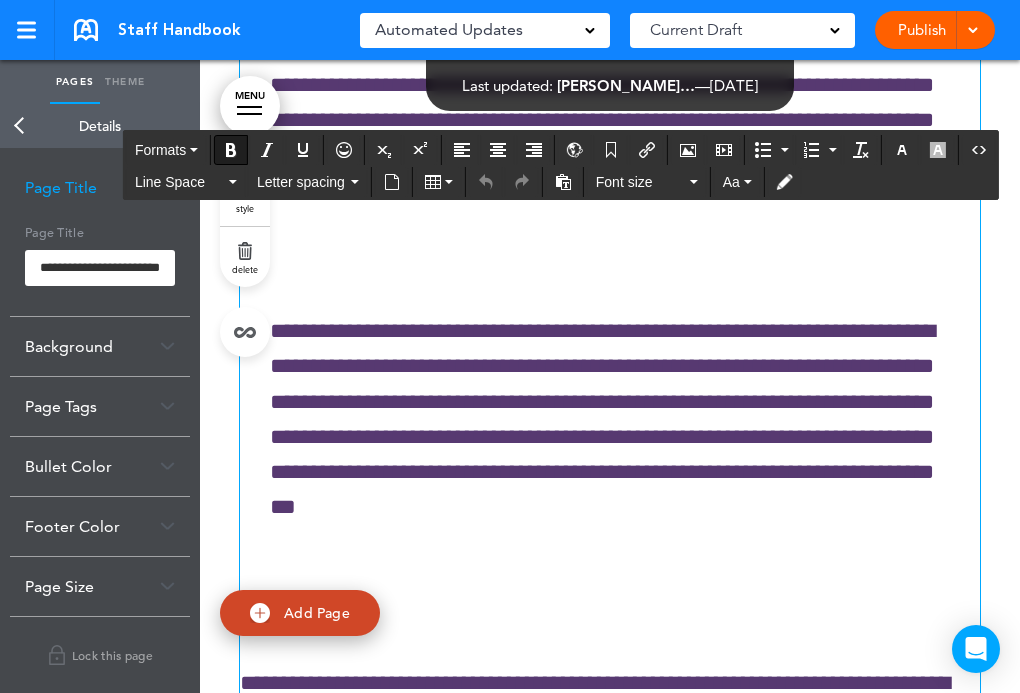 scroll, scrollTop: 115273, scrollLeft: 0, axis: vertical 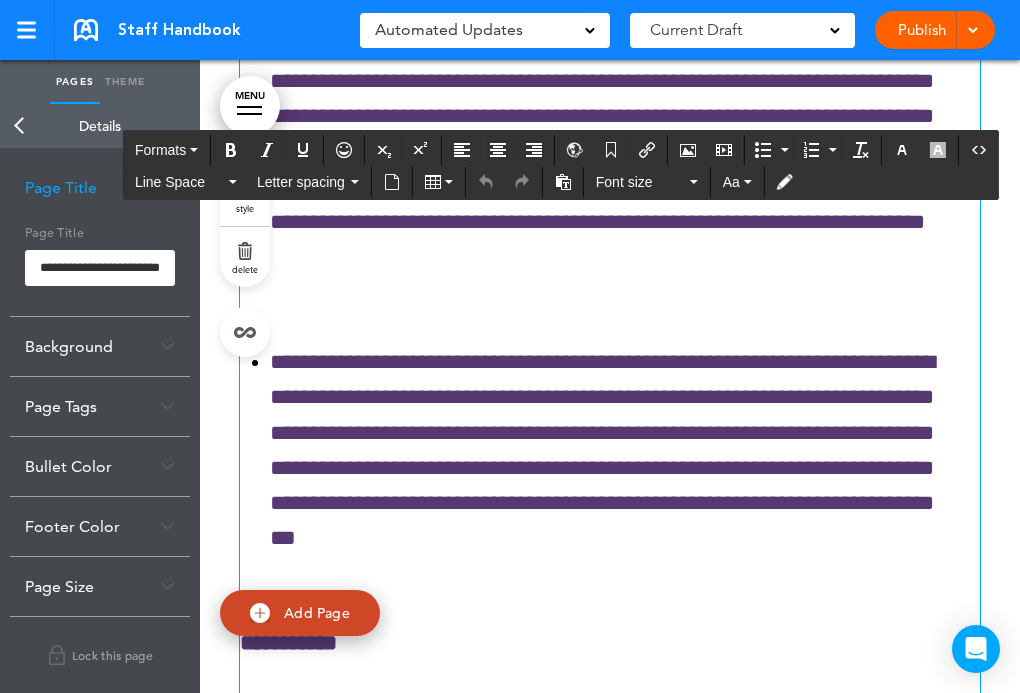 drag, startPoint x: 310, startPoint y: 331, endPoint x: 892, endPoint y: 329, distance: 582.0034 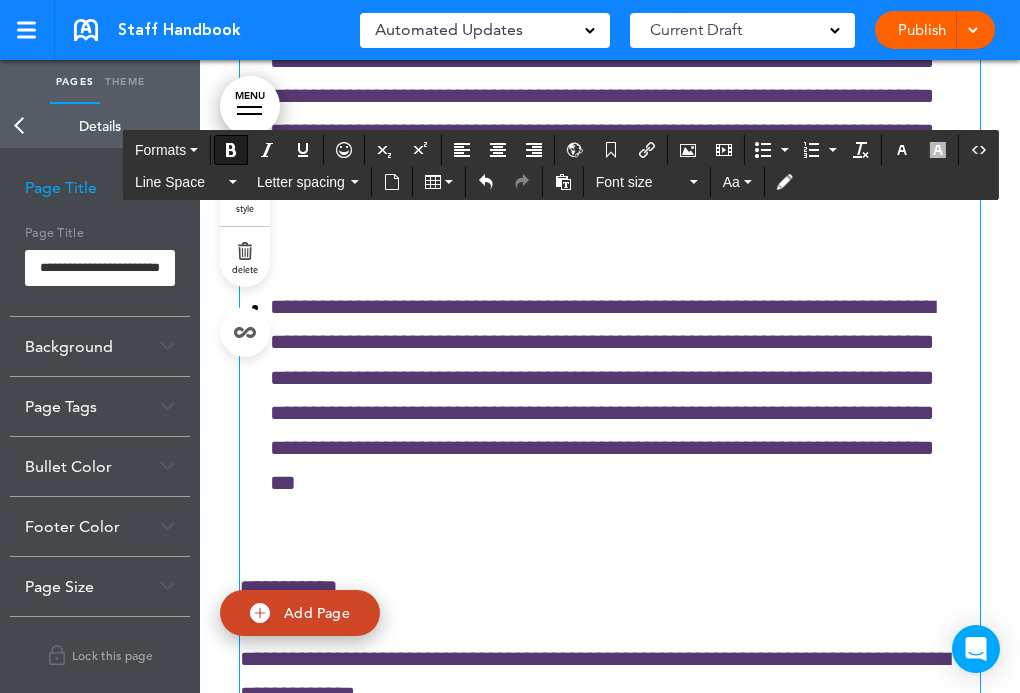 click on "*******" at bounding box center [610, -748] 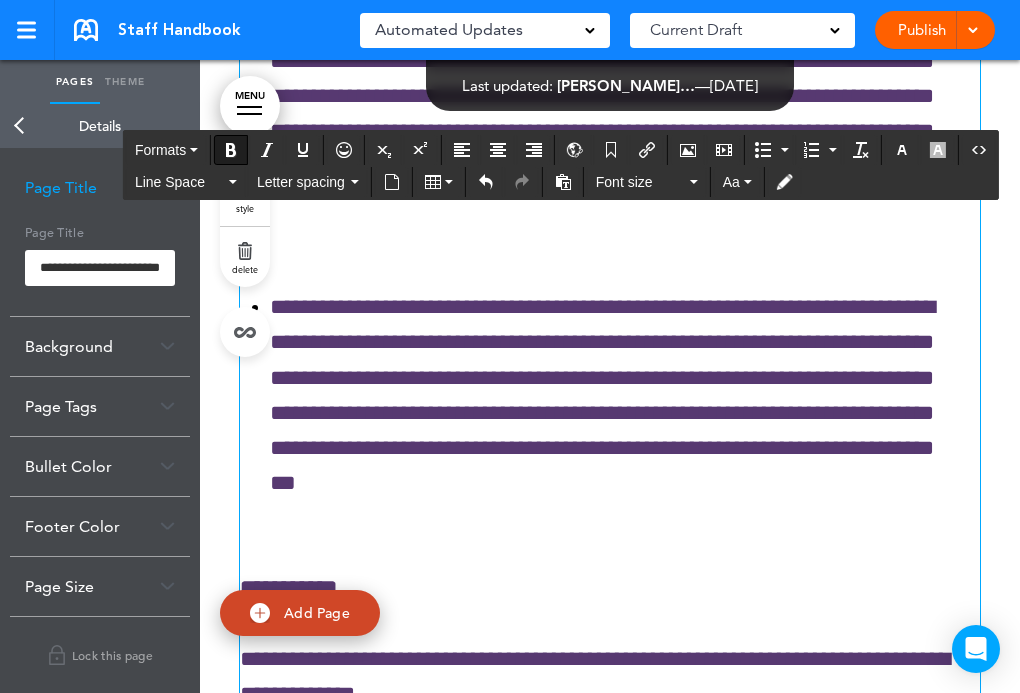 click on "**********" at bounding box center [610, 1871] 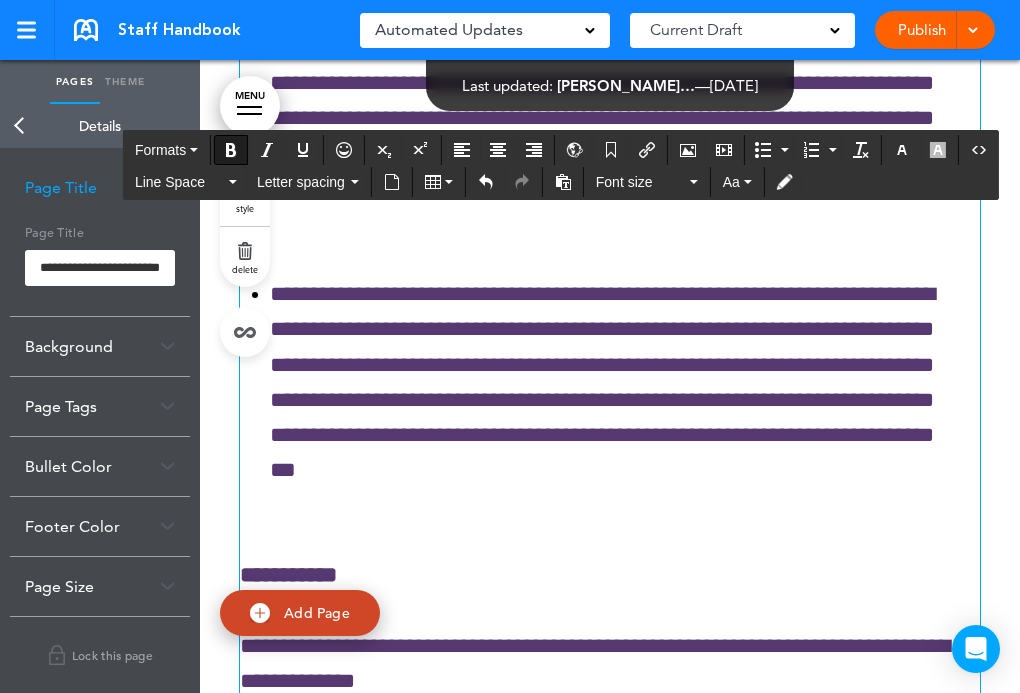 scroll, scrollTop: 115273, scrollLeft: 0, axis: vertical 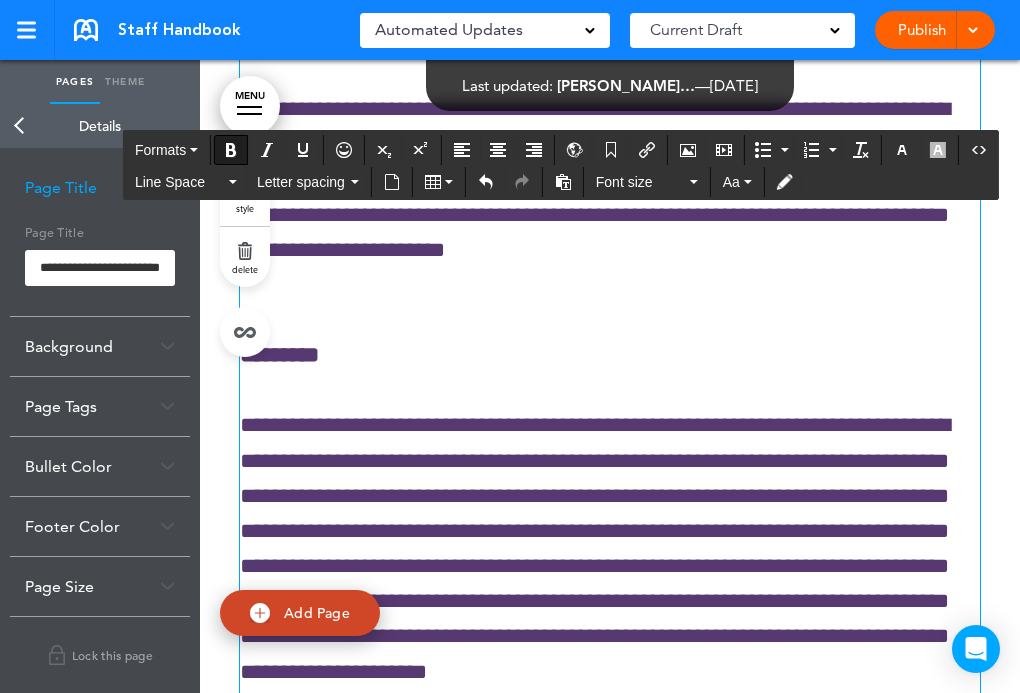 drag, startPoint x: 242, startPoint y: 438, endPoint x: 863, endPoint y: 619, distance: 646.84 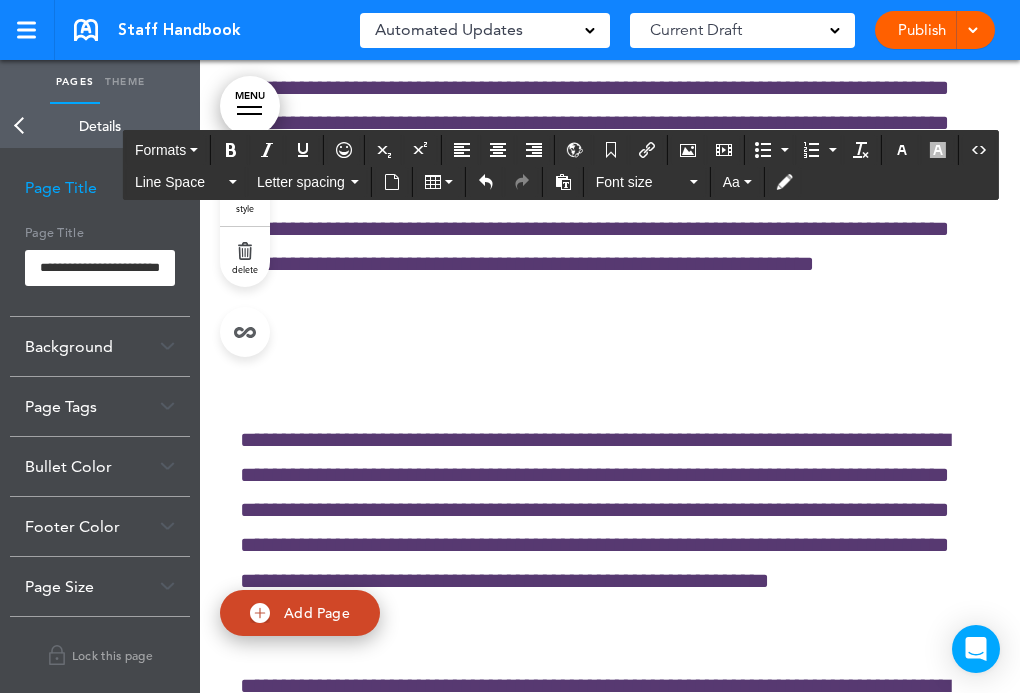 scroll, scrollTop: 119473, scrollLeft: 0, axis: vertical 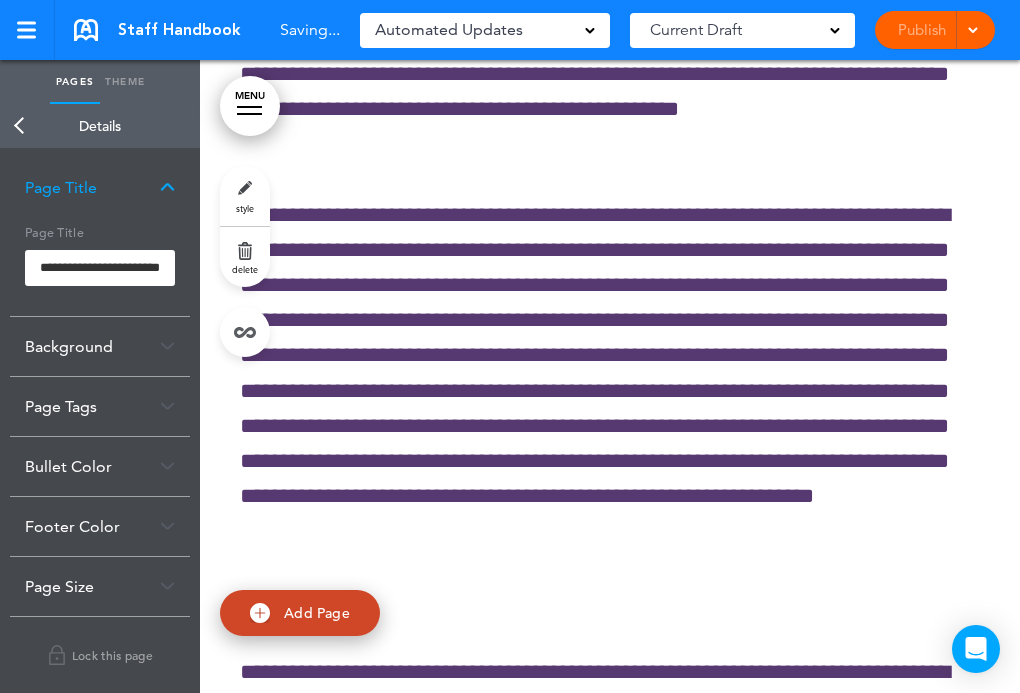 click on "Back" at bounding box center (20, 126) 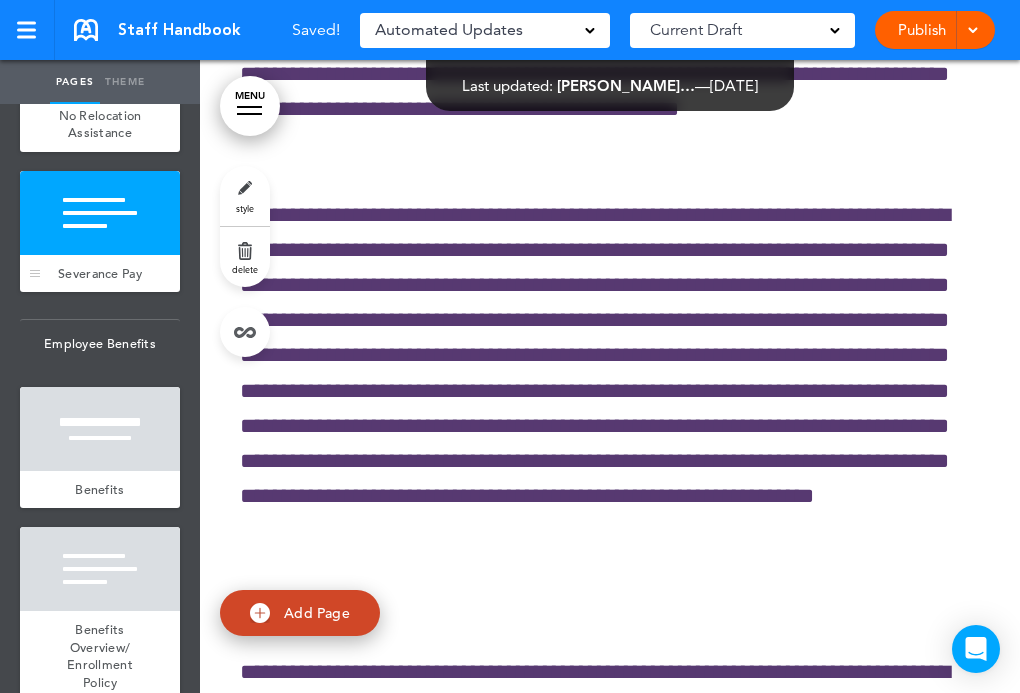click at bounding box center [100, 213] 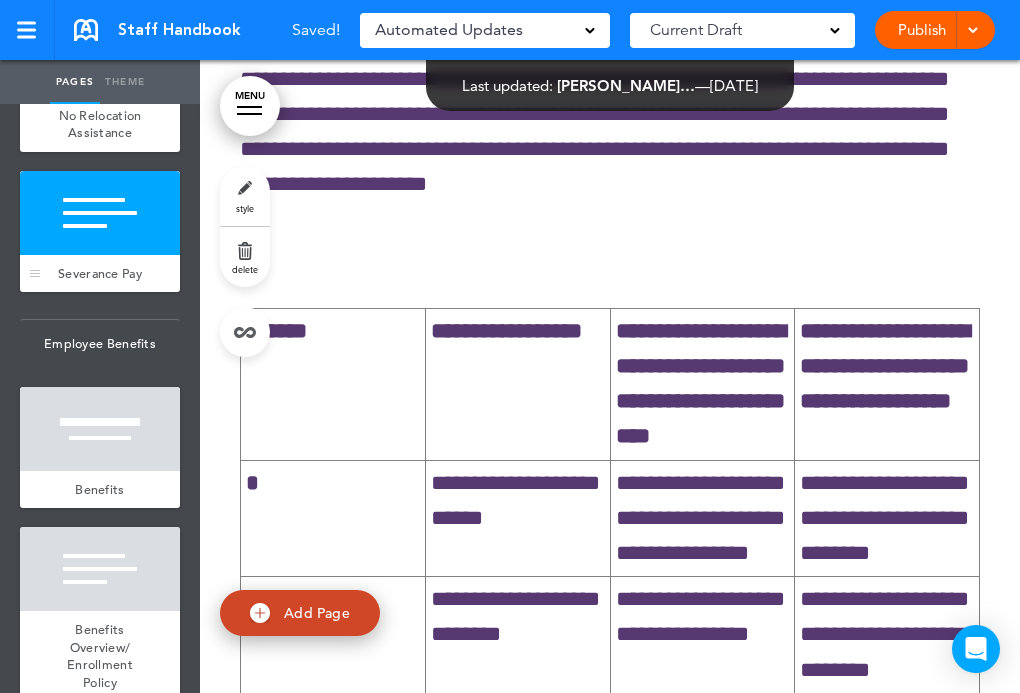 scroll, scrollTop: 117040, scrollLeft: 0, axis: vertical 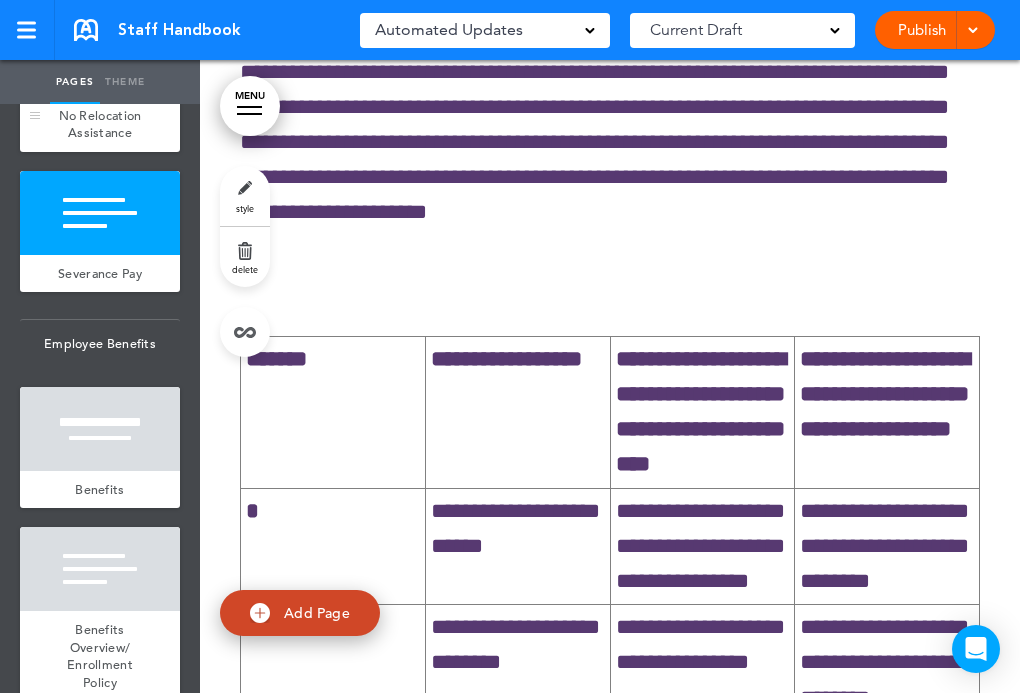 click on "No Relocation Assistance" at bounding box center (100, 124) 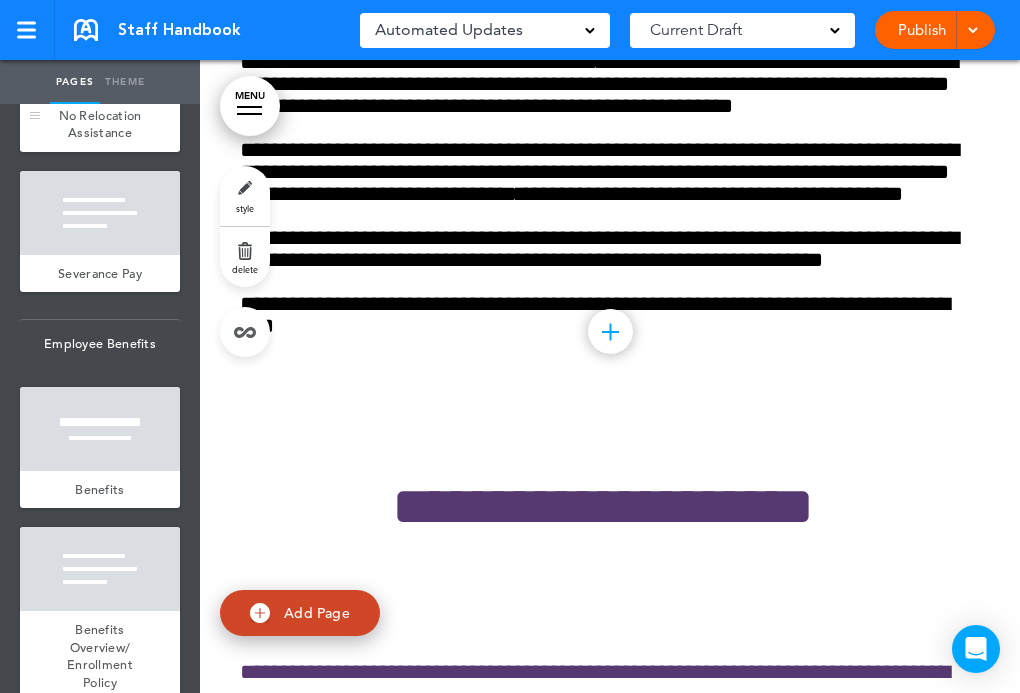 scroll, scrollTop: 115473, scrollLeft: 0, axis: vertical 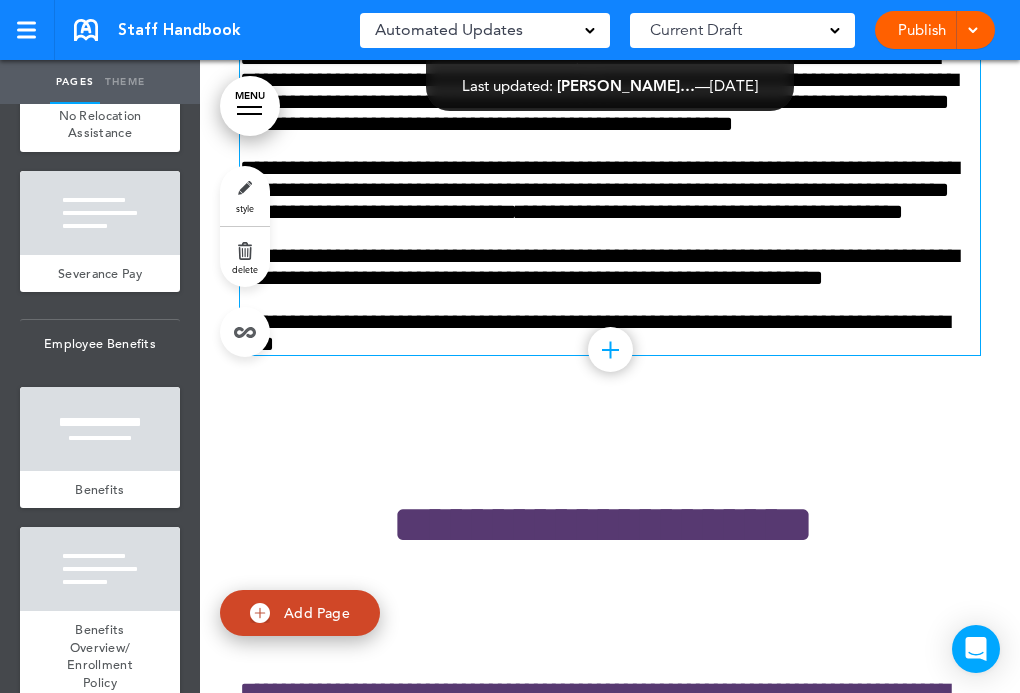 click on "**********" at bounding box center [602, -712] 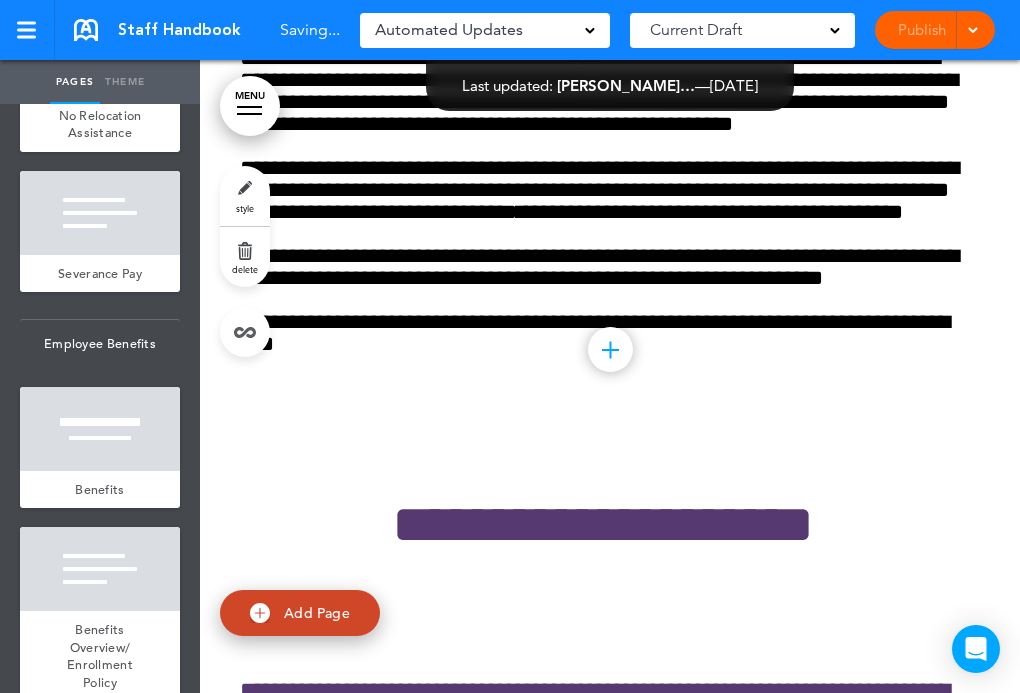 click at bounding box center [100, -103] 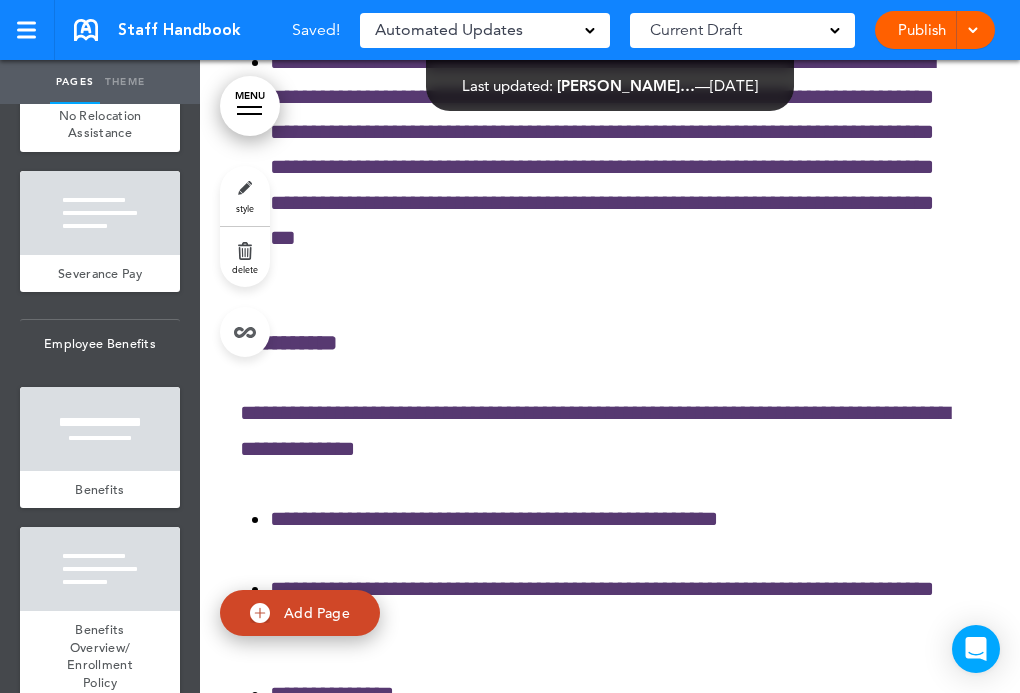 scroll, scrollTop: 109723, scrollLeft: 0, axis: vertical 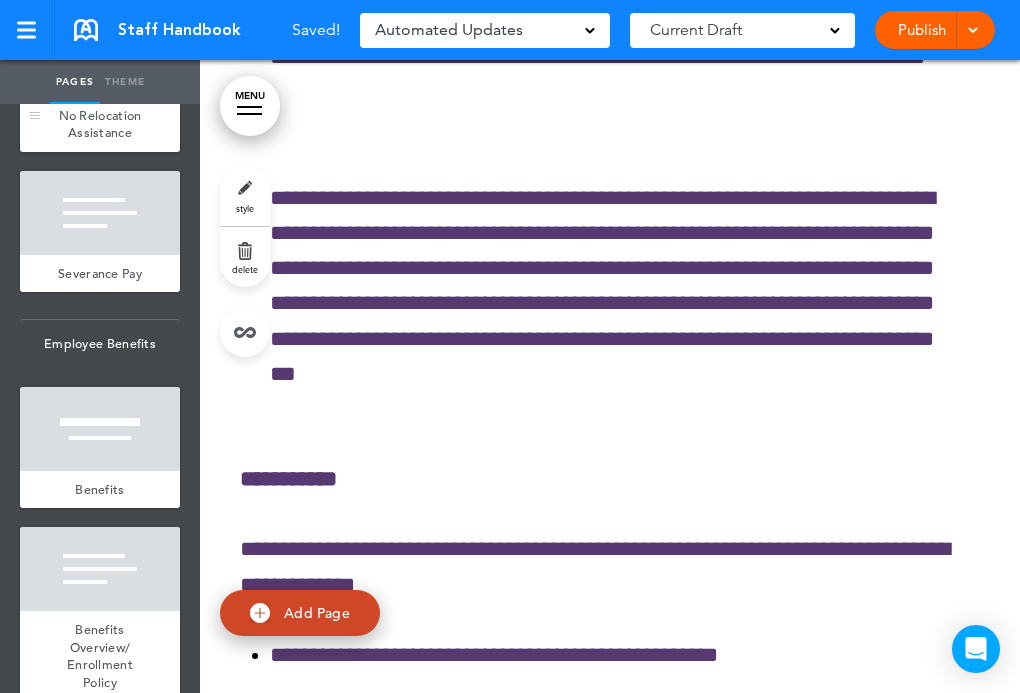 click on "No Relocation Assistance" at bounding box center [100, 124] 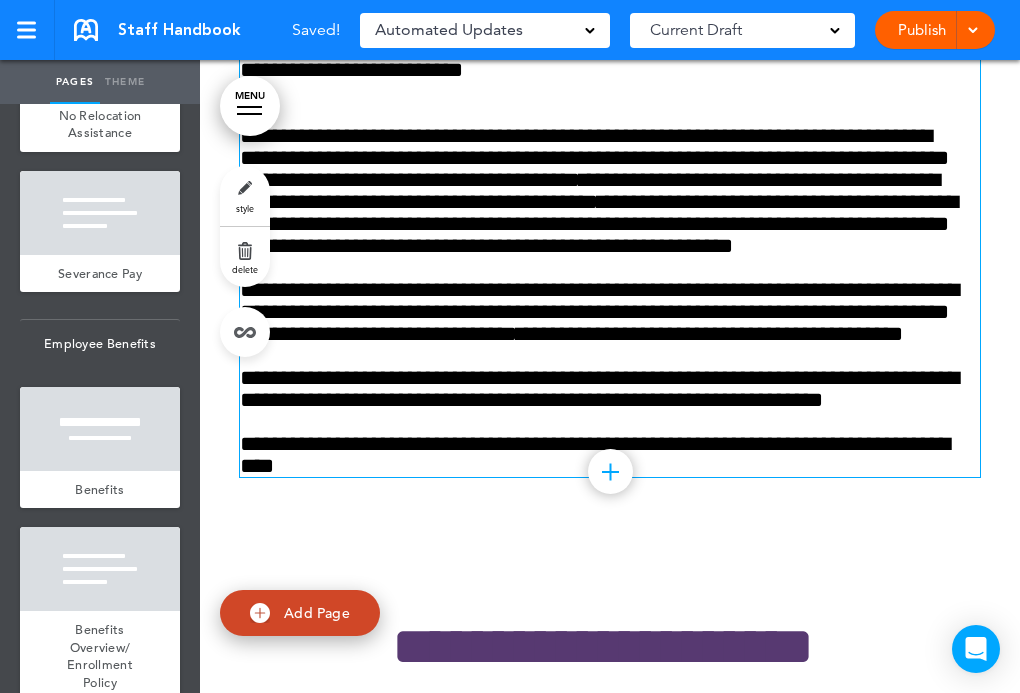 scroll, scrollTop: 115473, scrollLeft: 0, axis: vertical 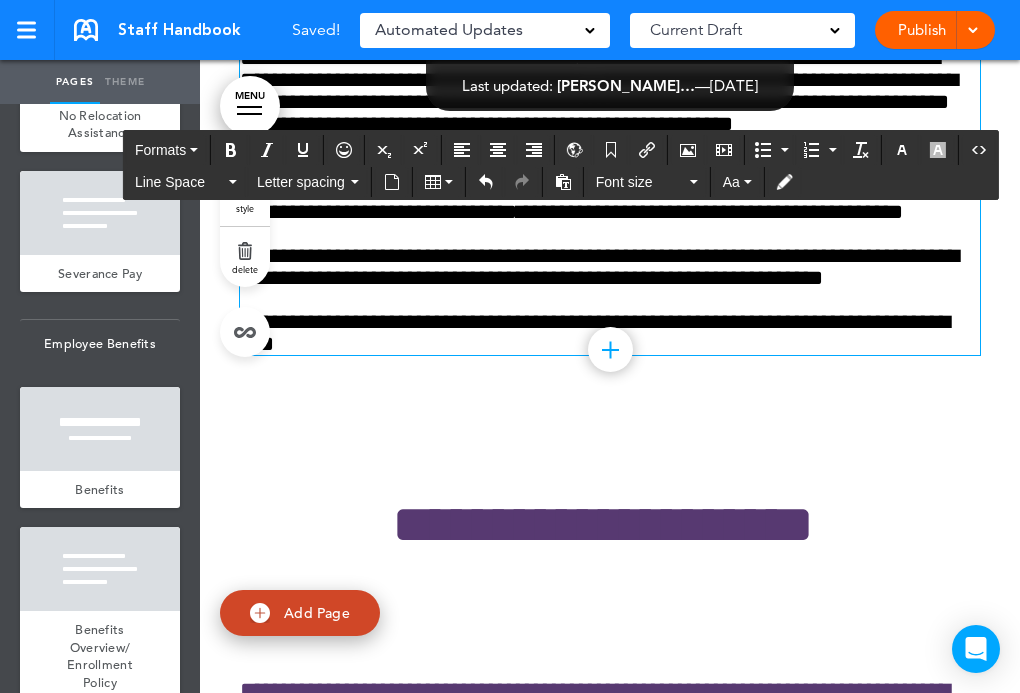 click on "**********" at bounding box center [602, -712] 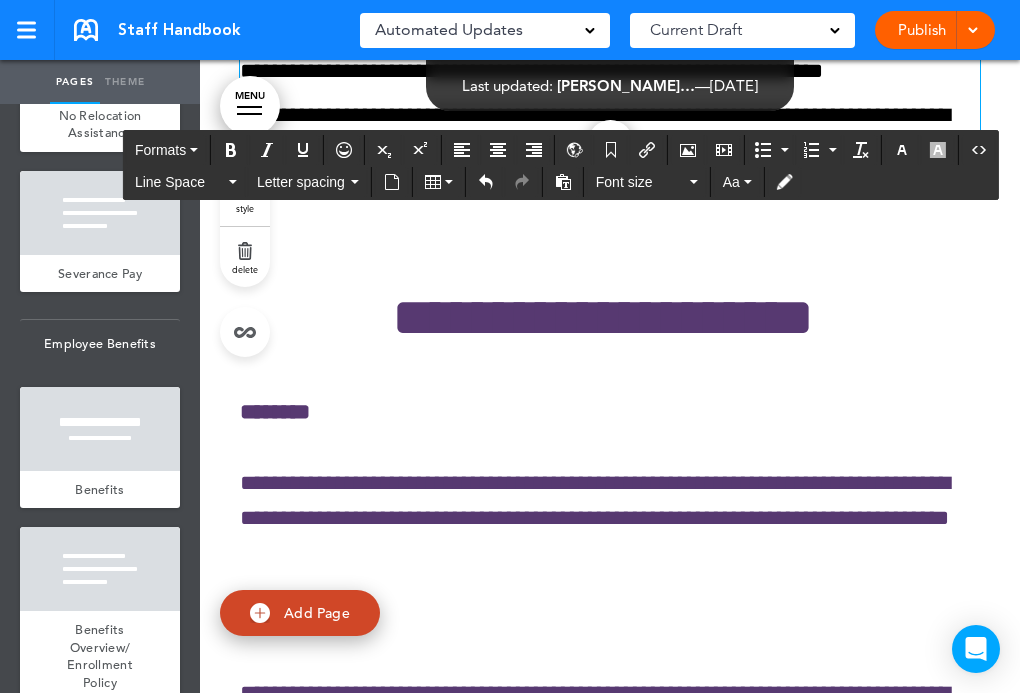 scroll, scrollTop: 115673, scrollLeft: 0, axis: vertical 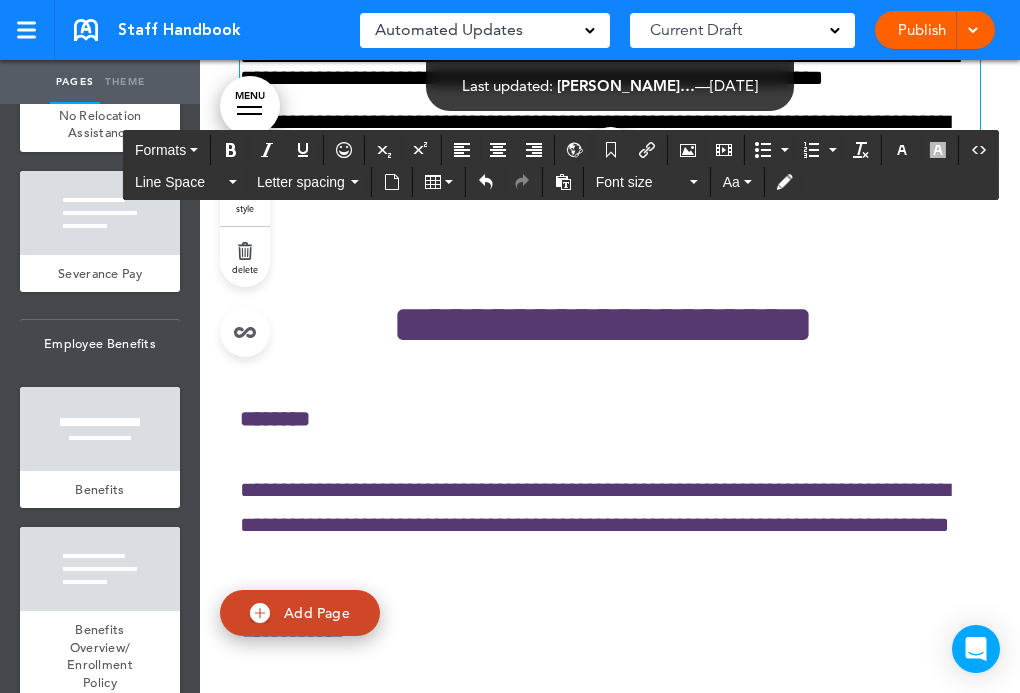 click on "Merit Promotions" at bounding box center (100, -34) 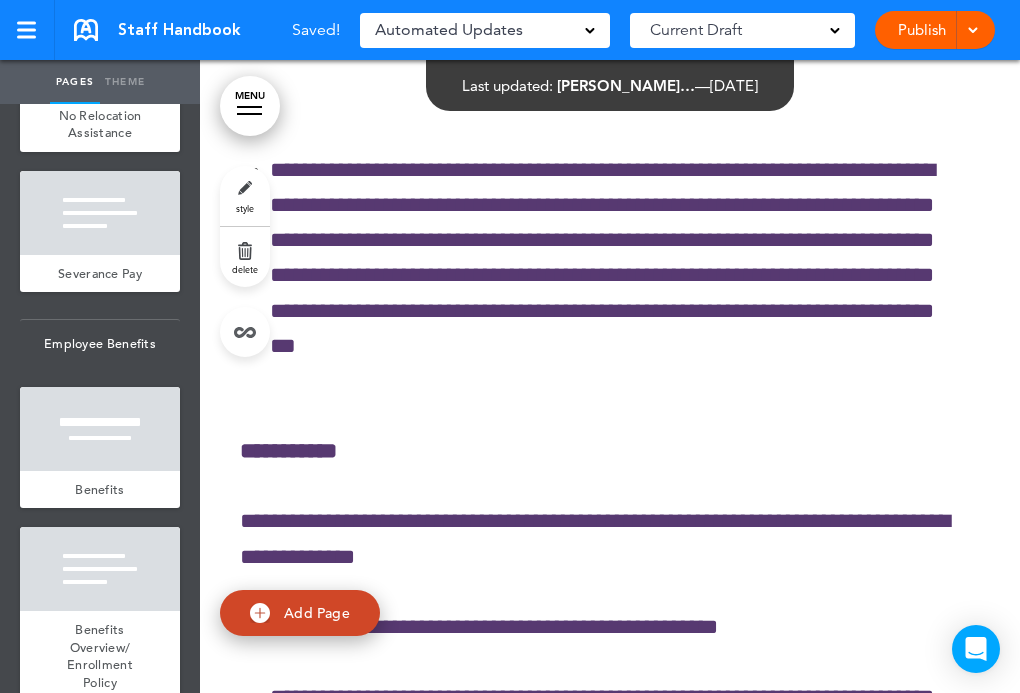 scroll, scrollTop: 109723, scrollLeft: 0, axis: vertical 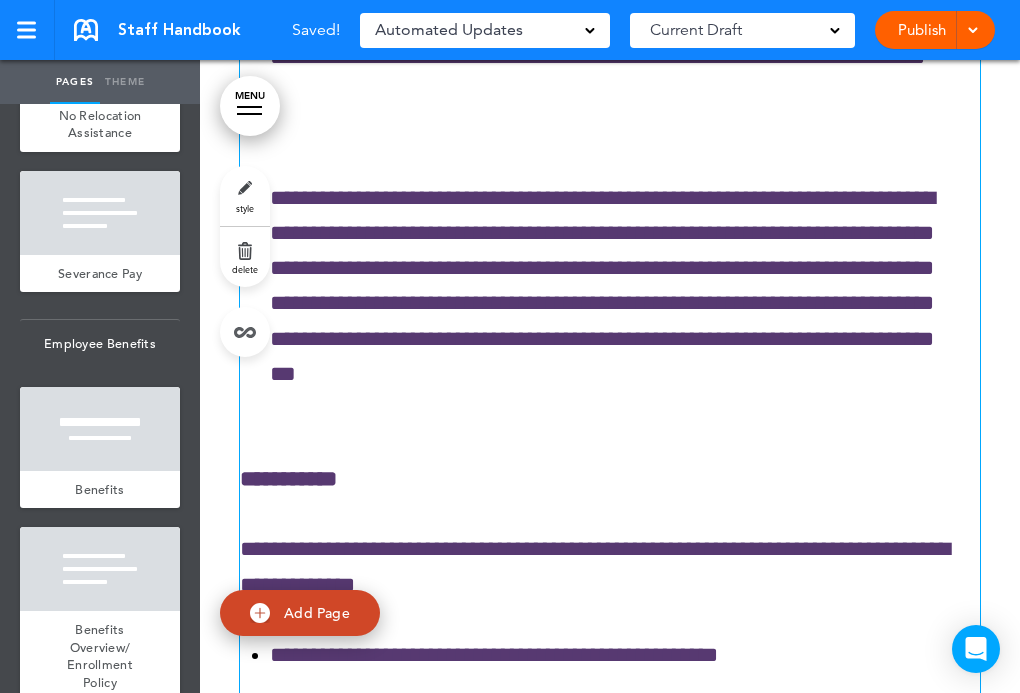 click on "**********" at bounding box center (602, -663) 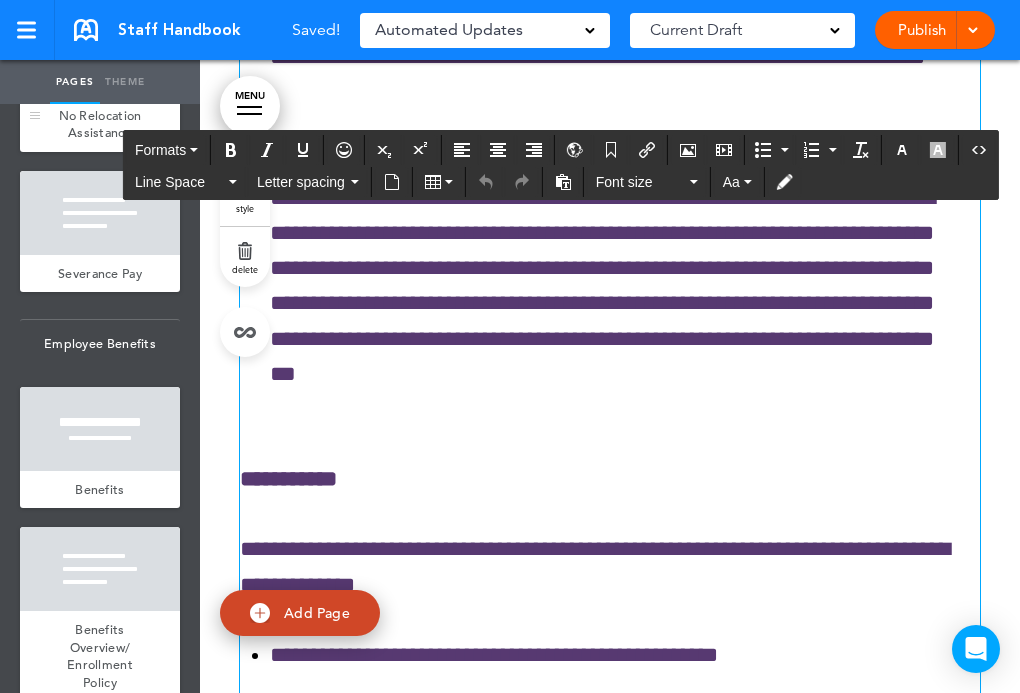click on "No Relocation Assistance" at bounding box center [100, 124] 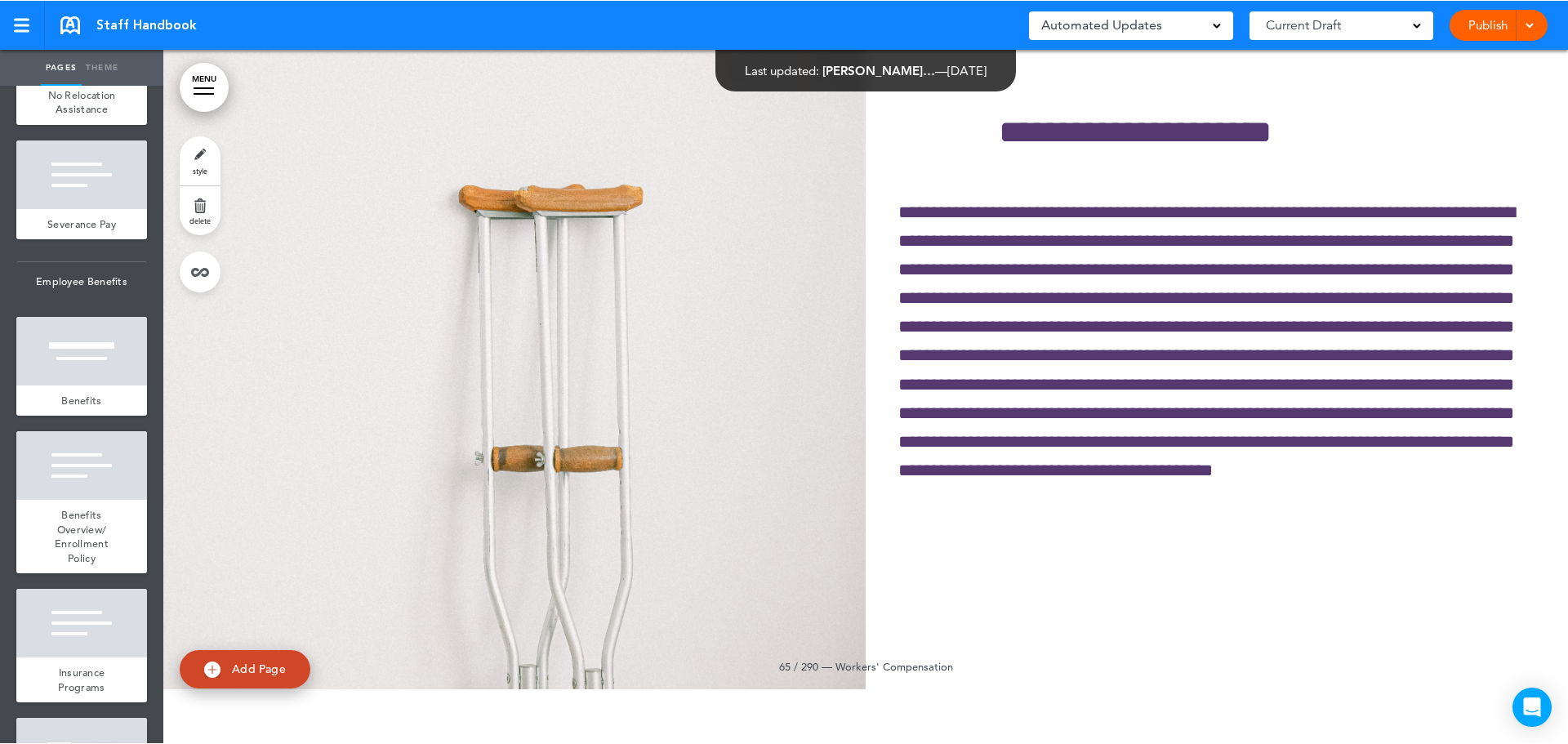 scroll, scrollTop: 94272, scrollLeft: 0, axis: vertical 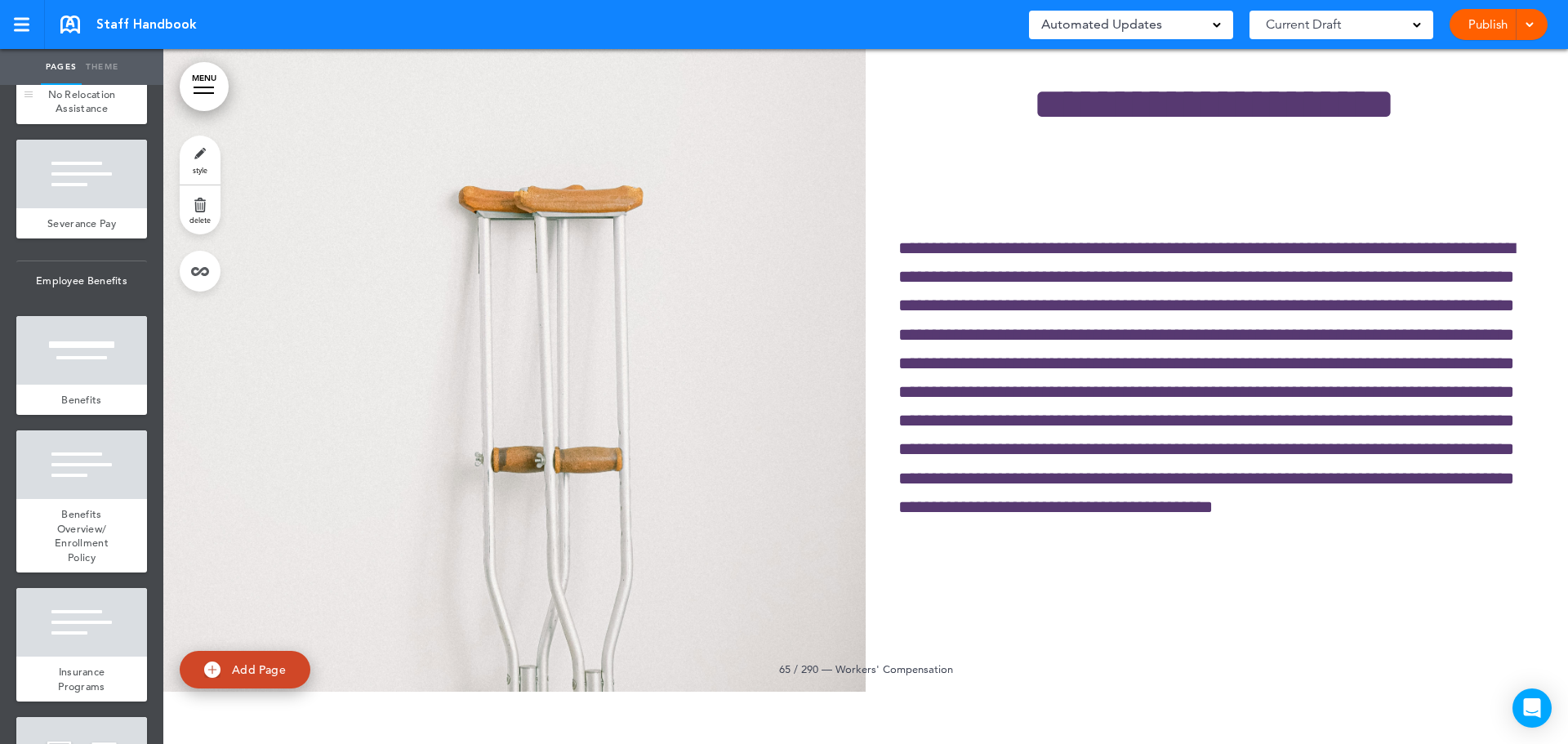 click on "No Relocation Assistance" at bounding box center [82, 101] 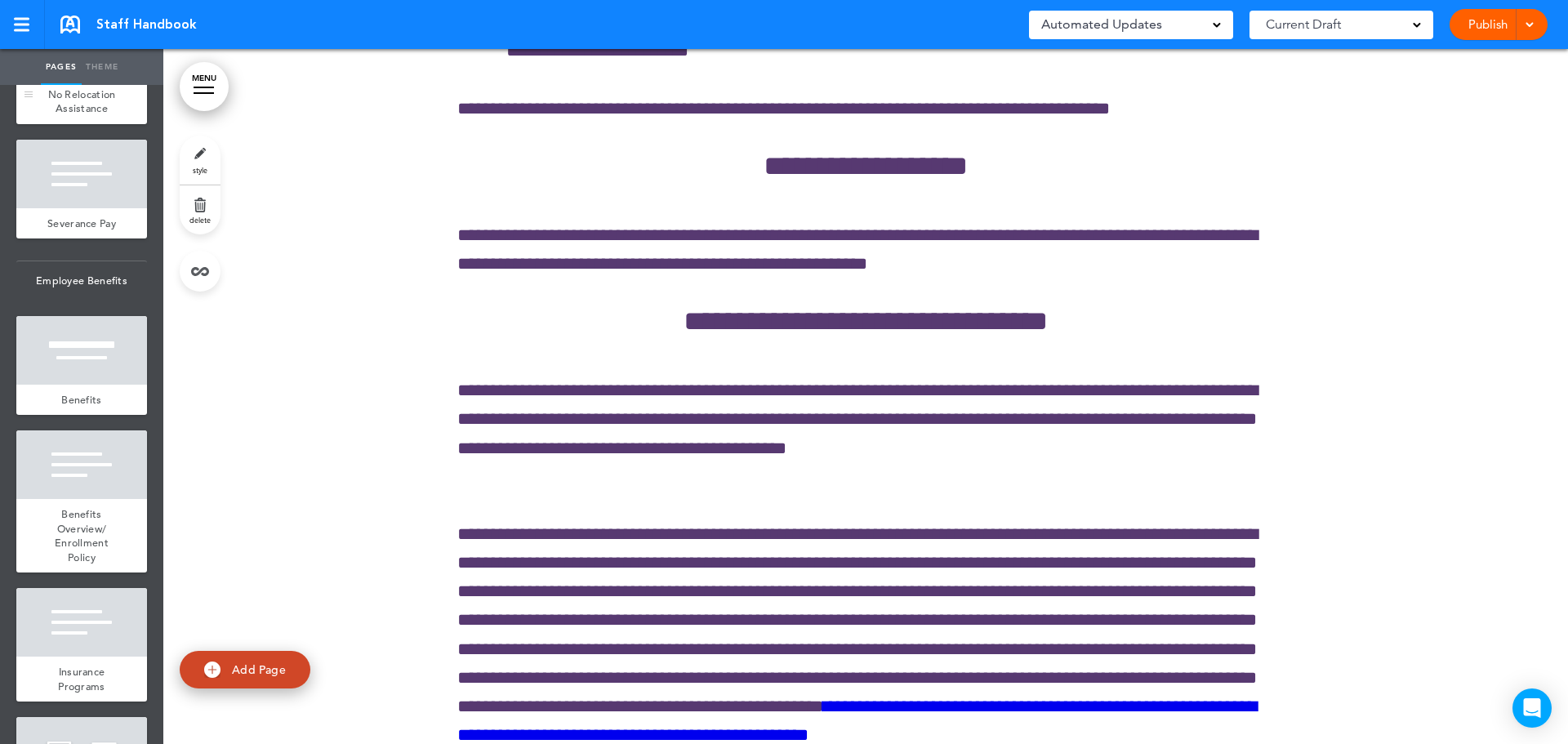 scroll, scrollTop: 83060, scrollLeft: 0, axis: vertical 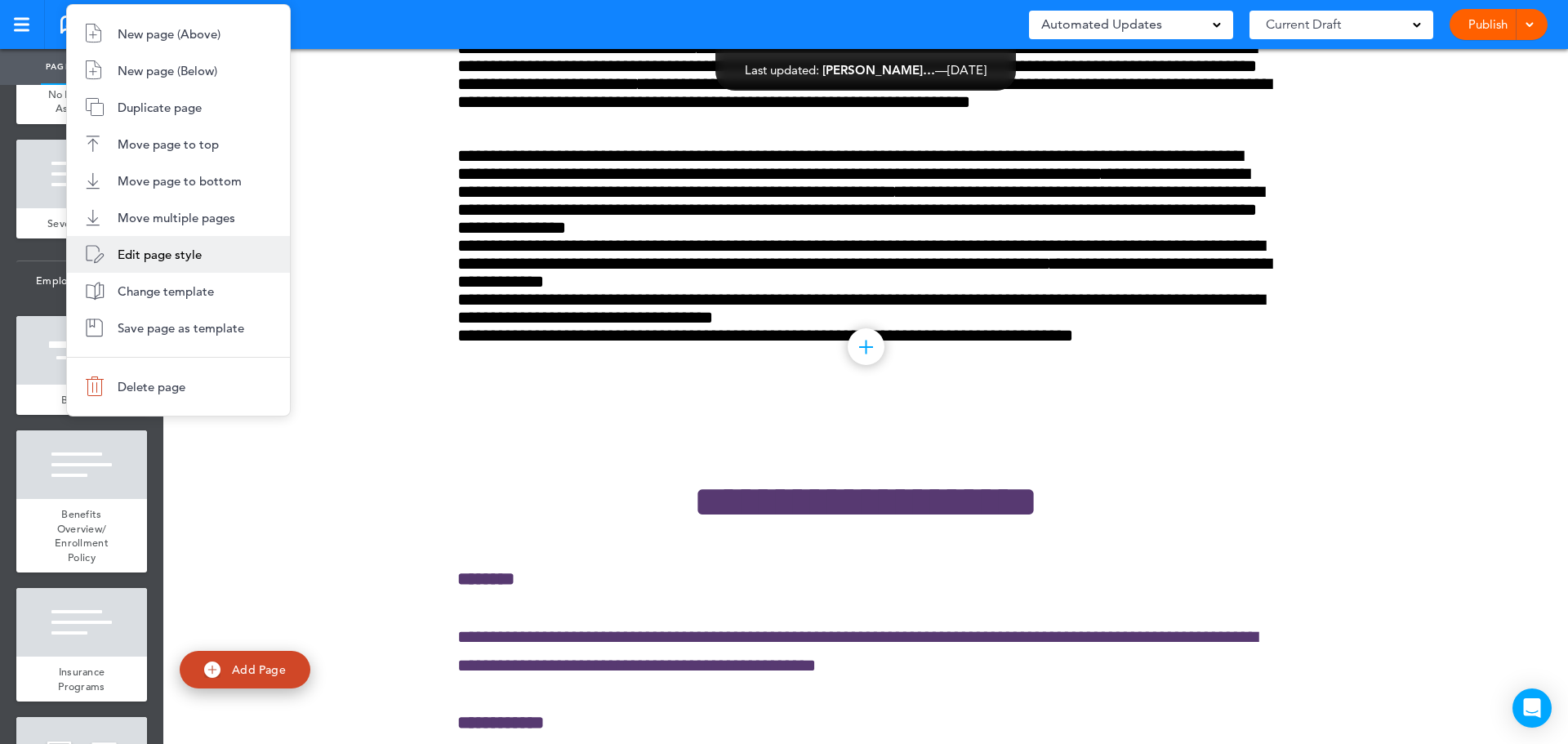click on "Edit page style" at bounding box center [159, 254] 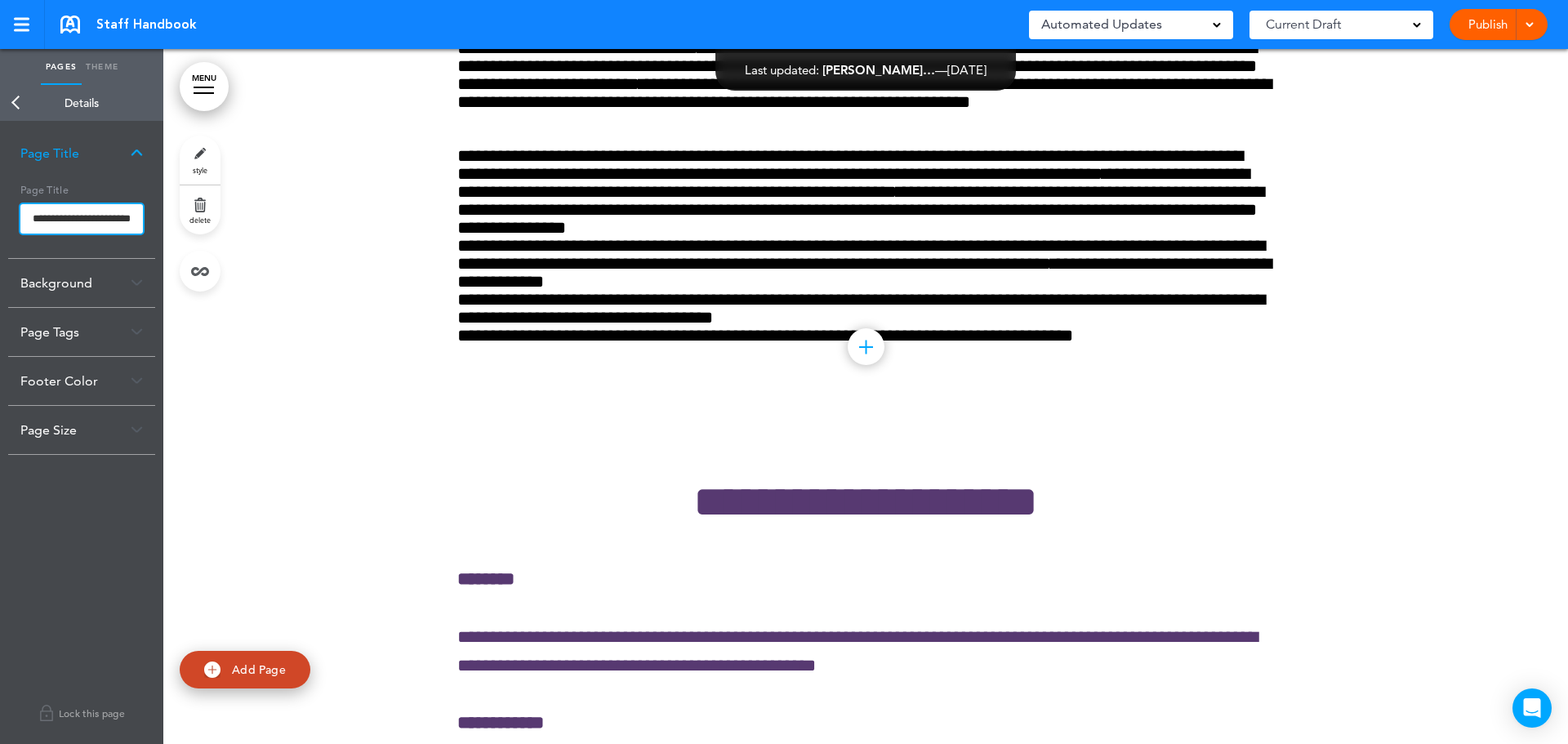 click on "**********" at bounding box center [82, 219] 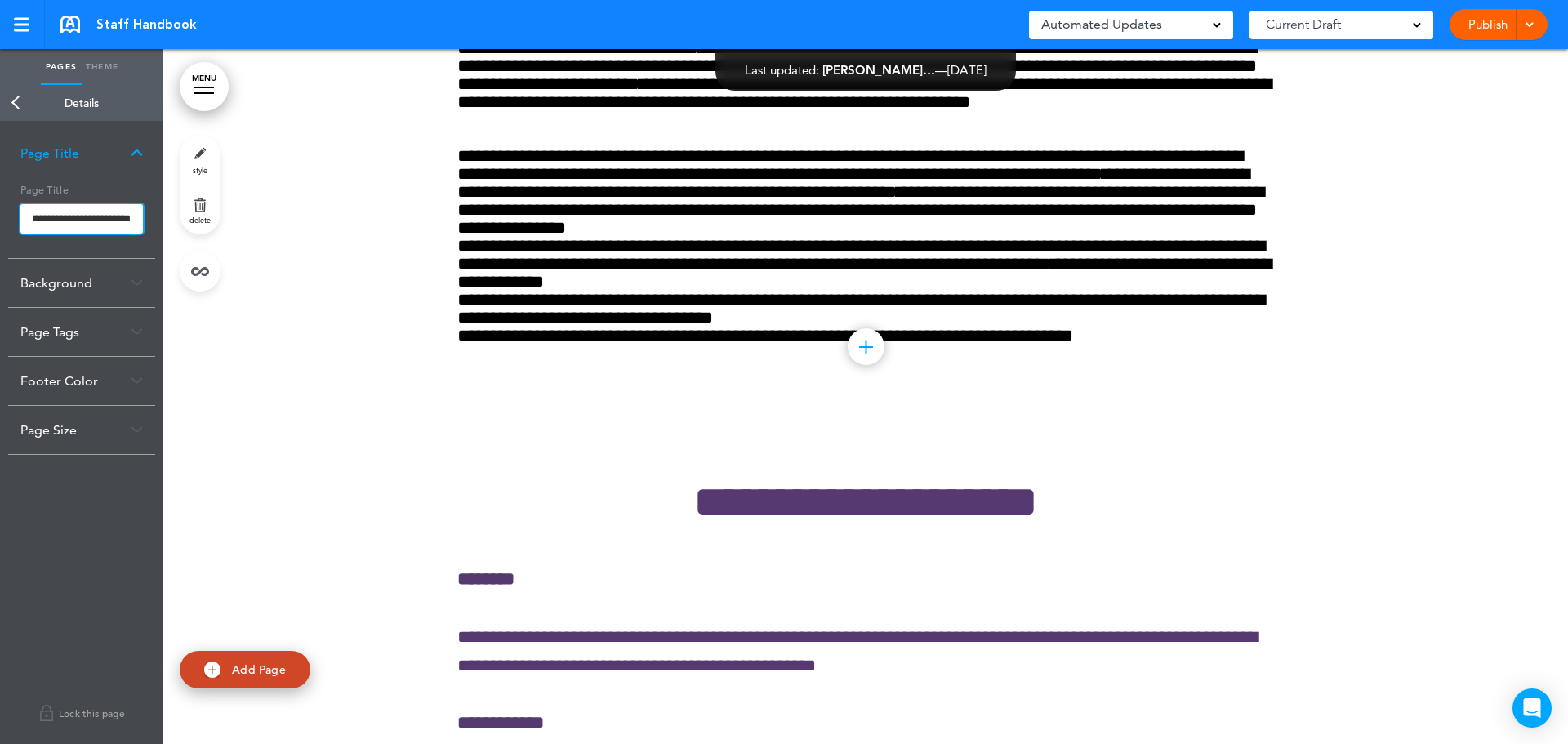 scroll, scrollTop: 0, scrollLeft: 67, axis: horizontal 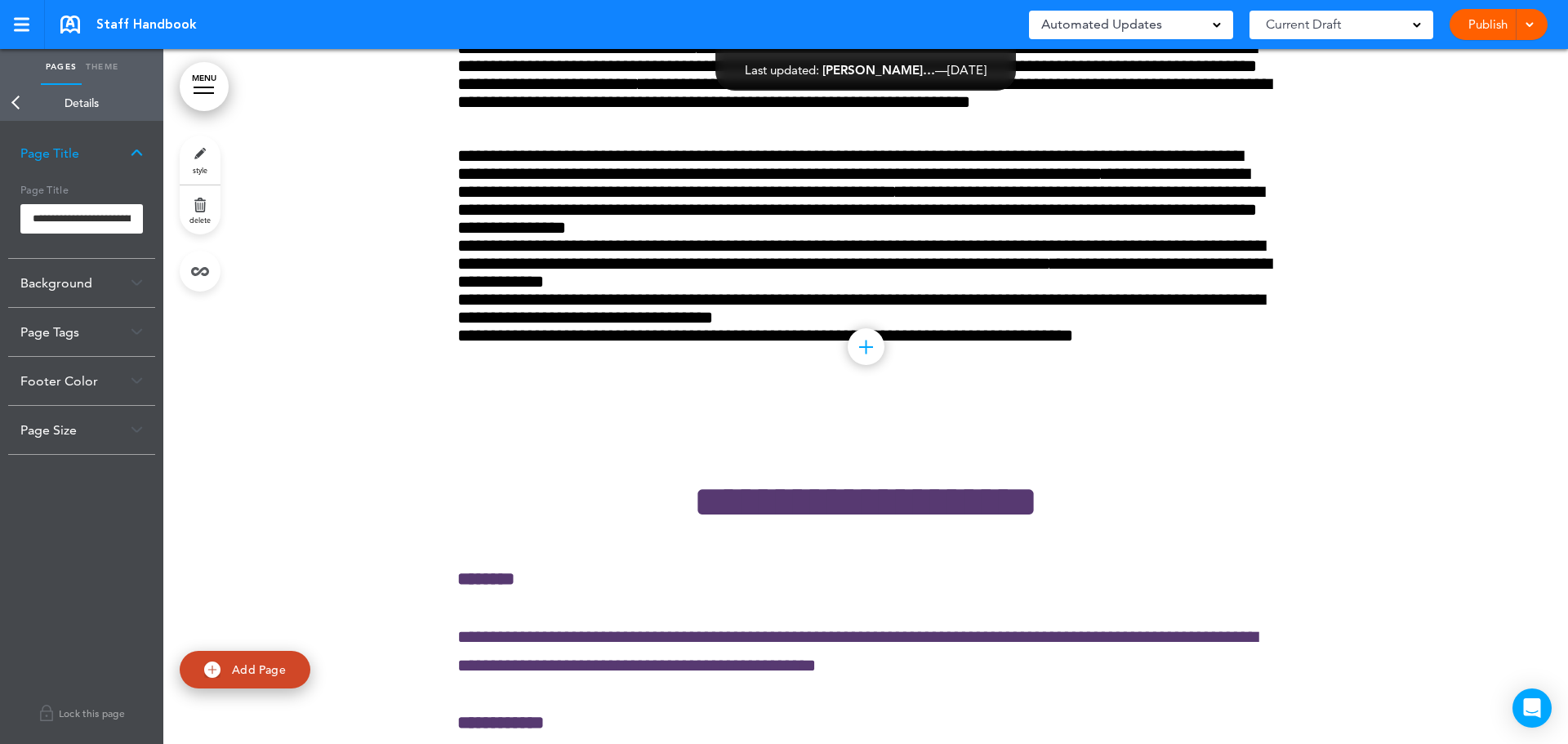 click on "Make this page common so it is available in other handbooks.
This handbook
[GEOGRAPHIC_DATA]
Settings
Signatures
Collaborators
Your Handbooks
Conflict of Interest Policy and Disclosure Form
Telecommuting Agreement Form
Handbook Acknowledgment Form
Handbook Acknowledgment Form (SC Employees)
Authorization for Deduction of Wages Form
Receipt of Non-Harassment Policy Form
Receipt of Non-Harassment Policy Form (OR Employees)
Receipt of Non-Harassment Policy Form (CT Employees)" at bounding box center (784, 372) 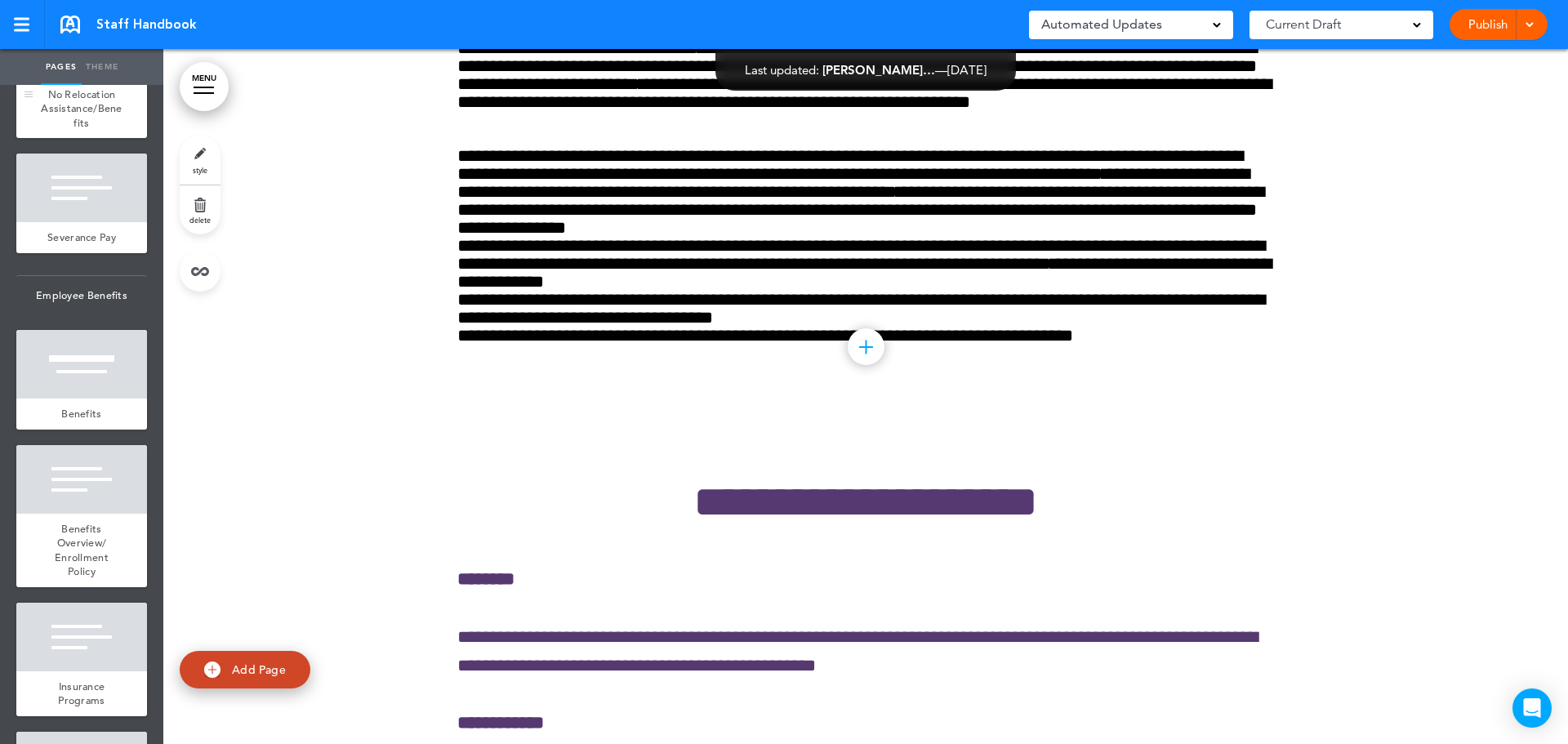 click on "No Relocation Assistance/Benefits" at bounding box center [82, 109] 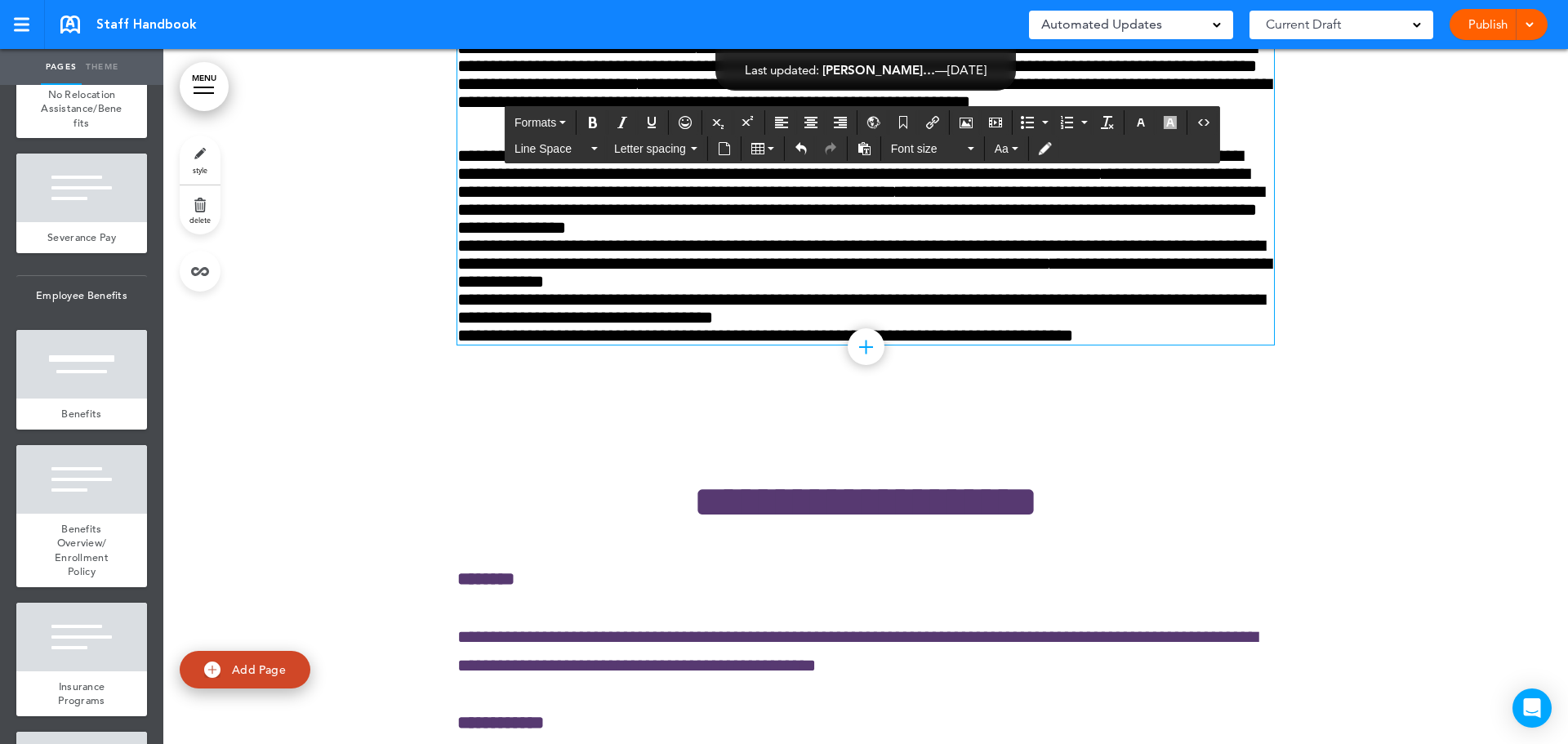 click on "MENU
Formats       Line Space   Letter spacing     Font size   Aa   Formats       Line Space   Letter spacing     Font size   Aa
Cancel
Reorder
?
Move or rearrange pages
easily by selecting whole  sections or individual pages.
Go back
Staff Handbook
hide page in   table of contents
1
Required: SC Title Page
hide page in   table of contents
2
3 4 5 6 7" at bounding box center [866, -82664] 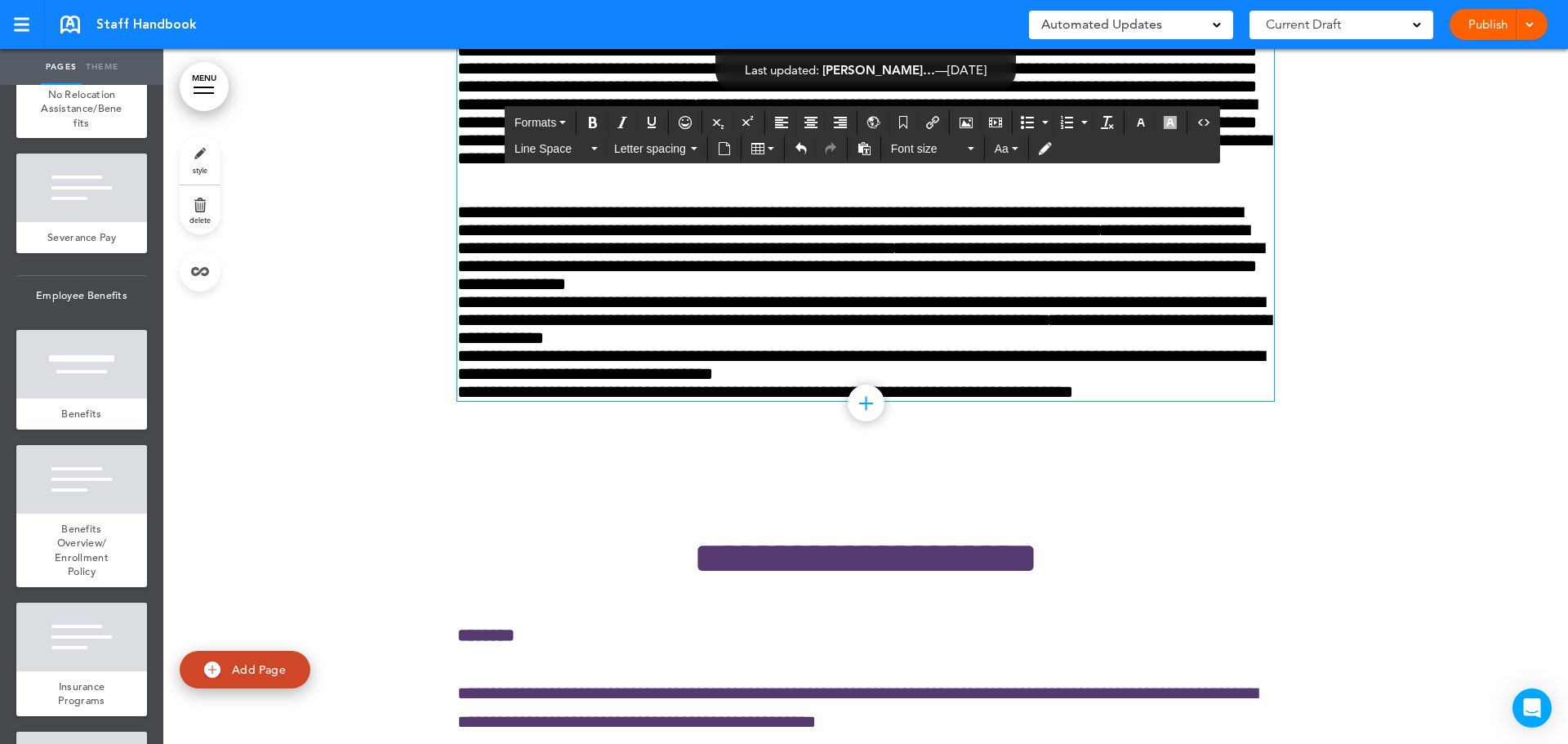 scroll, scrollTop: 82897, scrollLeft: 0, axis: vertical 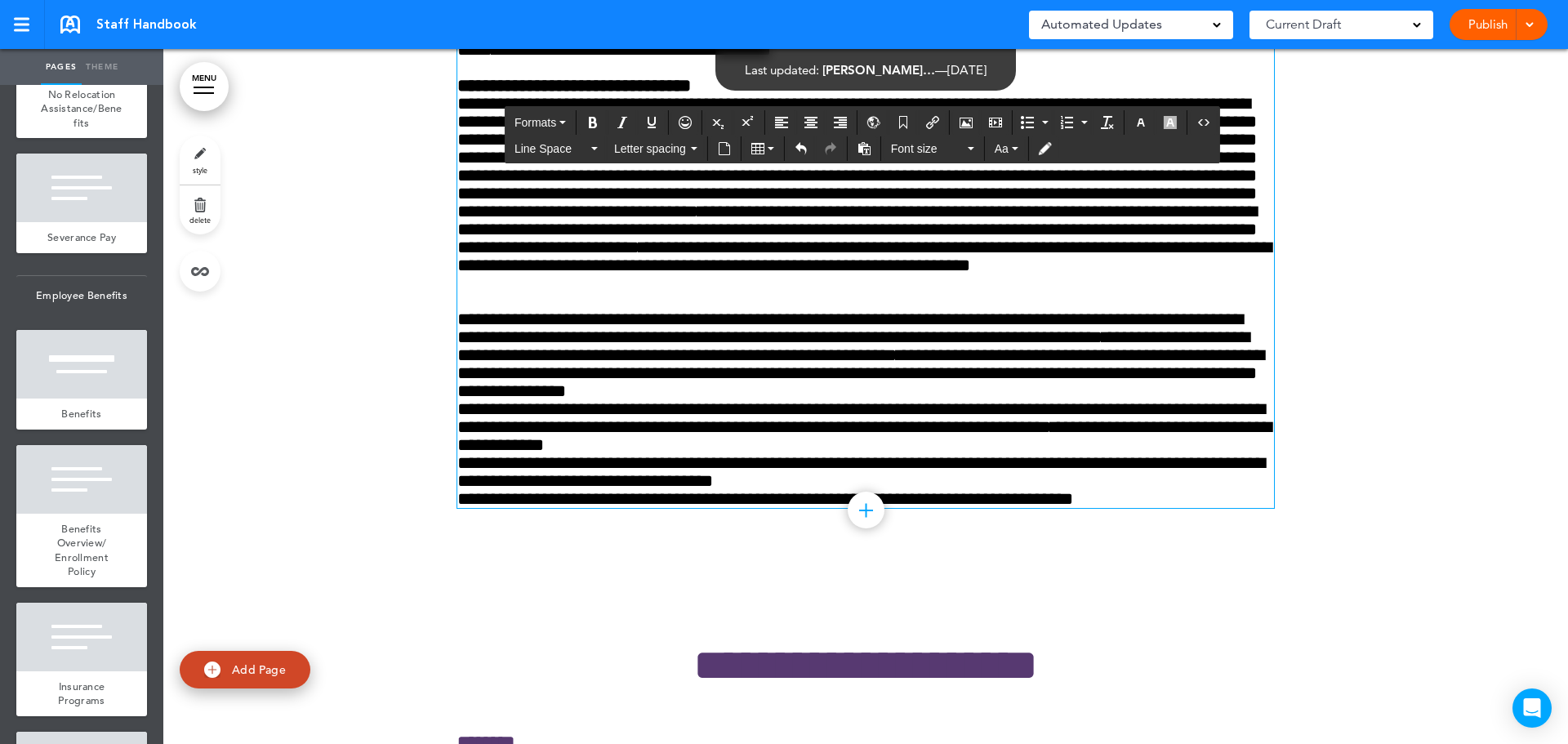 click on "**********" at bounding box center (866, -364) 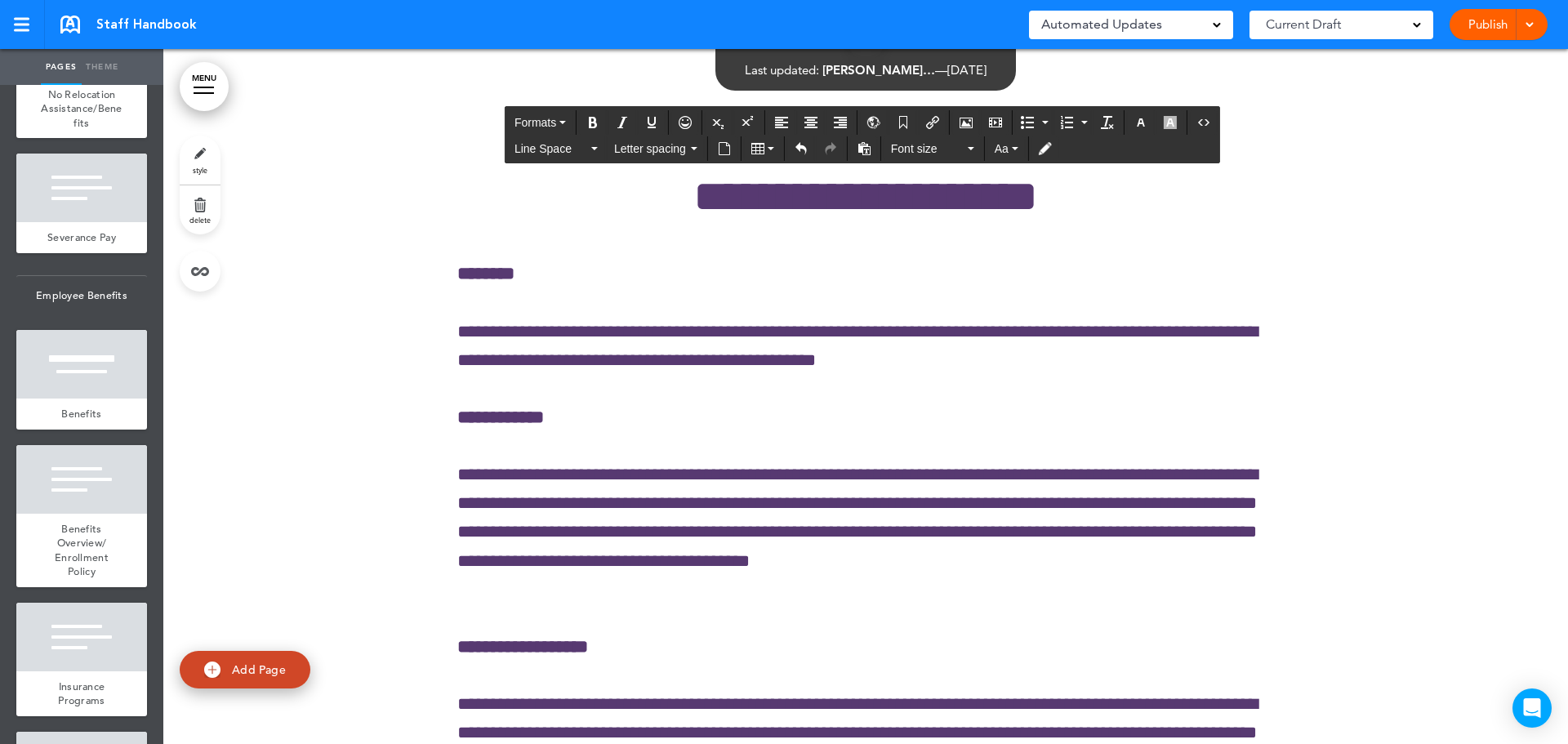 scroll, scrollTop: 83550, scrollLeft: 0, axis: vertical 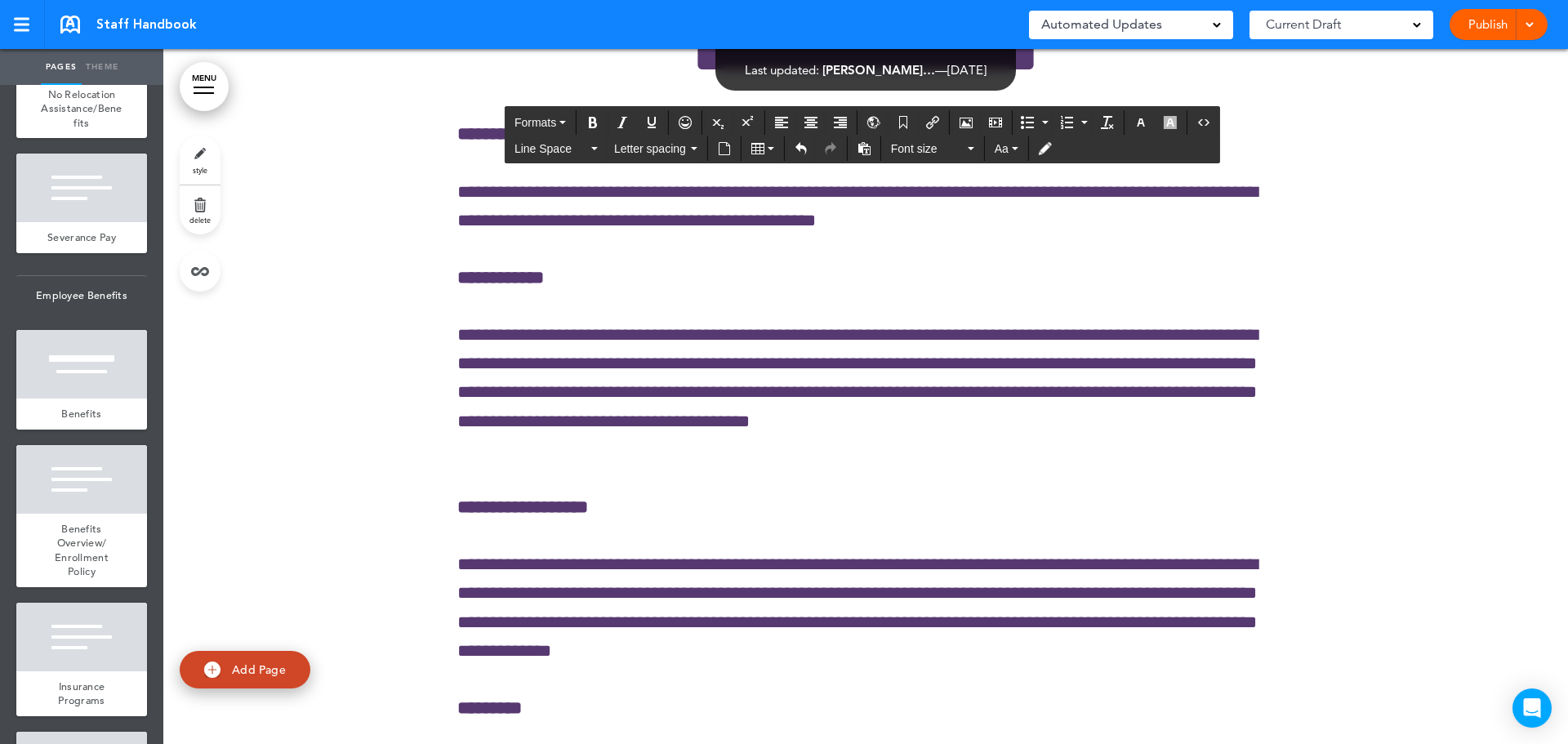 drag, startPoint x: 456, startPoint y: 412, endPoint x: 1156, endPoint y: 553, distance: 714.0595 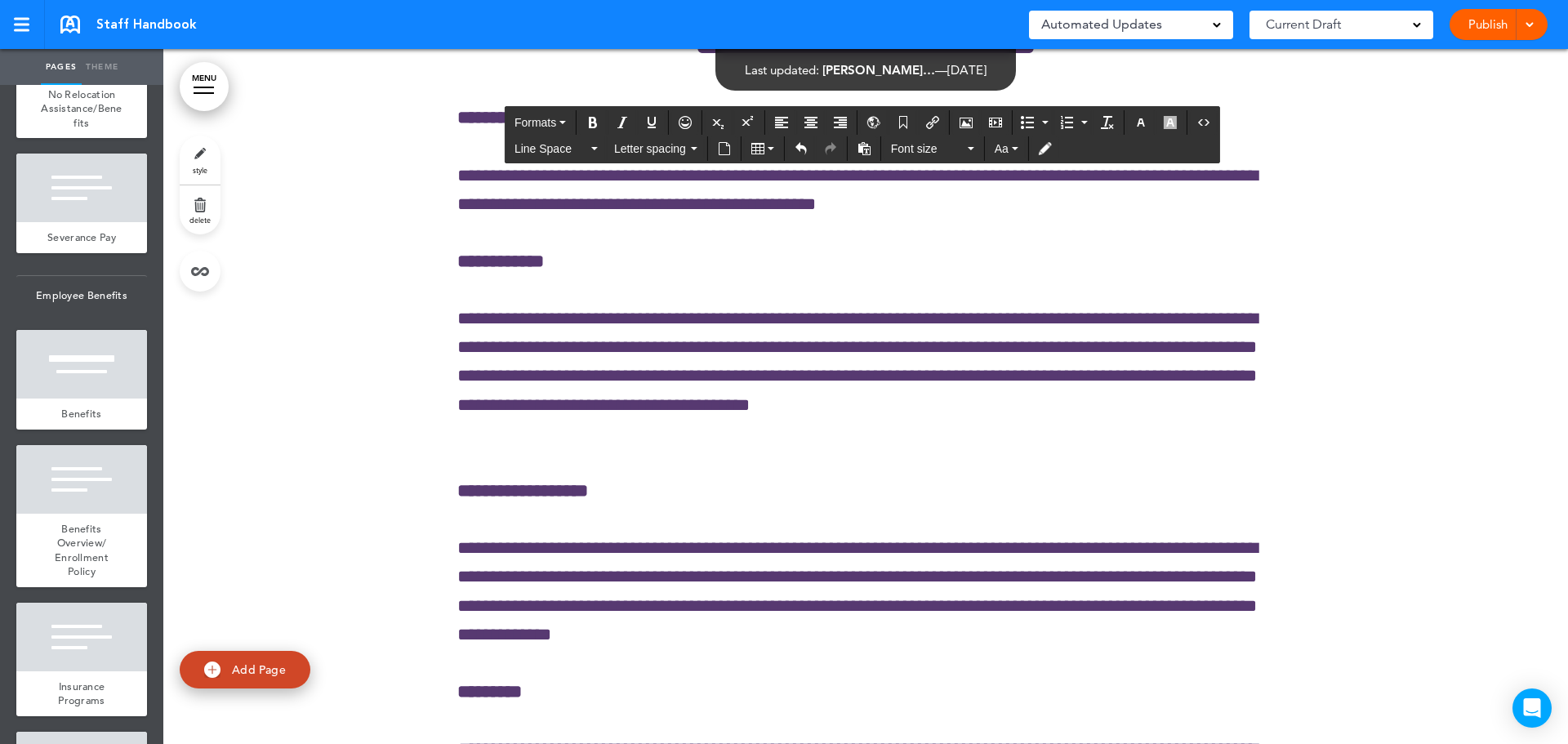 scroll, scrollTop: 83550, scrollLeft: 0, axis: vertical 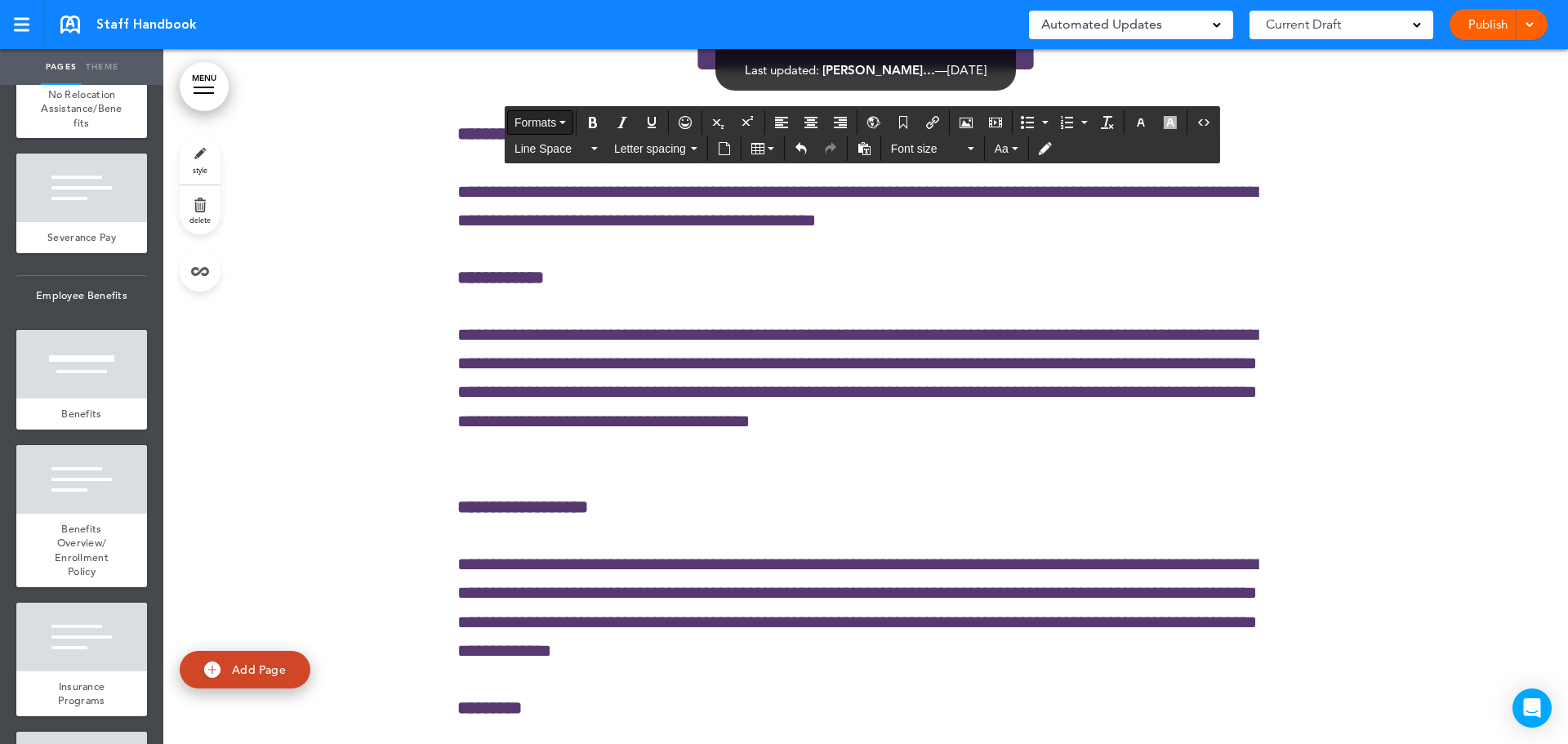 click on "Formats" at bounding box center (540, 123) 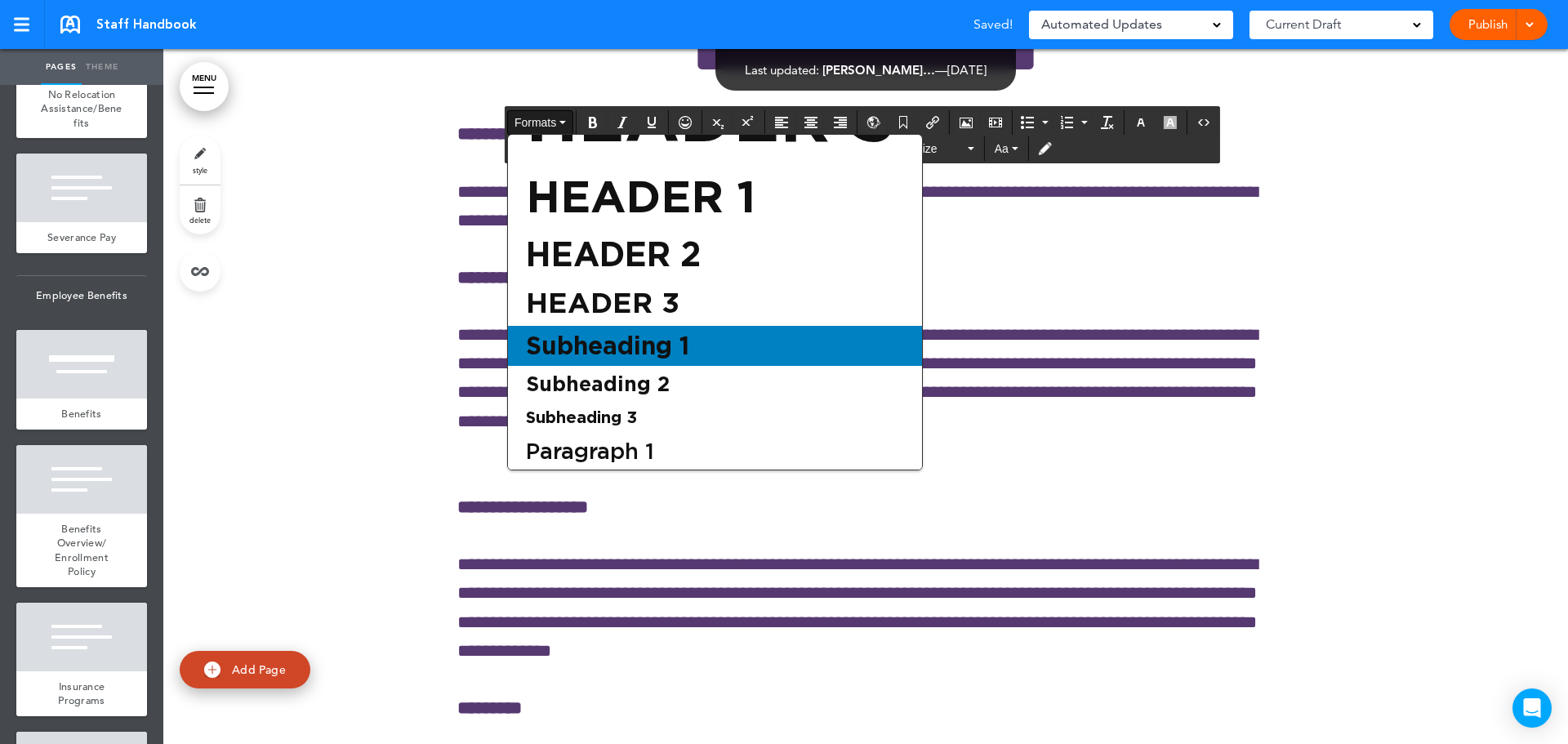 scroll, scrollTop: 105, scrollLeft: 0, axis: vertical 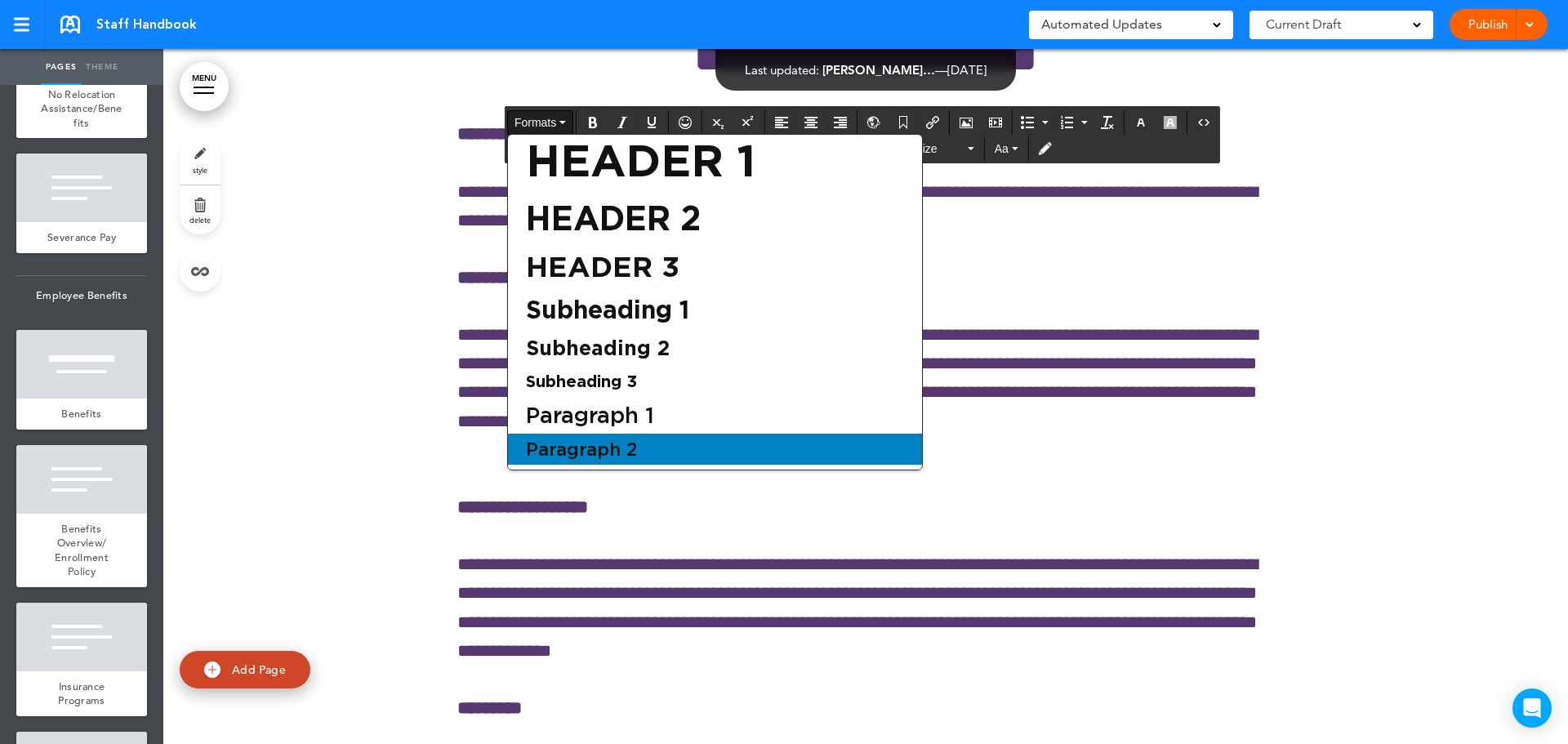 click on "Paragraph 2" at bounding box center (715, 449) 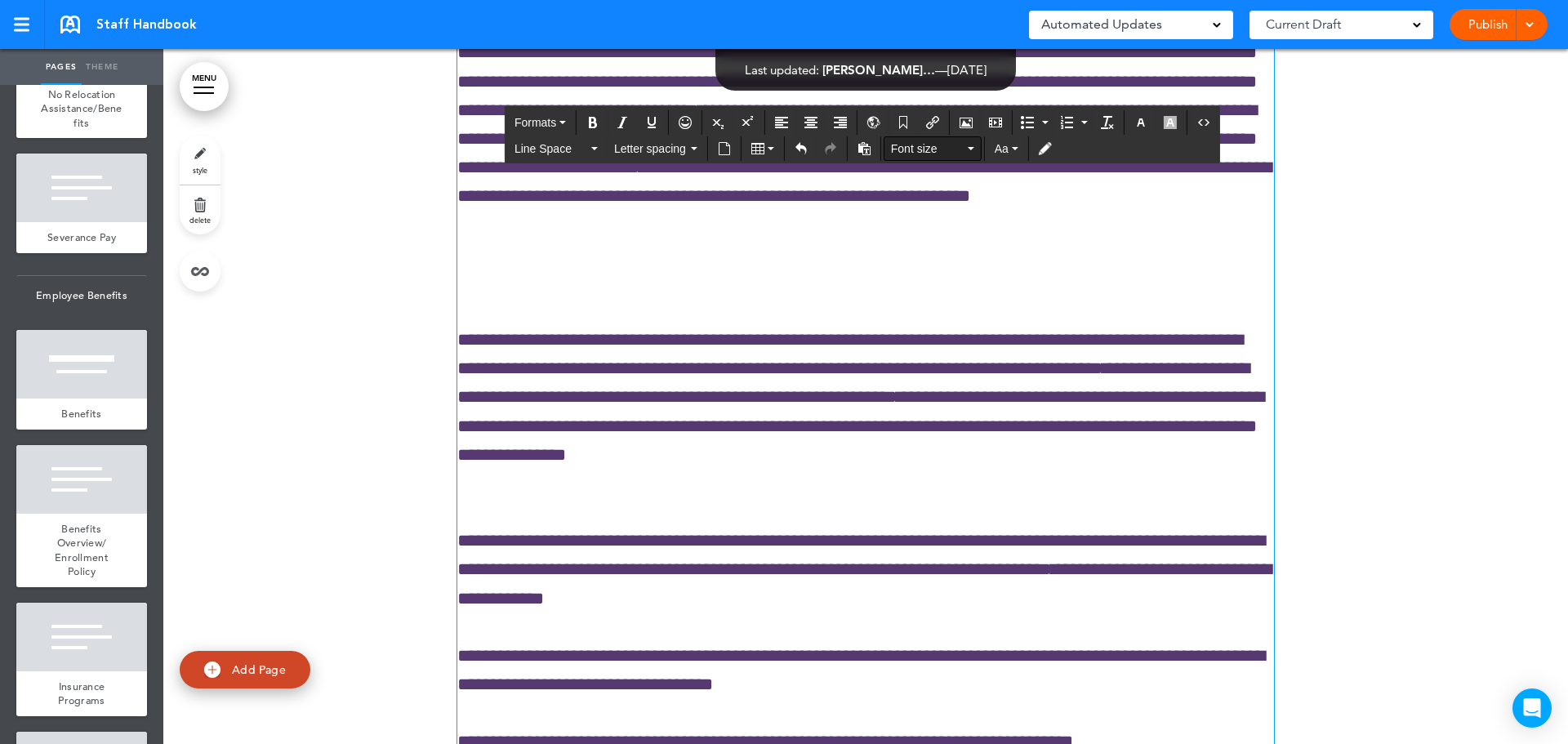 click on "Font size" at bounding box center [928, 149] 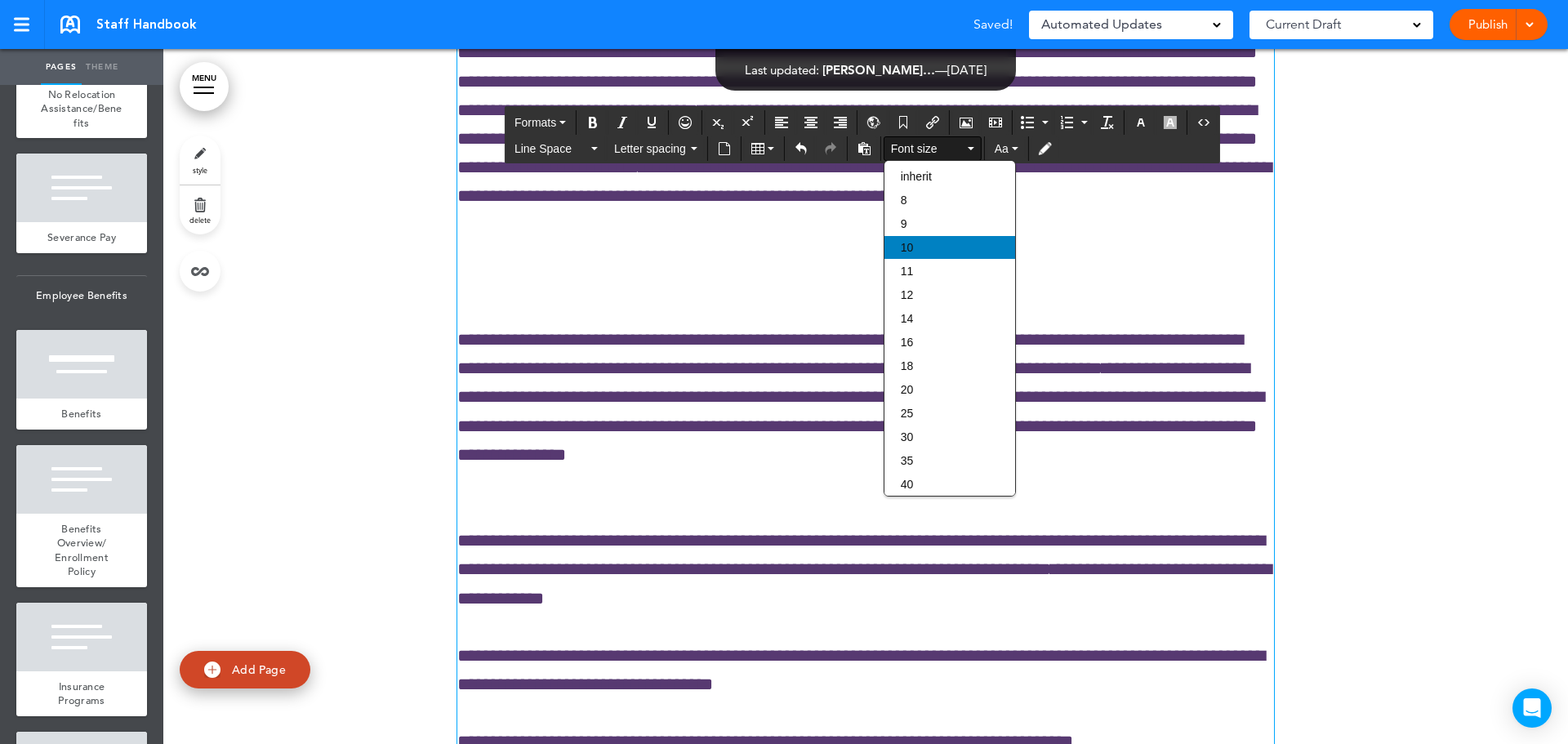 click on "10" at bounding box center (950, 247) 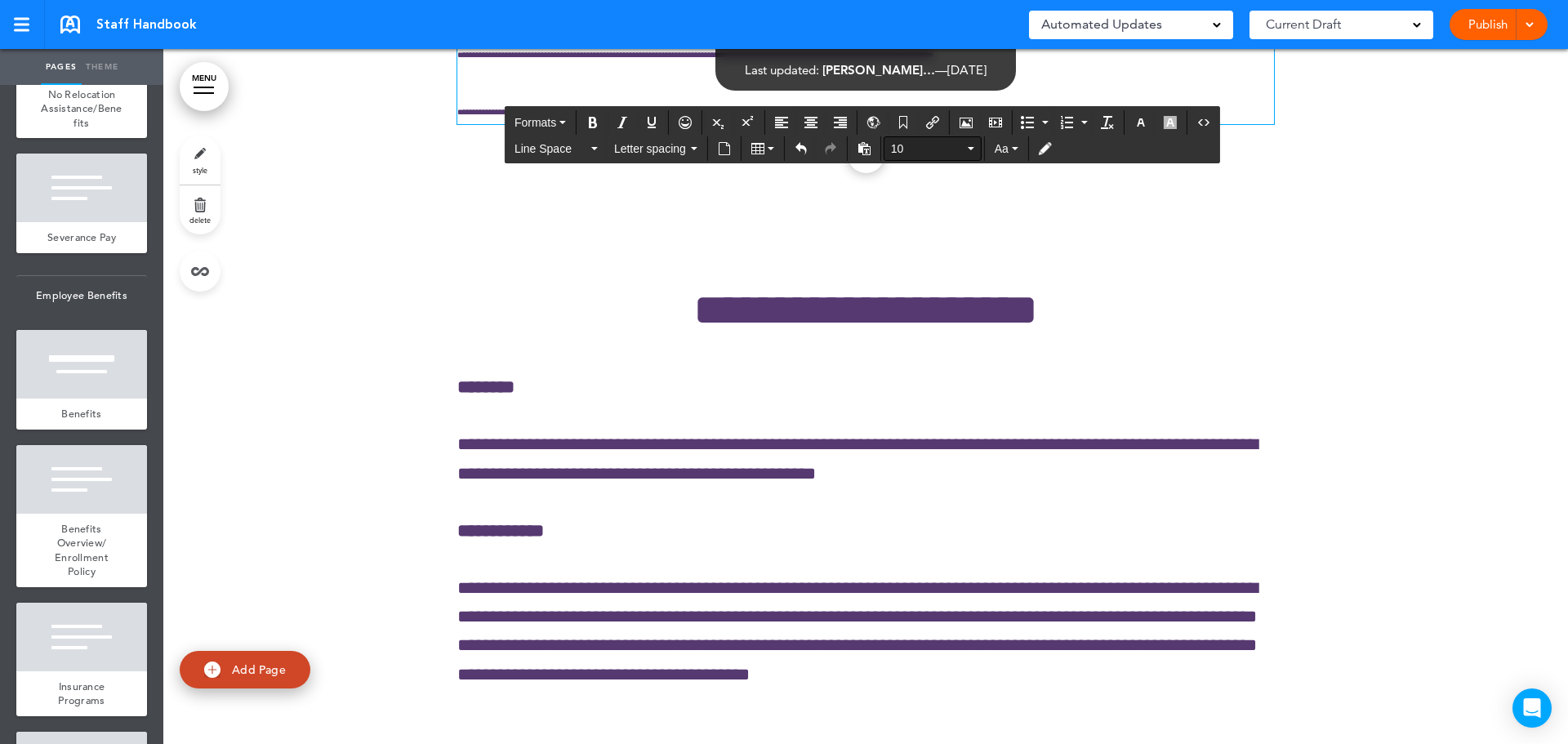 click on "10" at bounding box center [928, 149] 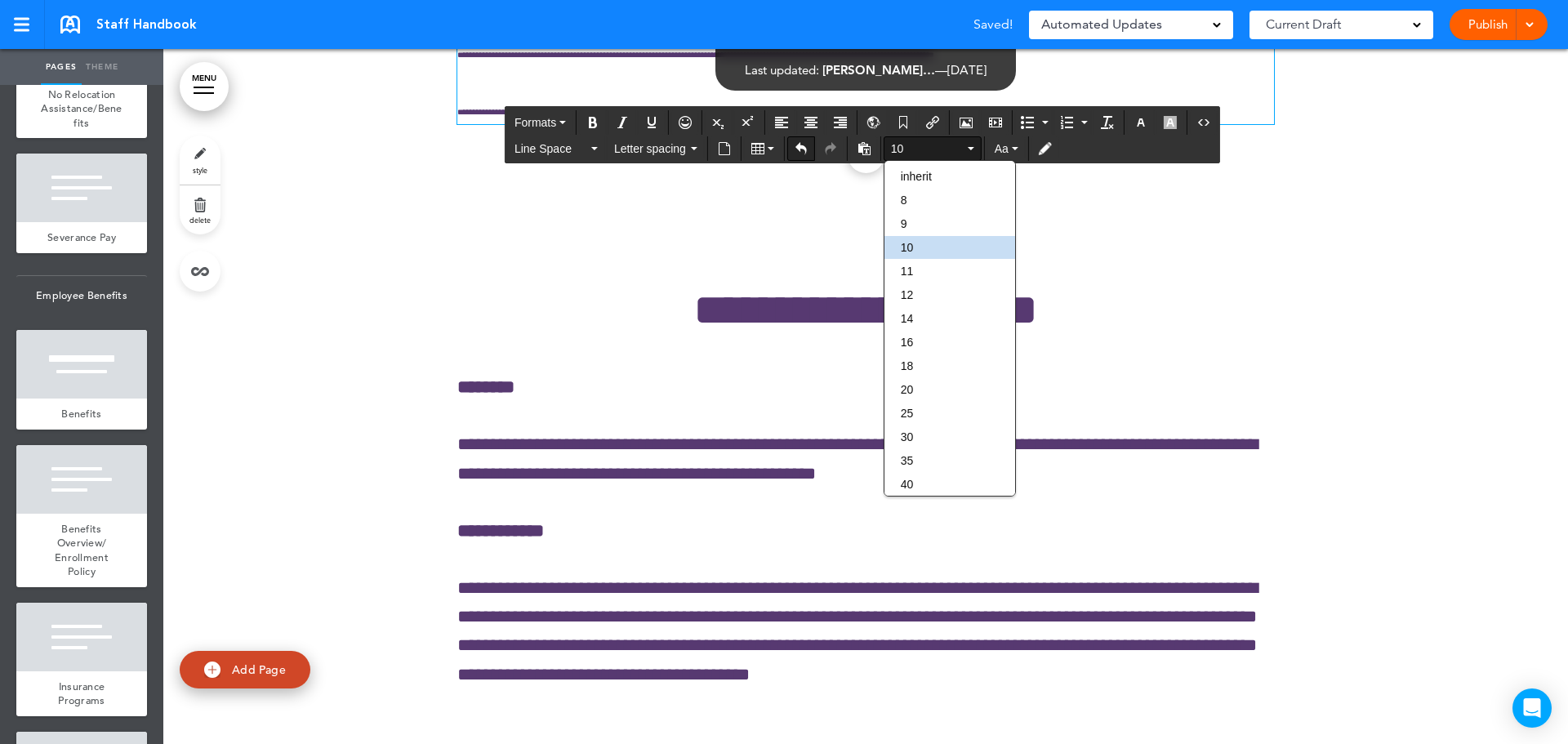 click at bounding box center (801, 149) 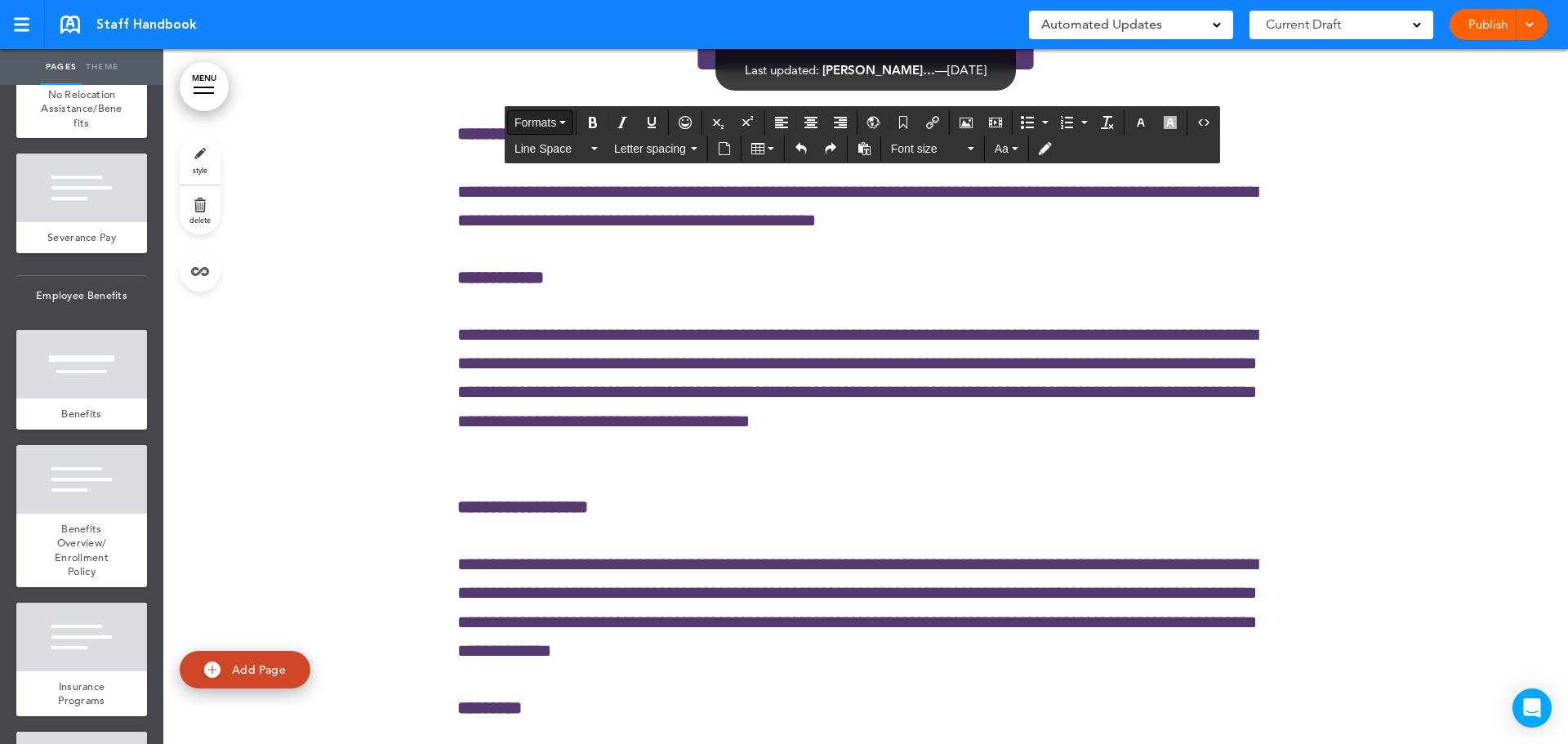 click on "Formats" at bounding box center [535, 123] 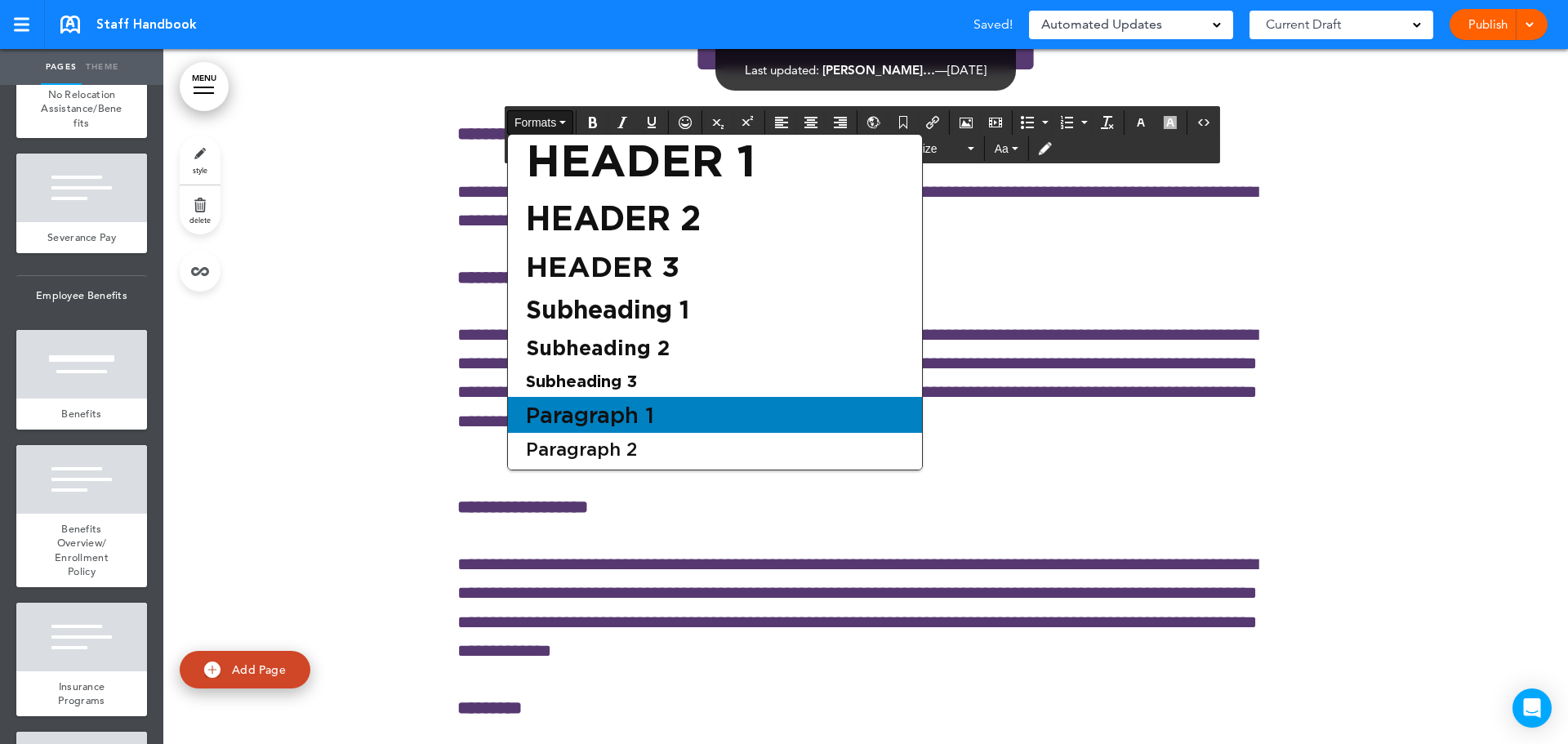 click on "Paragraph 1" at bounding box center [590, 415] 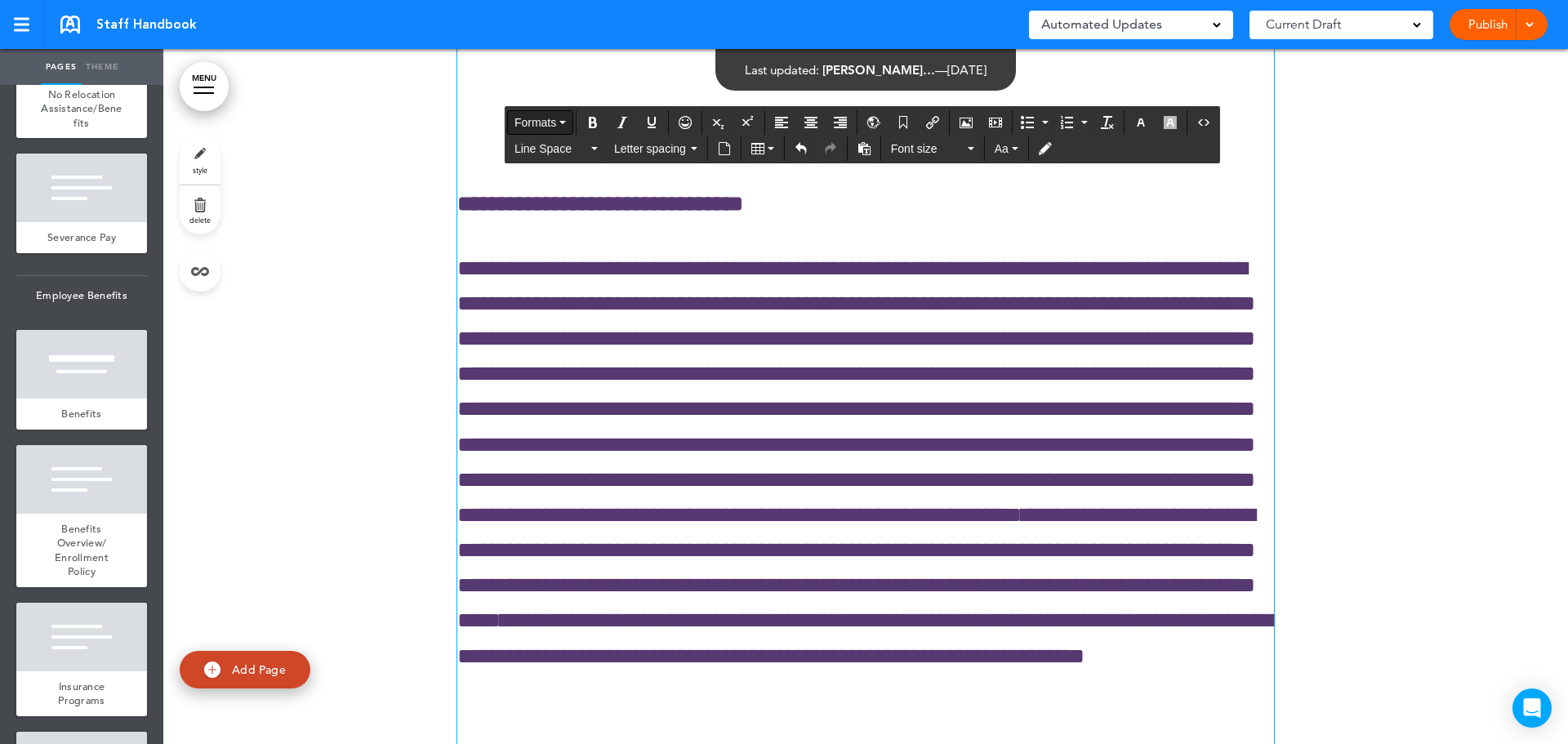 click on "Formats" at bounding box center [540, 123] 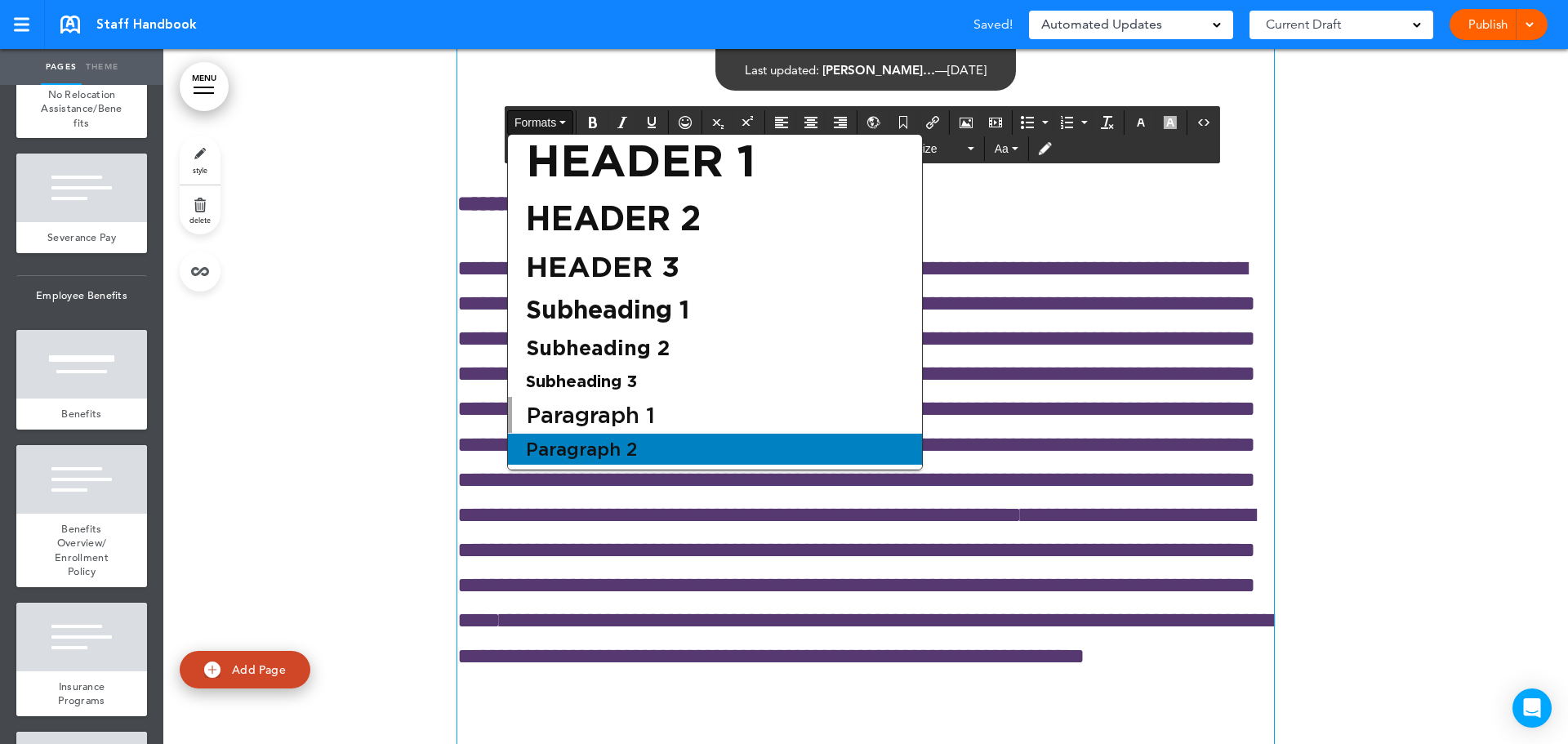 click on "Paragraph 2" at bounding box center (581, 449) 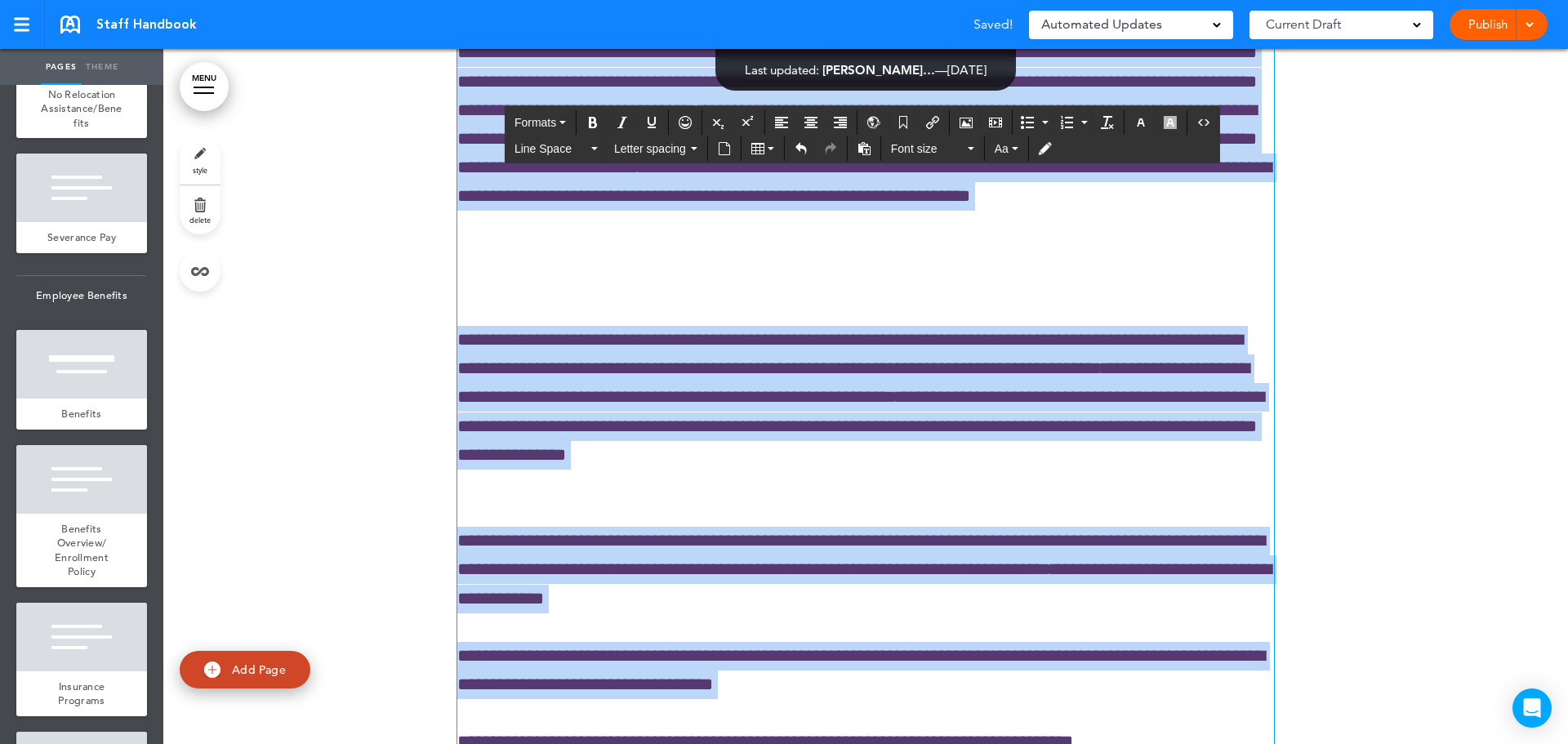 click on "**********" at bounding box center [866, -292] 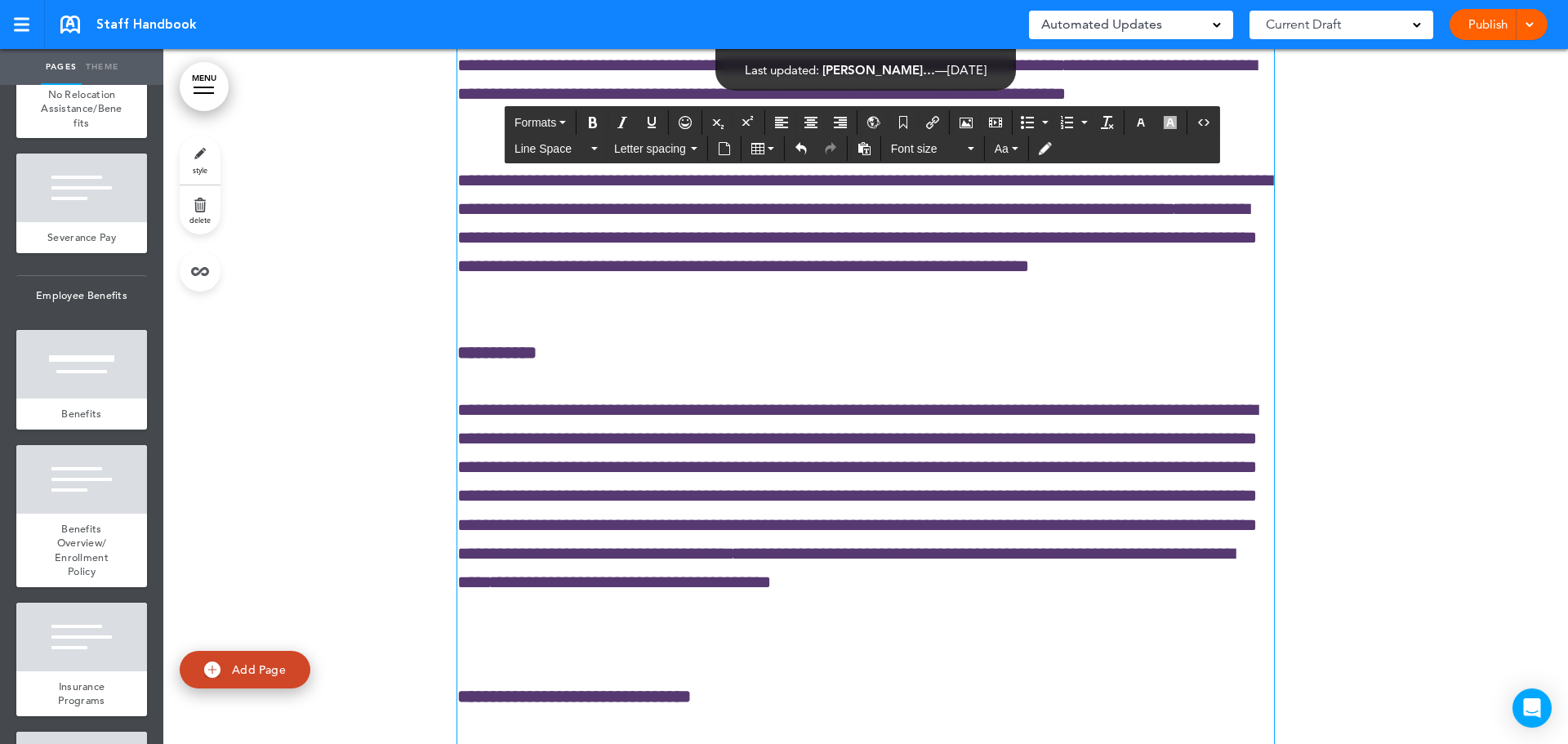 scroll, scrollTop: 82978, scrollLeft: 0, axis: vertical 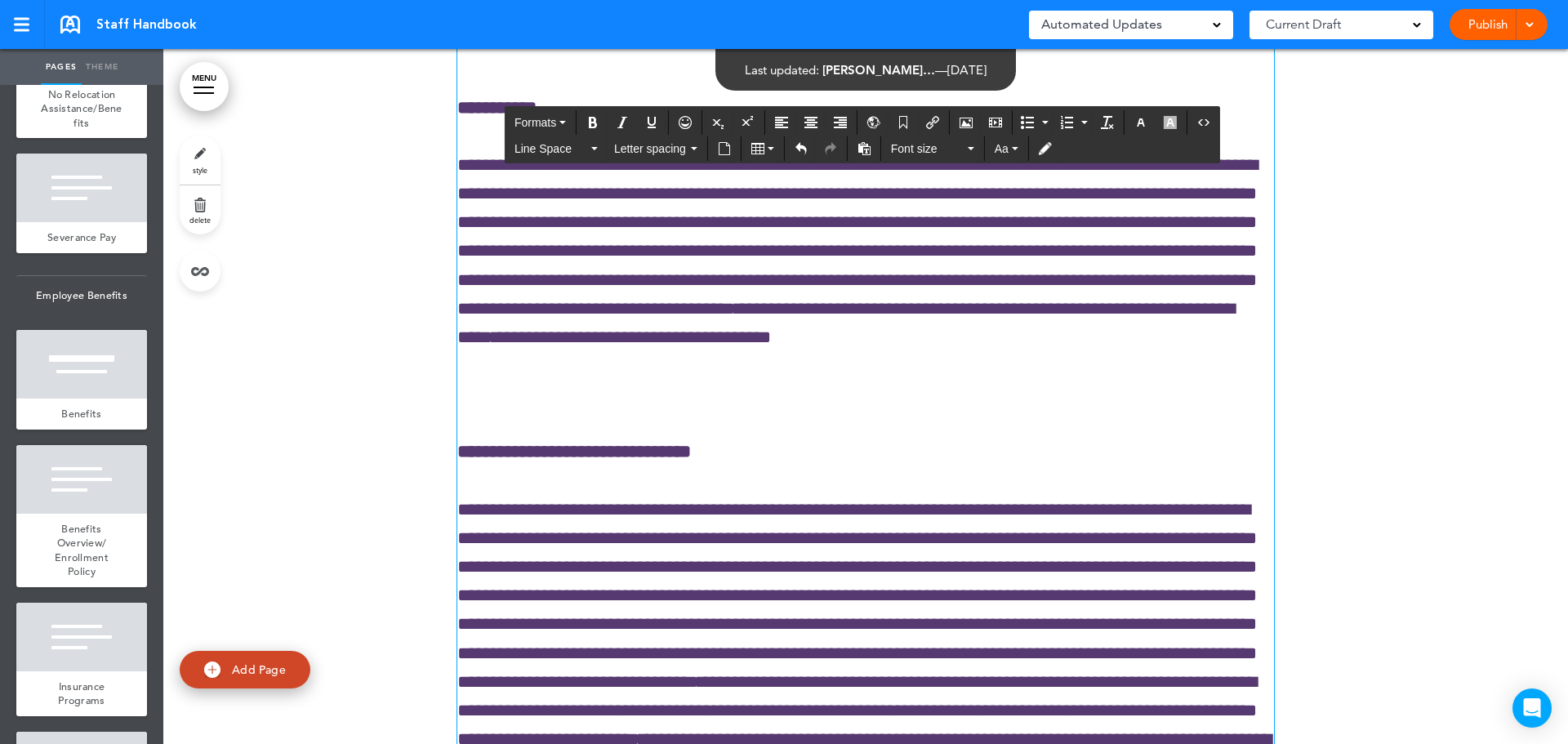 click on "**********" at bounding box center [866, -309] 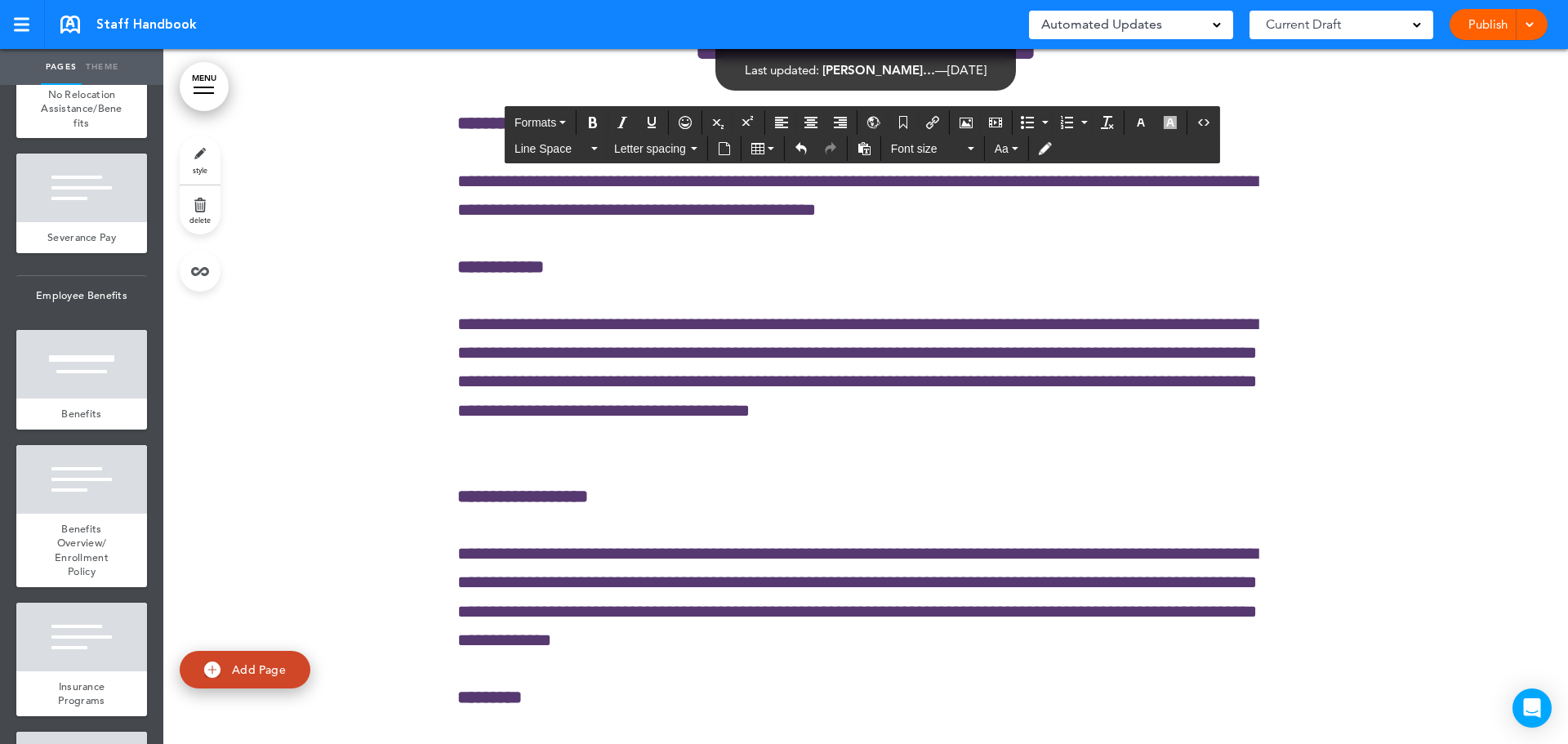 scroll, scrollTop: 84448, scrollLeft: 0, axis: vertical 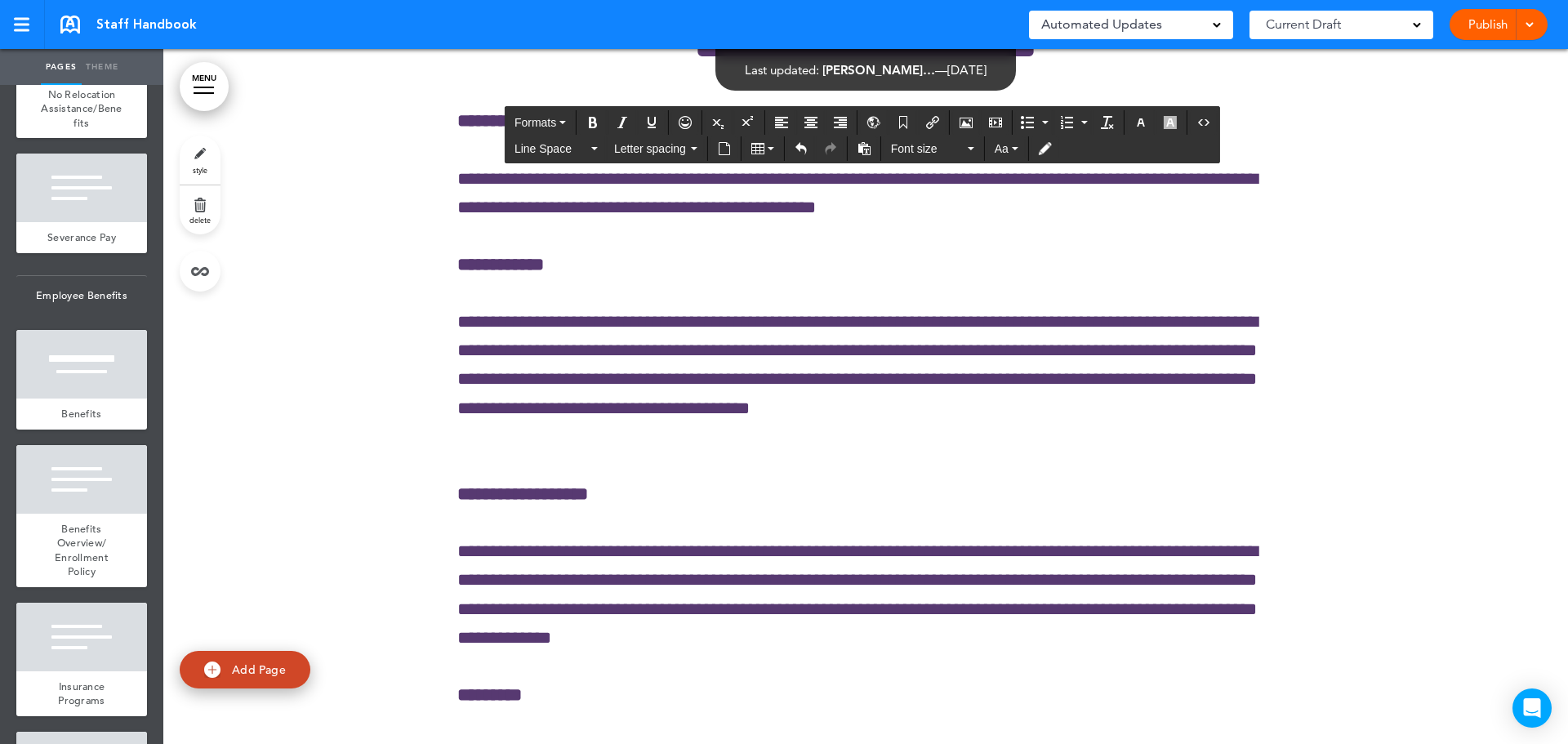 drag, startPoint x: 456, startPoint y: 332, endPoint x: 1238, endPoint y: 486, distance: 797.0194 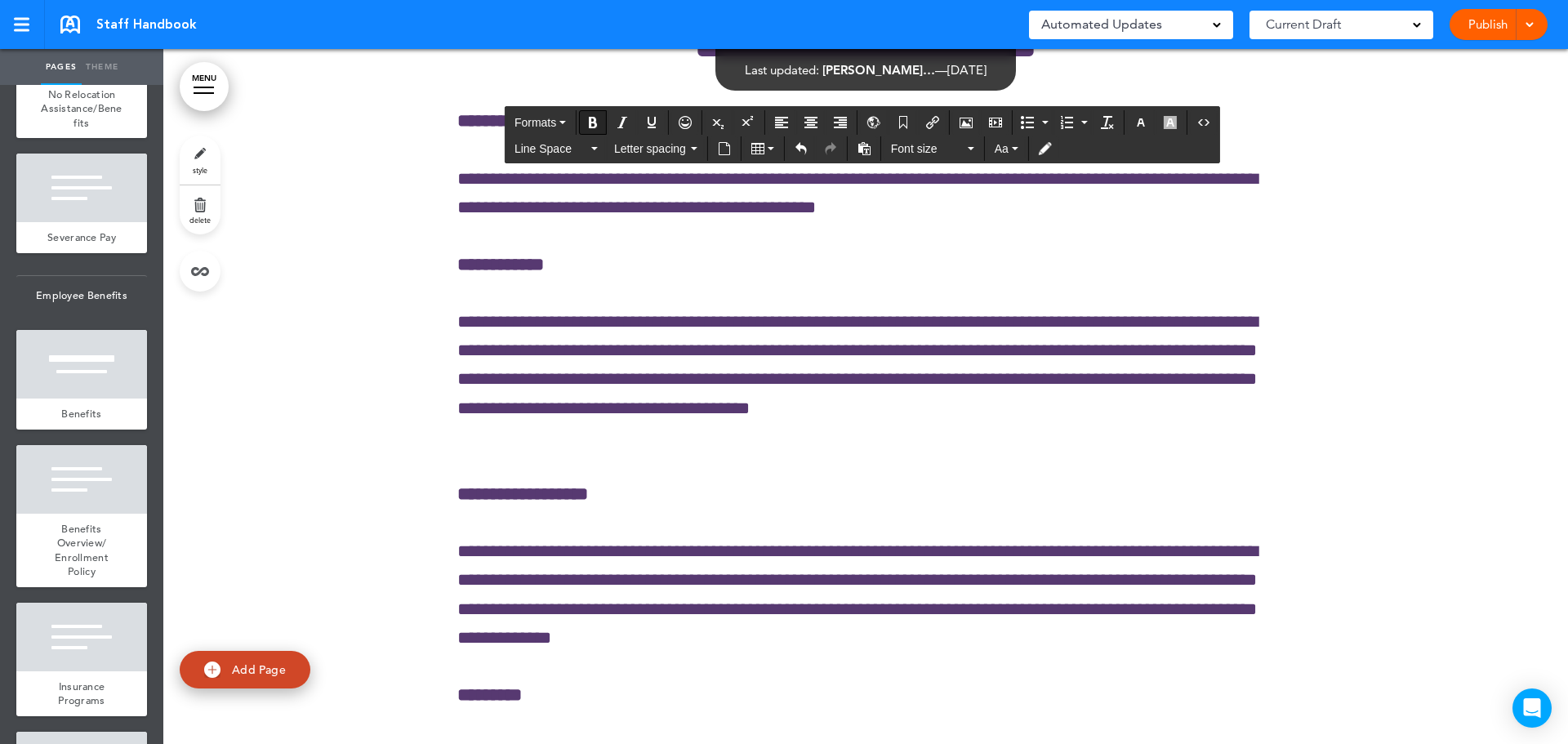 click at bounding box center (593, 123) 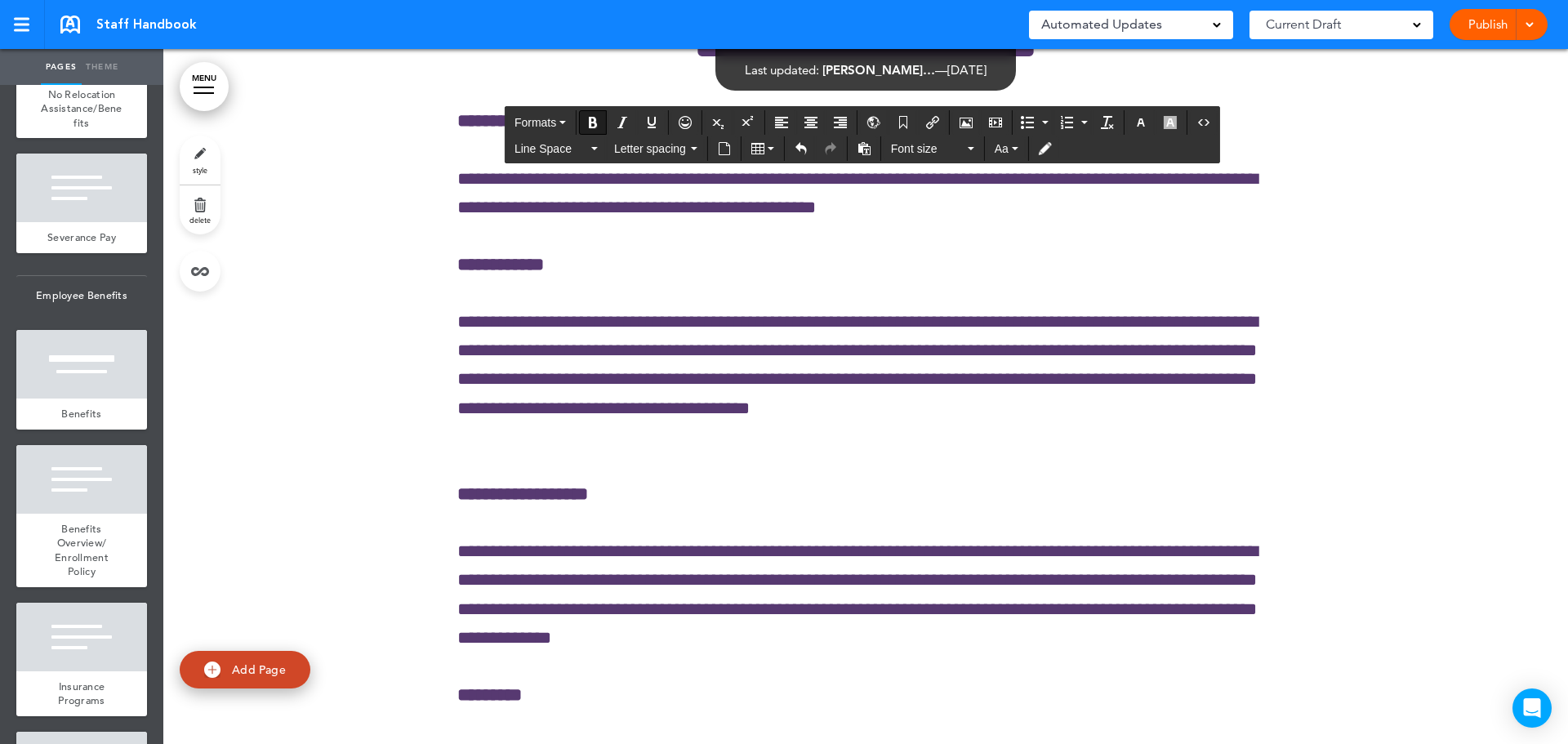 click at bounding box center [593, 123] 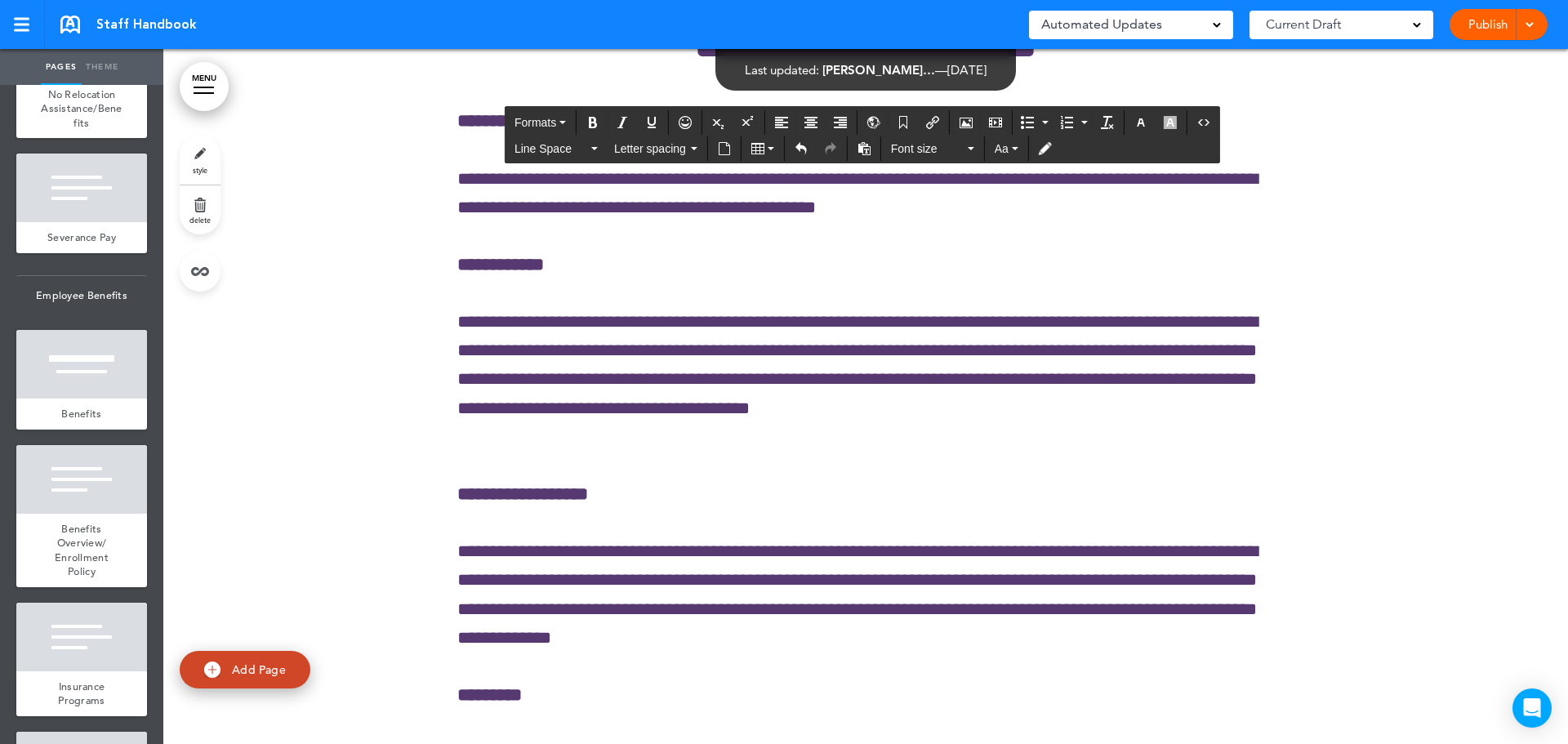click on "**********" at bounding box center [866, -157] 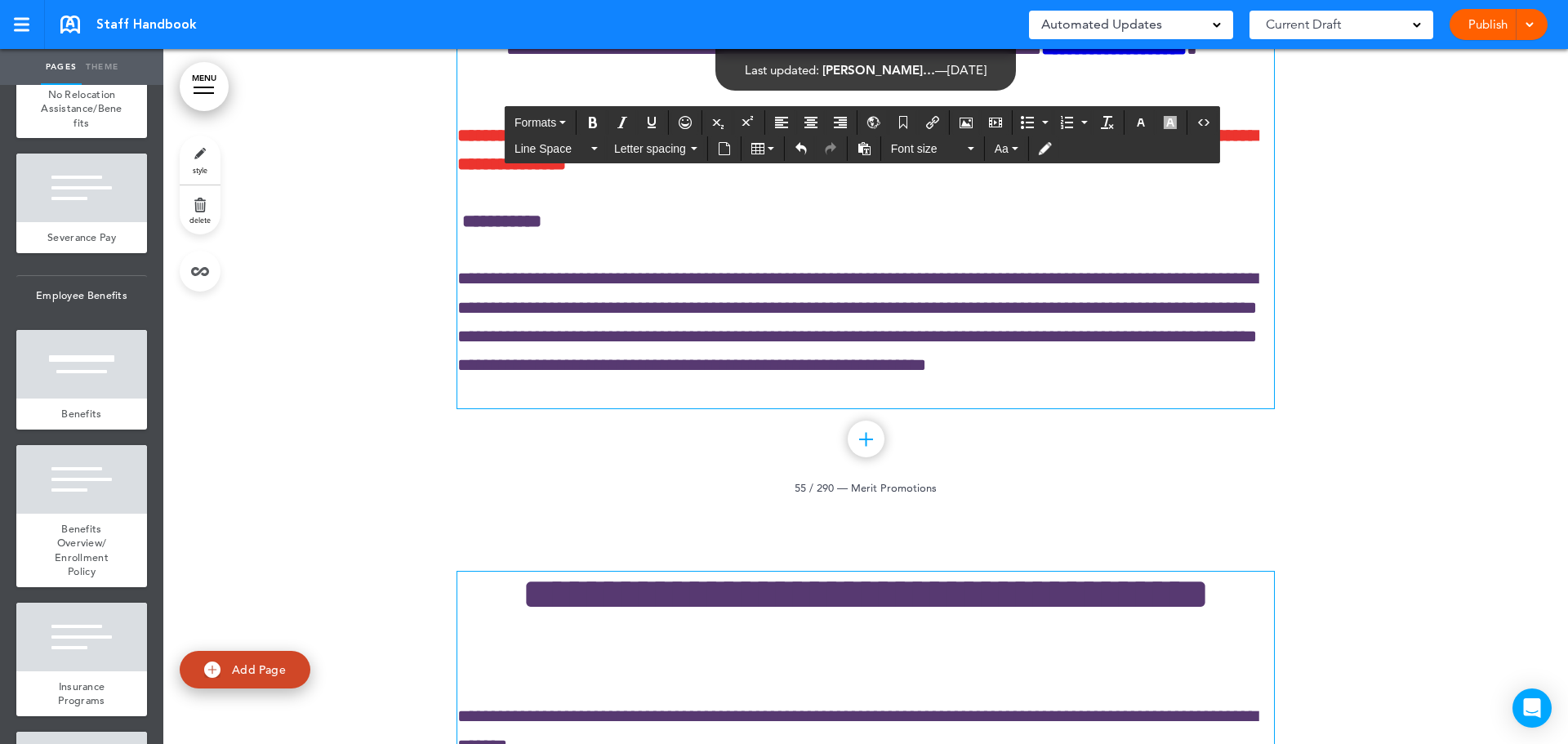 scroll, scrollTop: 82243, scrollLeft: 0, axis: vertical 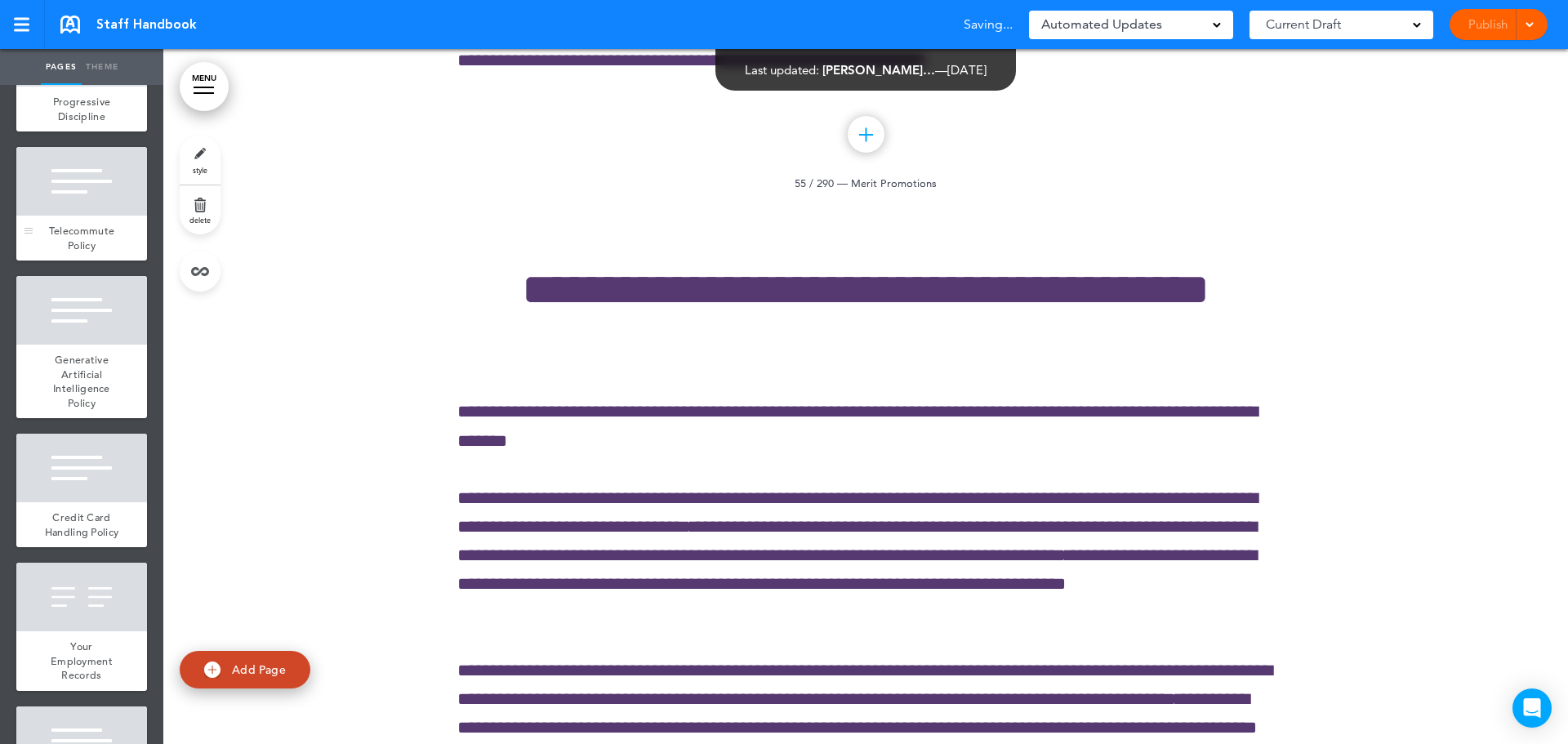 click on "Telecommute Policy" at bounding box center (82, 238) 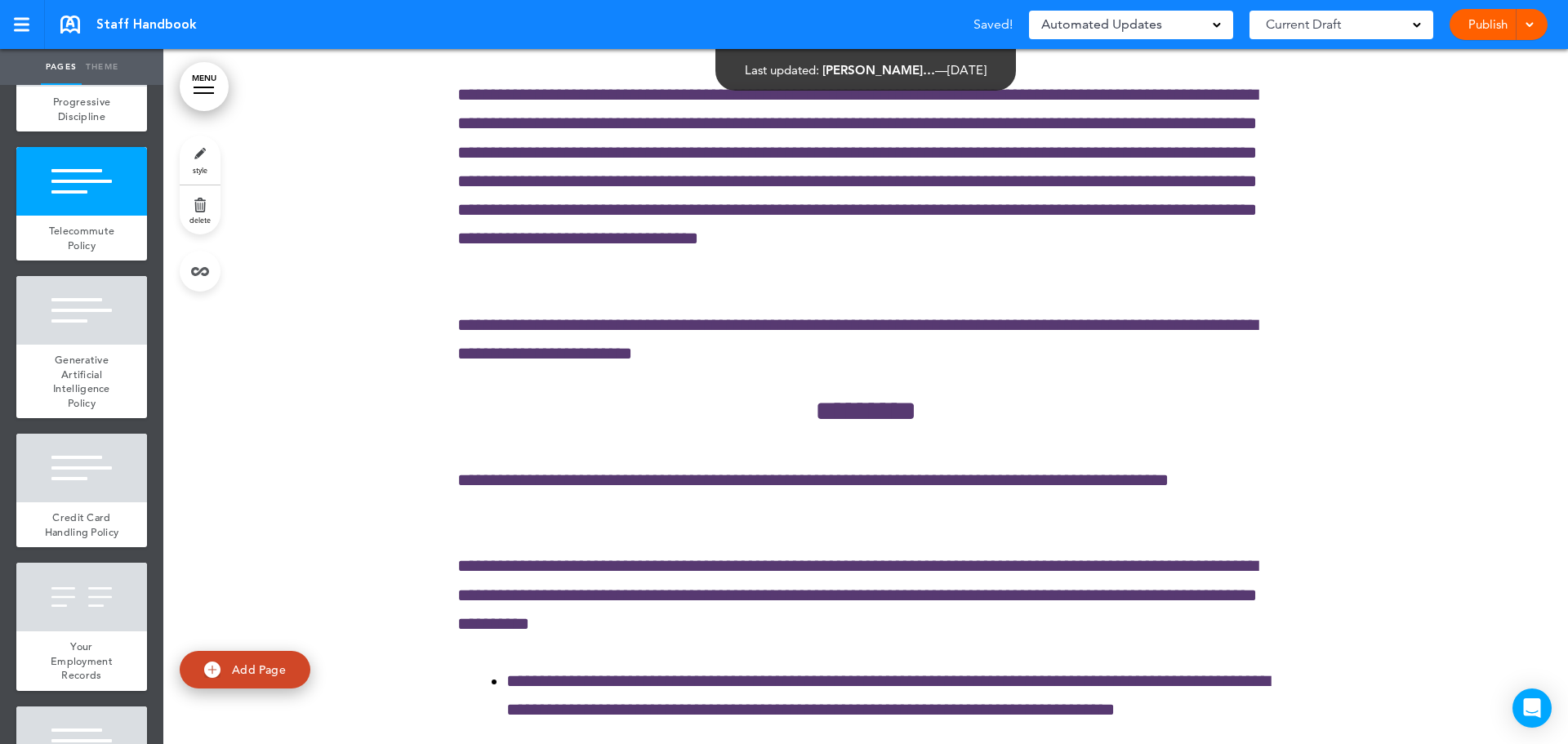 scroll, scrollTop: 60033, scrollLeft: 0, axis: vertical 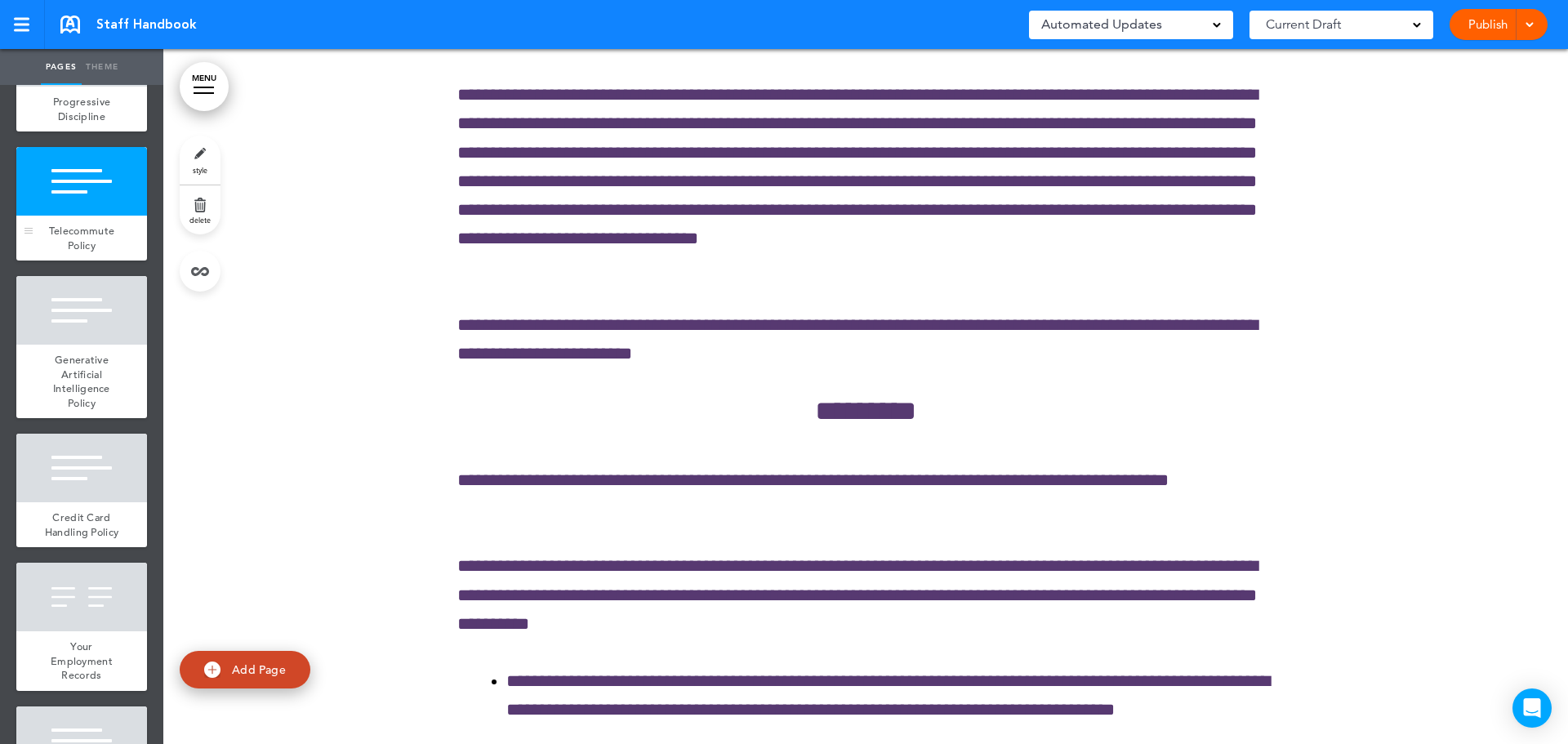click on "Telecommute Policy" at bounding box center [82, 238] 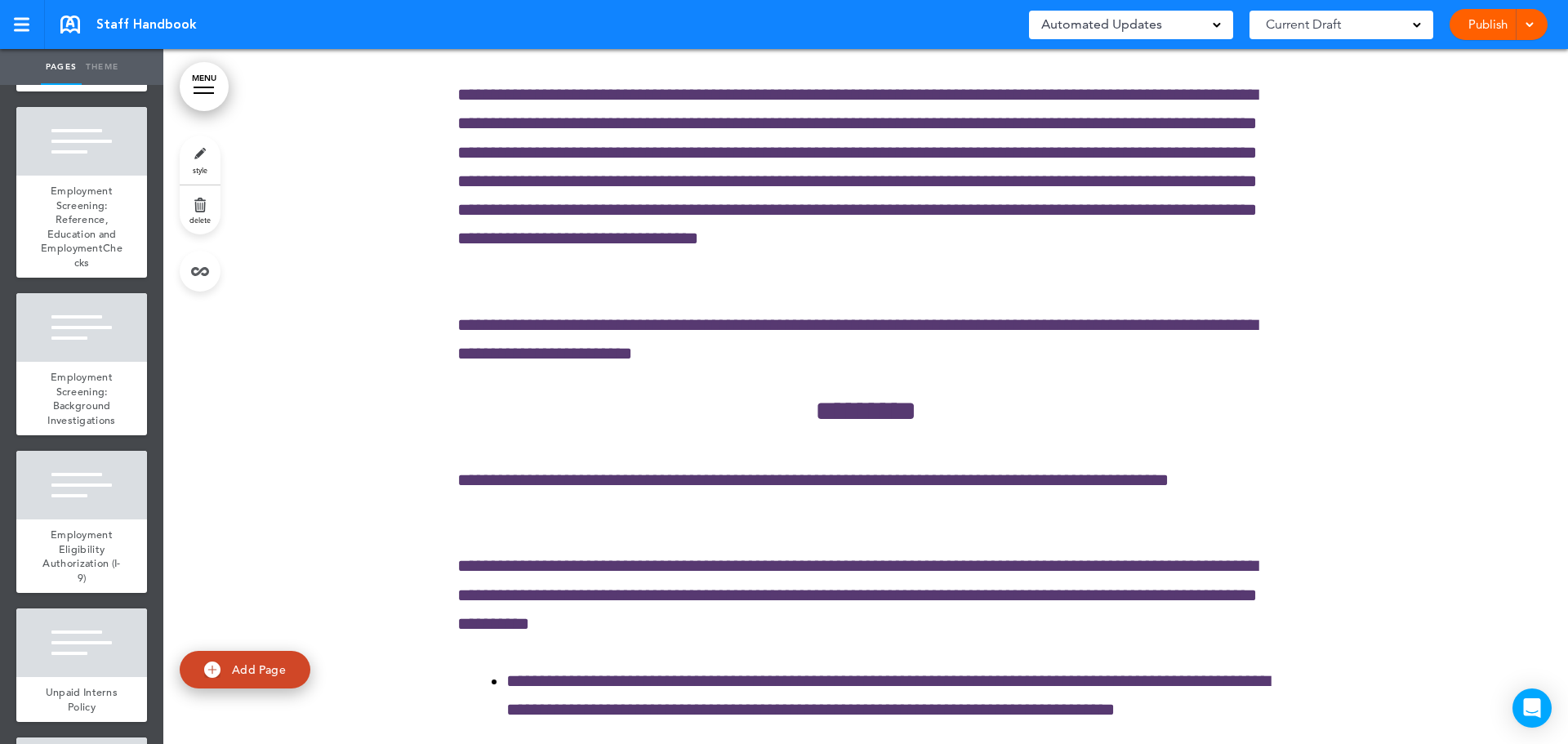 scroll, scrollTop: 3843, scrollLeft: 0, axis: vertical 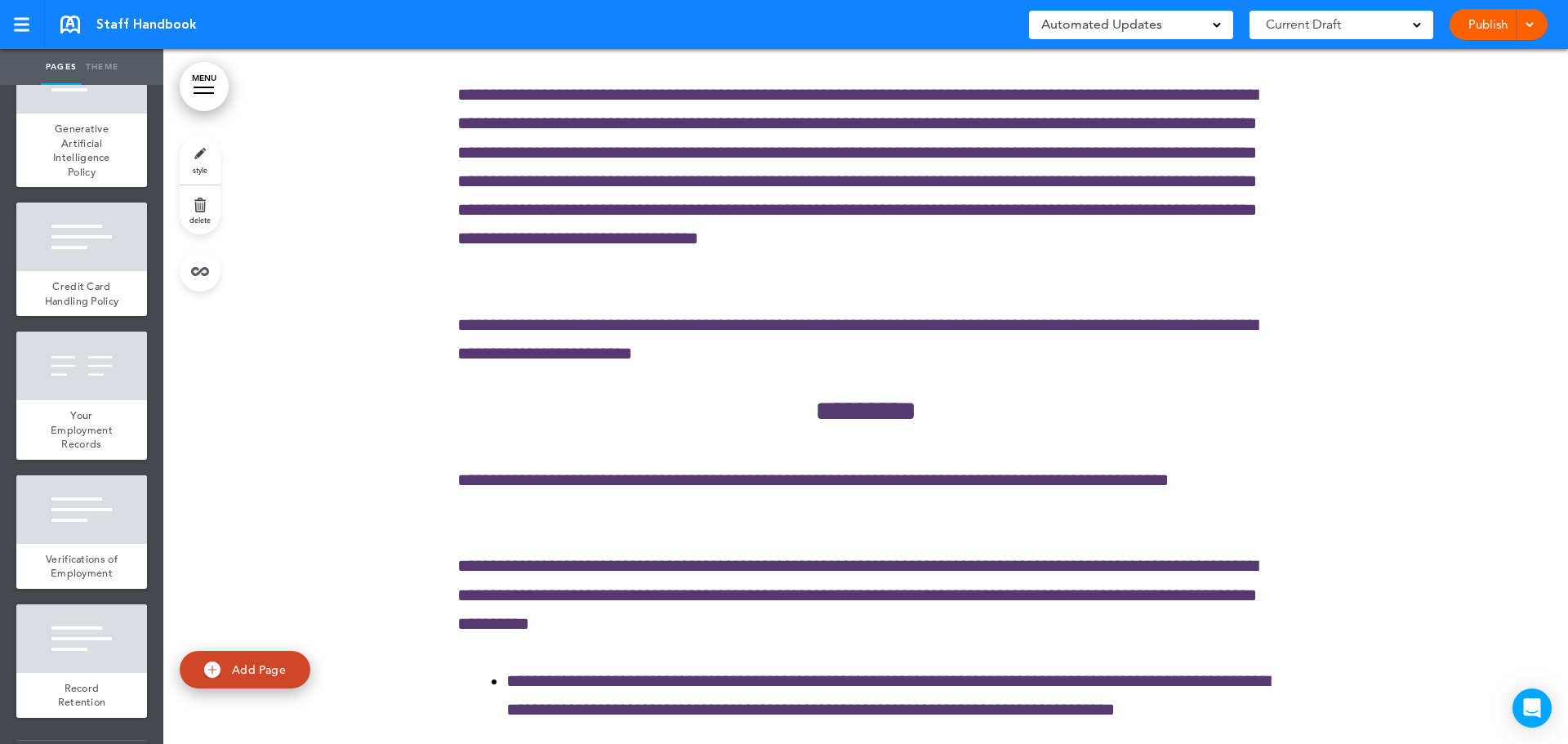 click on "Telecommute Policy" at bounding box center (82, 7) 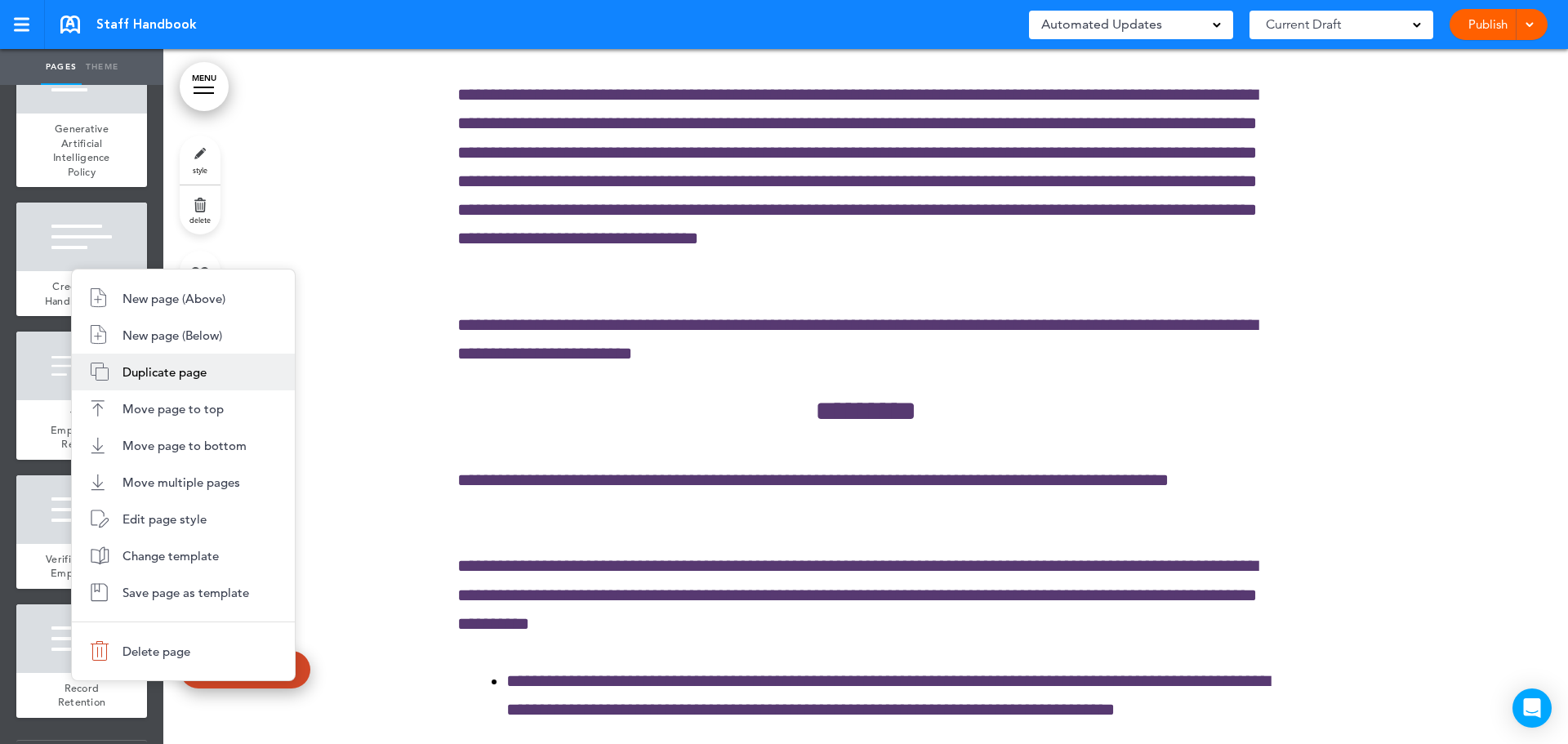 click on "Duplicate page" at bounding box center (164, 372) 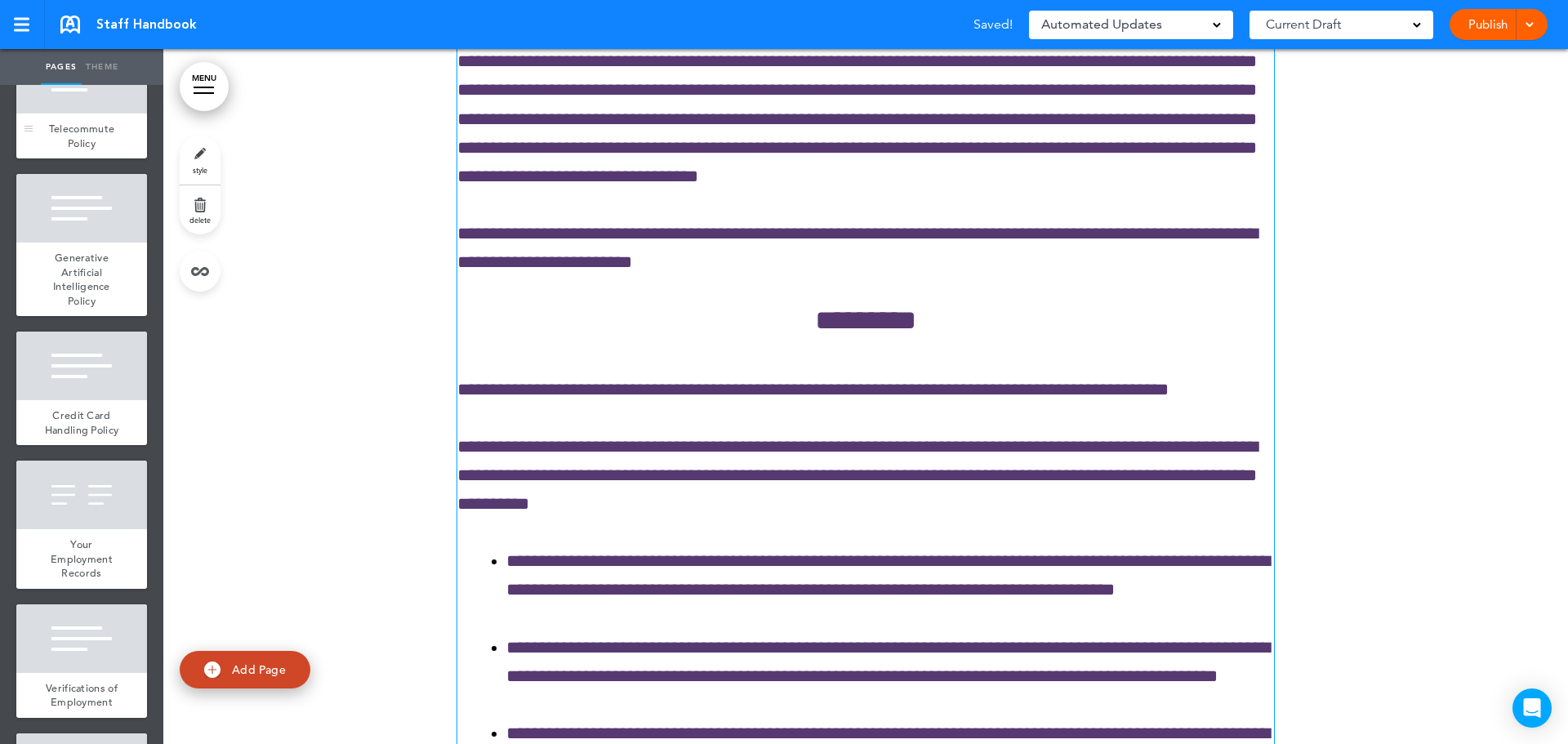 click on "Telecommute Policy" at bounding box center (82, 136) 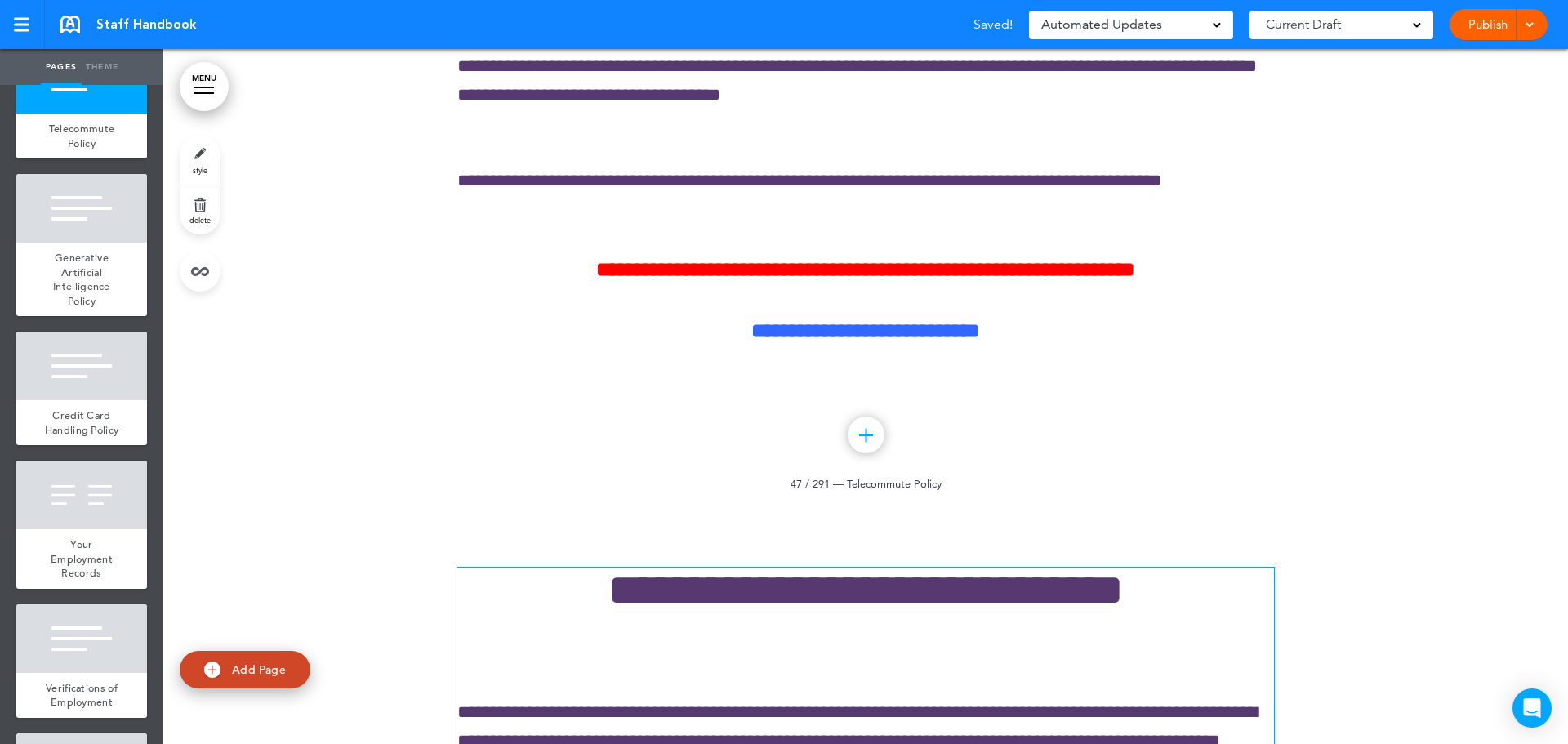 scroll, scrollTop: 66771, scrollLeft: 0, axis: vertical 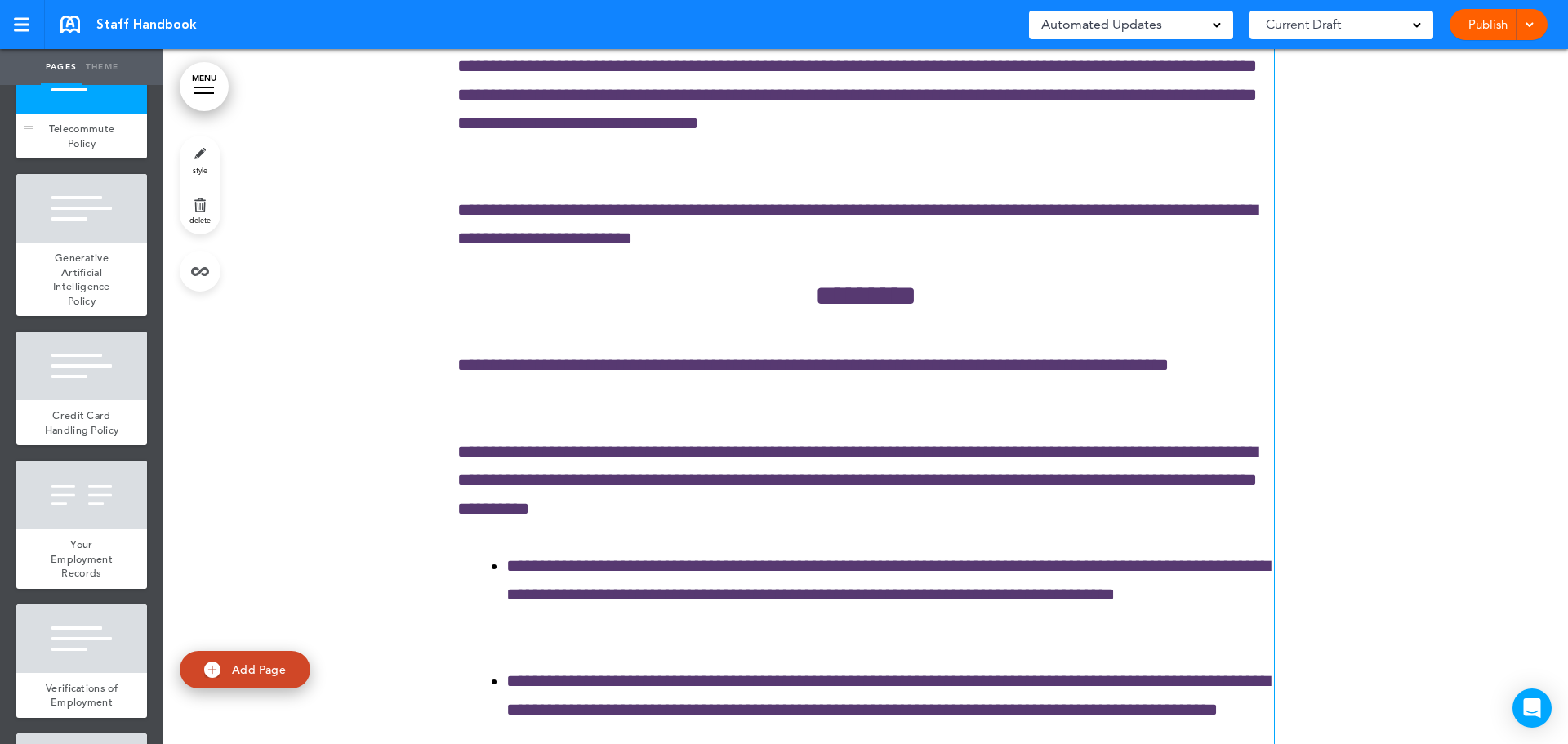 click on "Telecommute Policy" at bounding box center (82, 136) 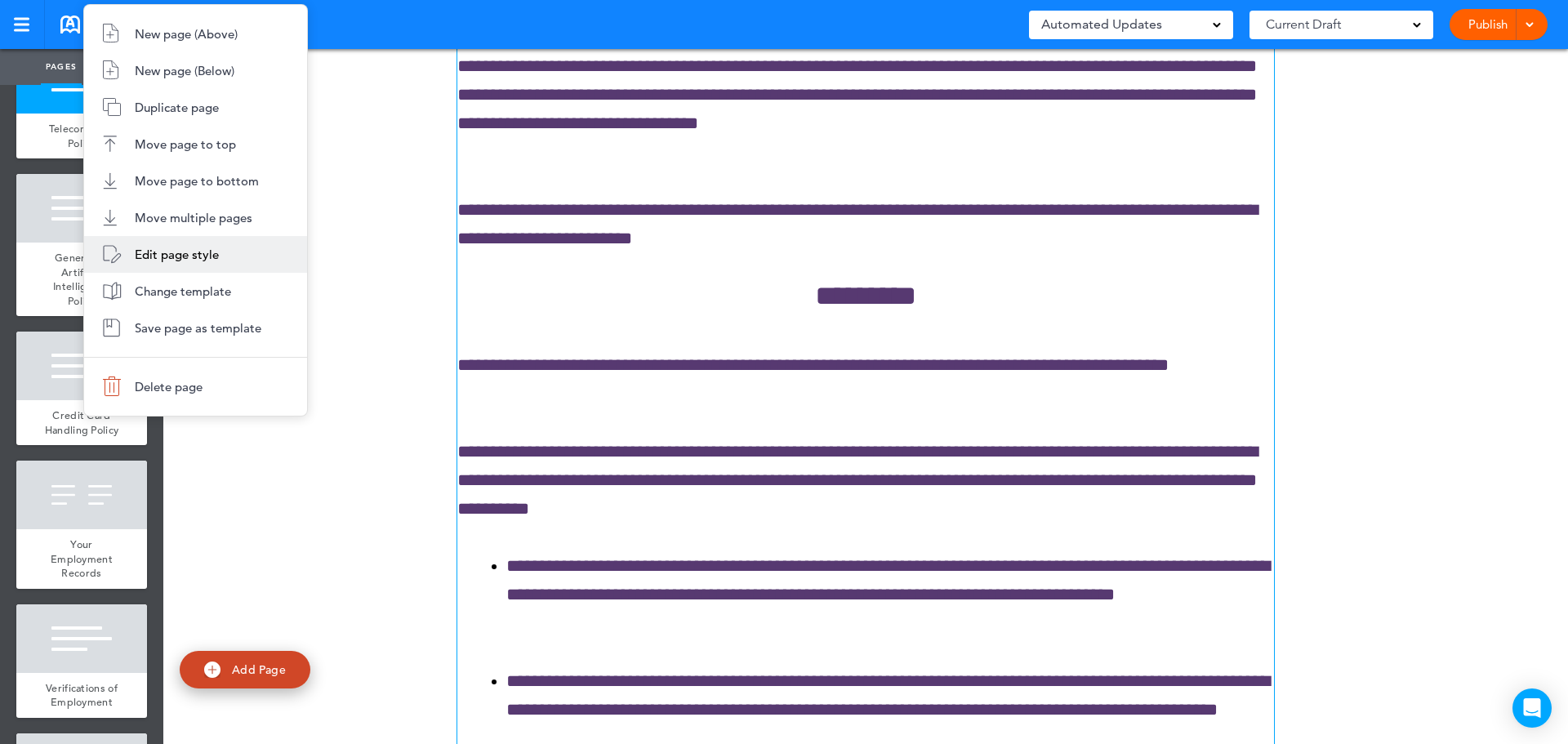 click on "Edit page style" at bounding box center (195, 254) 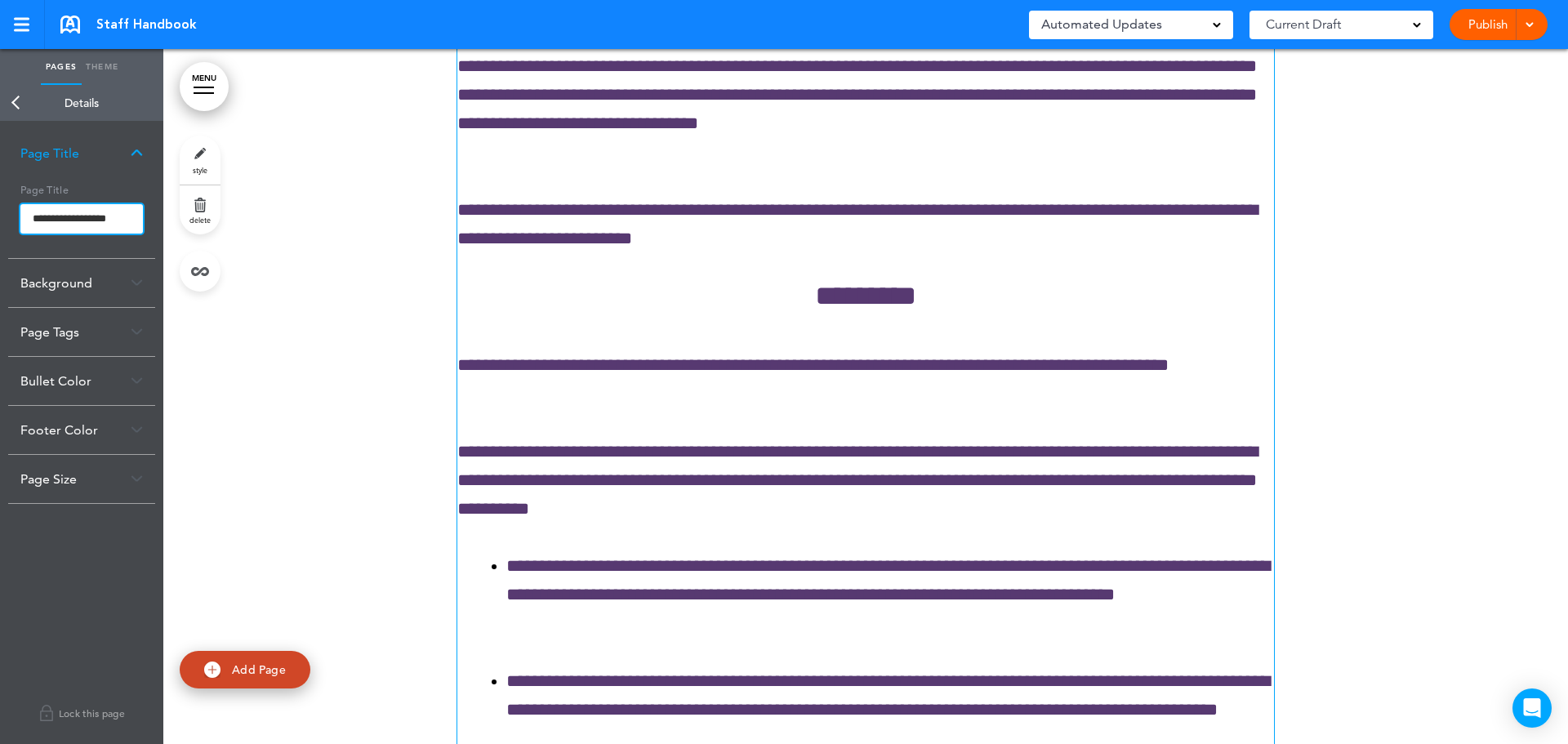 drag, startPoint x: 28, startPoint y: 212, endPoint x: 178, endPoint y: 210, distance: 150.01333 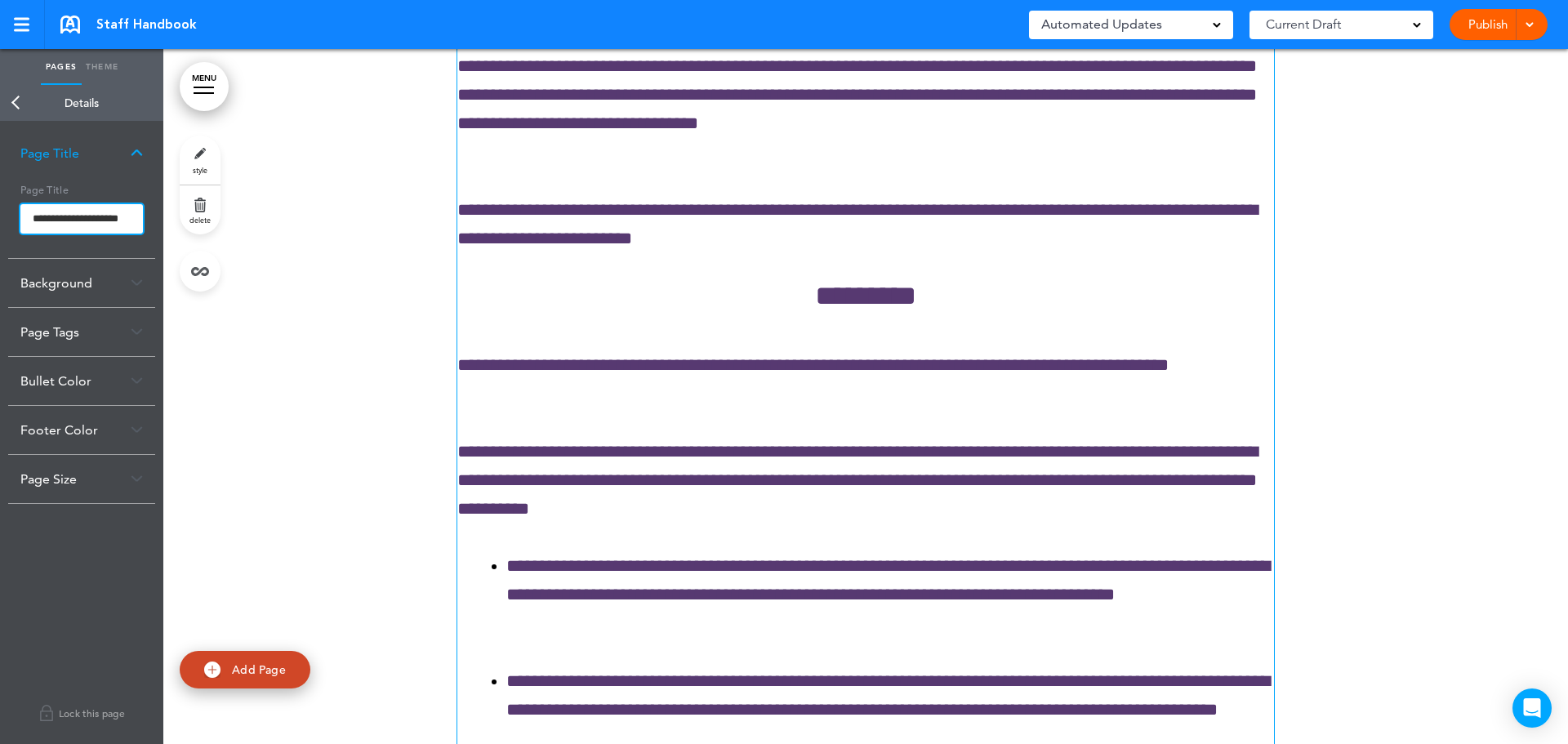 scroll, scrollTop: 0, scrollLeft: 8, axis: horizontal 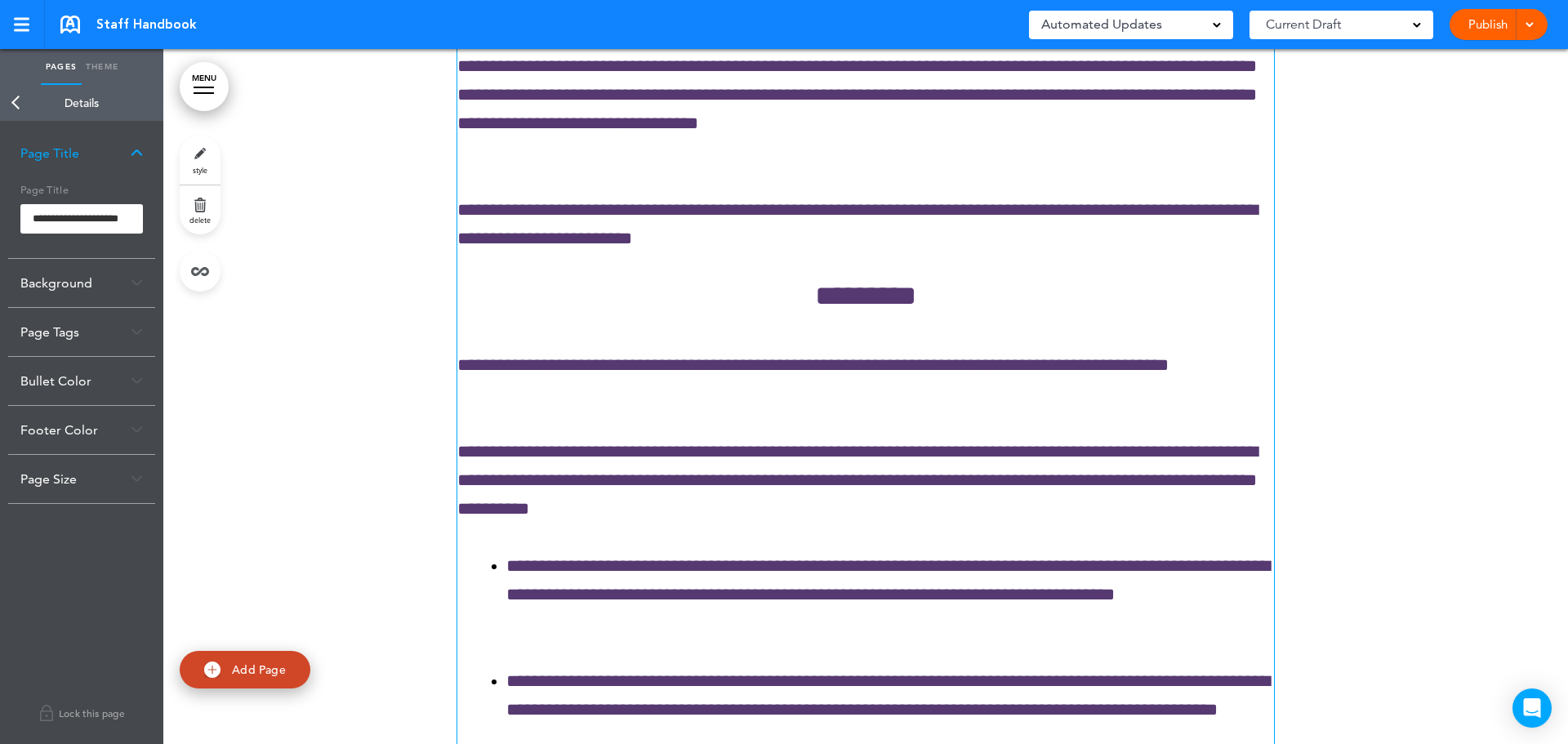click on "Make this page common so it is available in other handbooks.
This handbook
[GEOGRAPHIC_DATA]
Settings
Signatures
Collaborators
Your Handbooks
Conflict of Interest Policy and Disclosure Form
Telecommuting Agreement Form
Handbook Acknowledgment Form
Handbook Acknowledgment Form (SC Employees)
Authorization for Deduction of Wages Form
Receipt of Non-Harassment Policy Form
Receipt of Non-Harassment Policy Form (OR Employees)
Receipt of Non-Harassment Policy Form (CT Employees)" at bounding box center (784, 372) 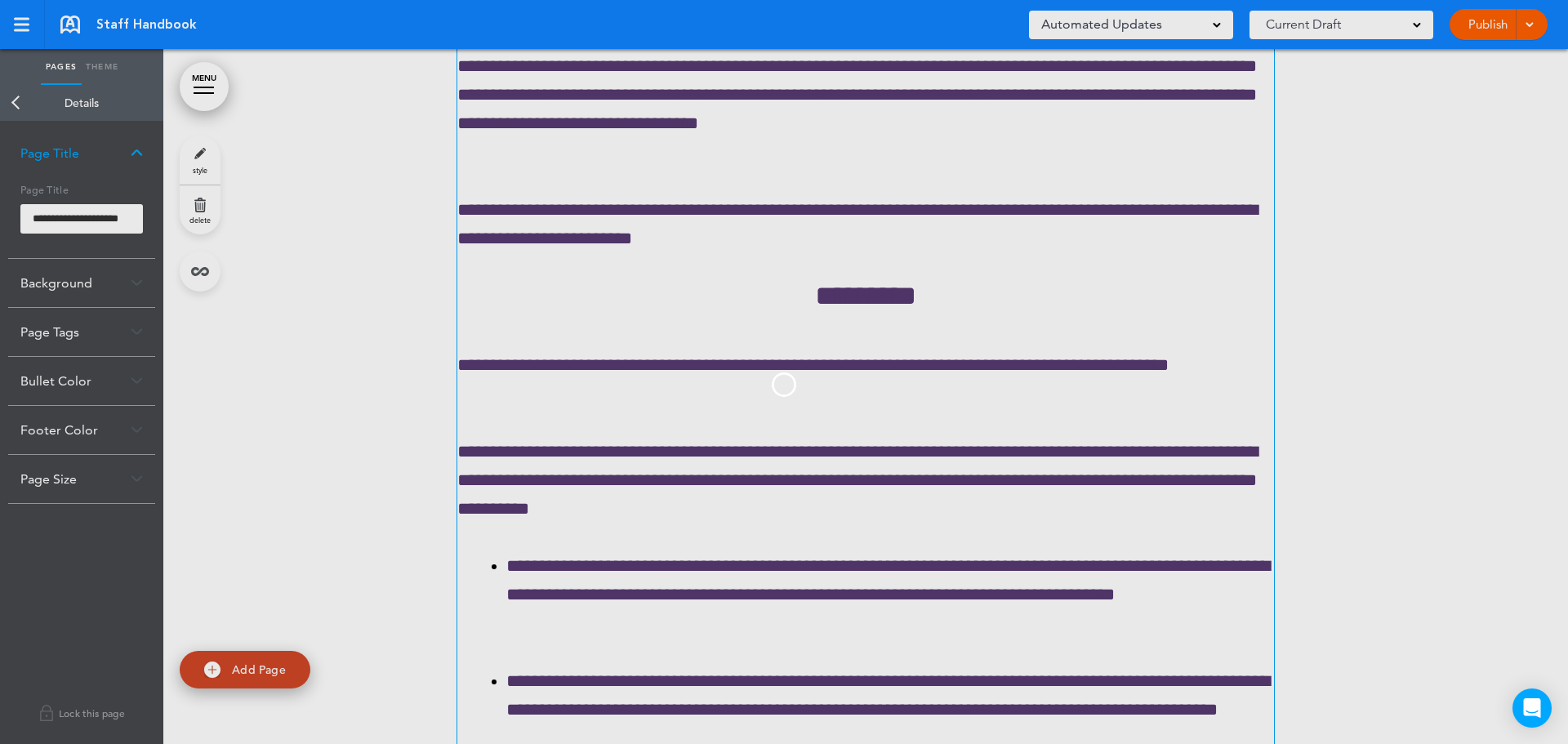scroll, scrollTop: 0, scrollLeft: 0, axis: both 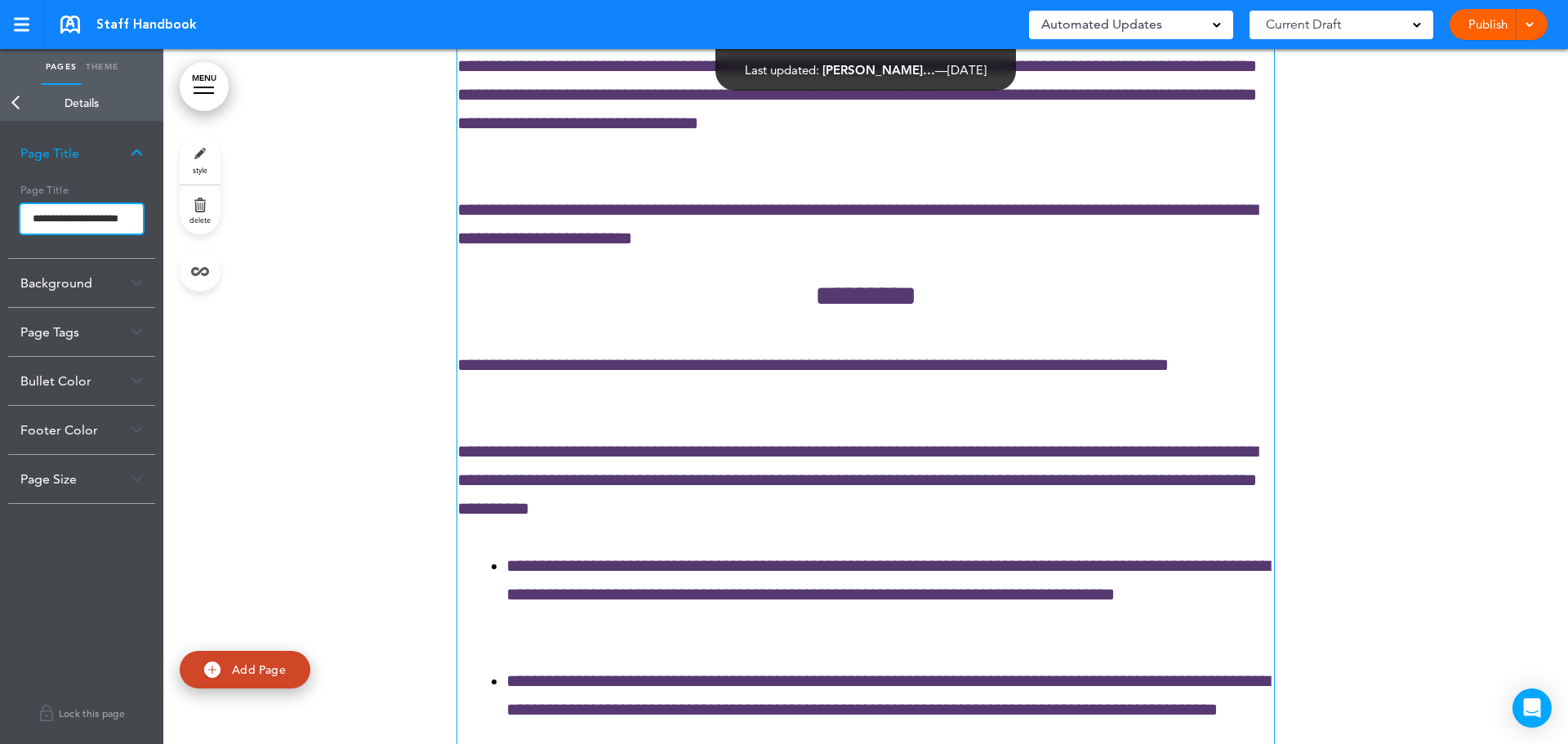 click on "**********" at bounding box center [82, 219] 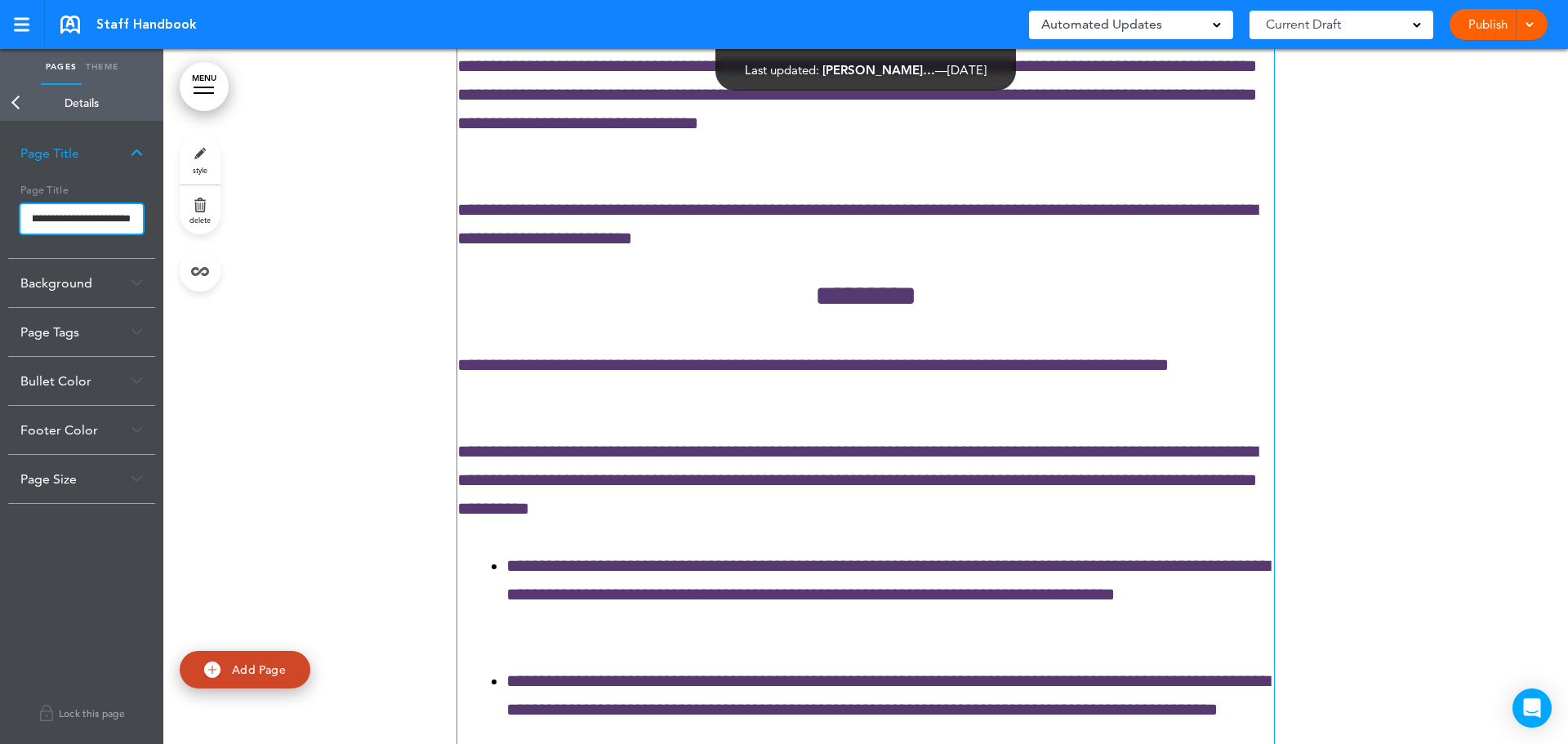 scroll, scrollTop: 0, scrollLeft: 64, axis: horizontal 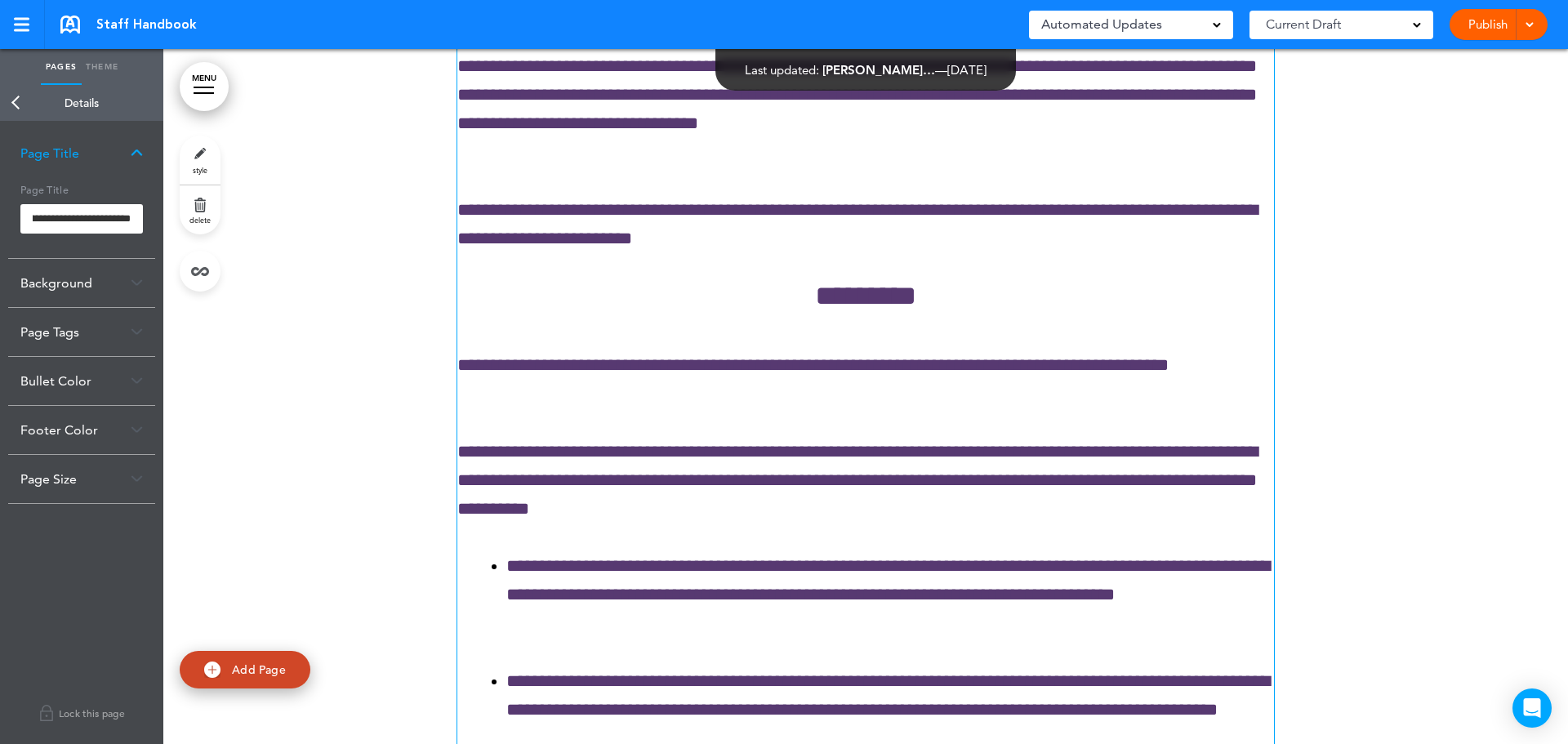 click on "Make this page common so it is available in other handbooks.
This handbook
[GEOGRAPHIC_DATA]
Settings
Signatures
Collaborators
Your Handbooks
Conflict of Interest Policy and Disclosure Form
Telecommuting Agreement Form
Handbook Acknowledgment Form
Handbook Acknowledgment Form (SC Employees)
Authorization for Deduction of Wages Form
Receipt of Non-Harassment Policy Form
Receipt of Non-Harassment Policy Form (OR Employees)
Receipt of Non-Harassment Policy Form (CT Employees)" at bounding box center (784, 372) 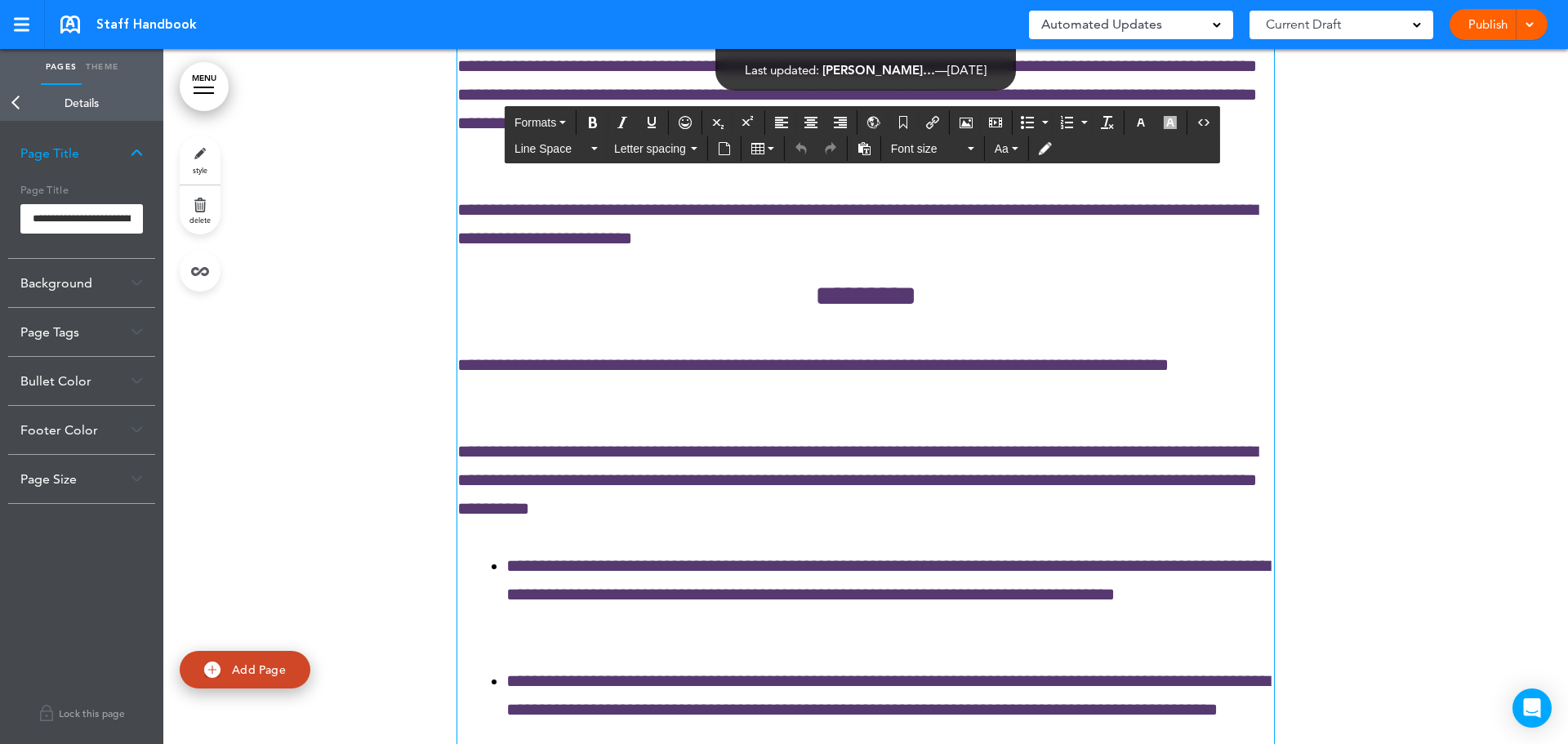 click on "Back" at bounding box center (16, 103) 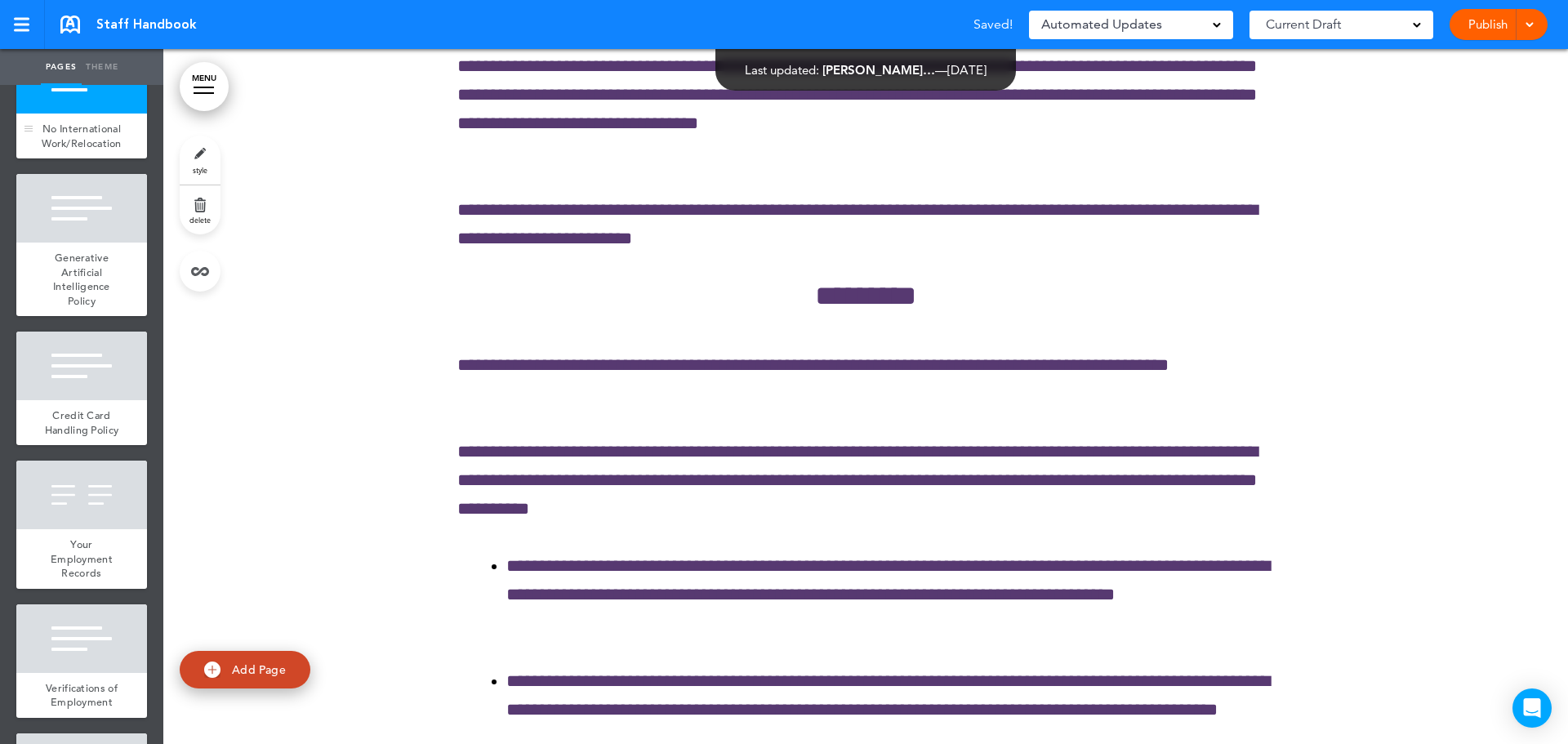 click on "No International Work/Relocation" at bounding box center [82, 136] 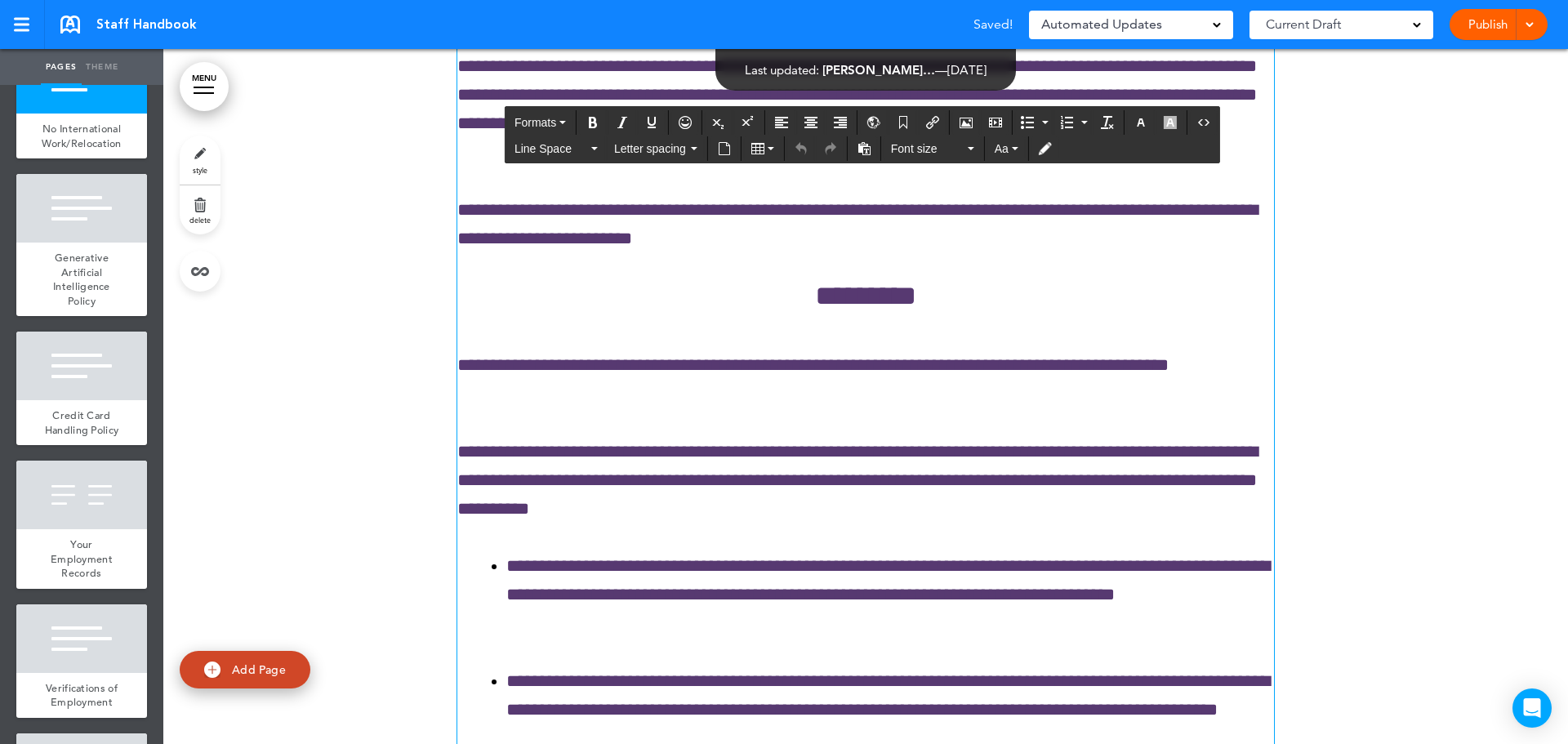 click on "**********" at bounding box center [866, -476] 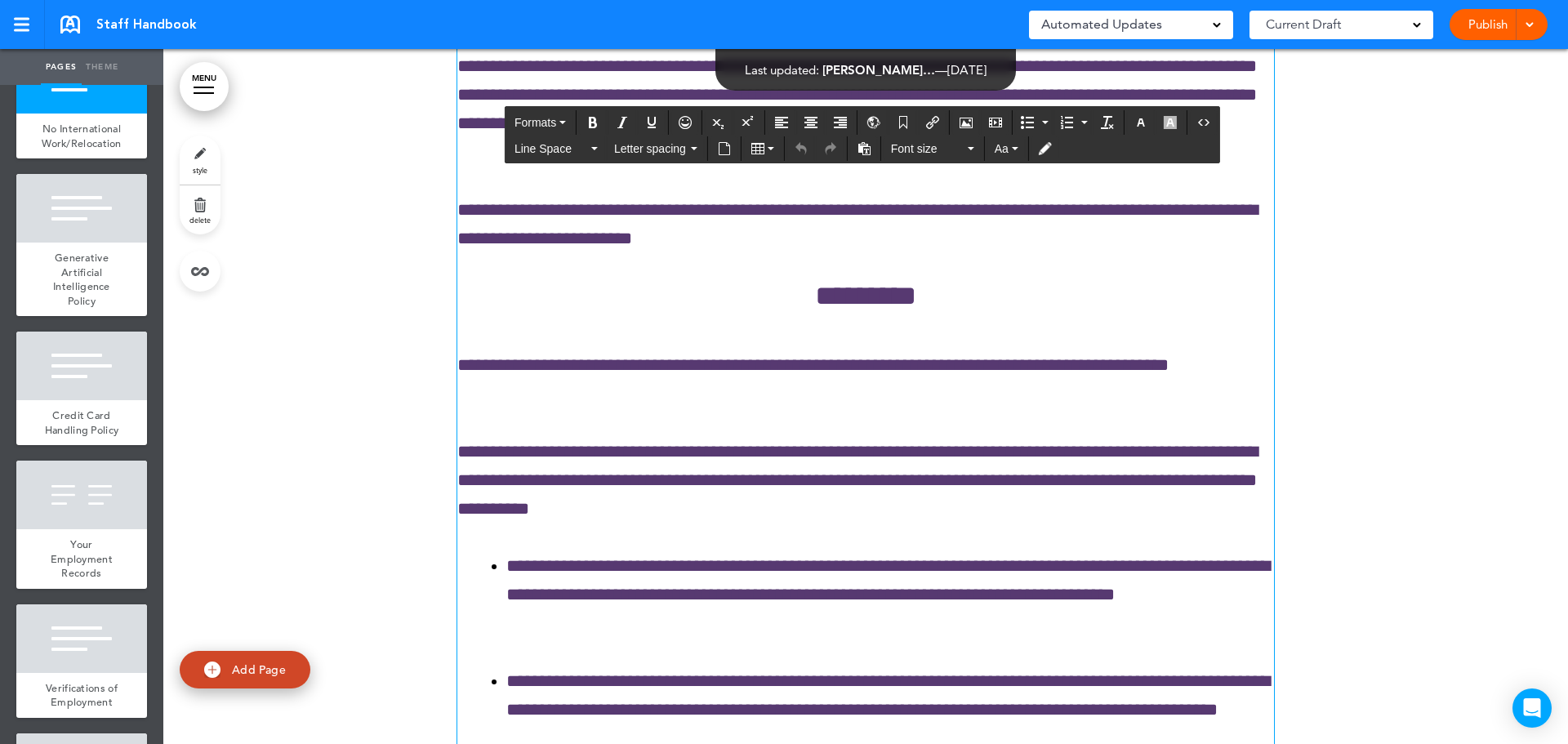 type 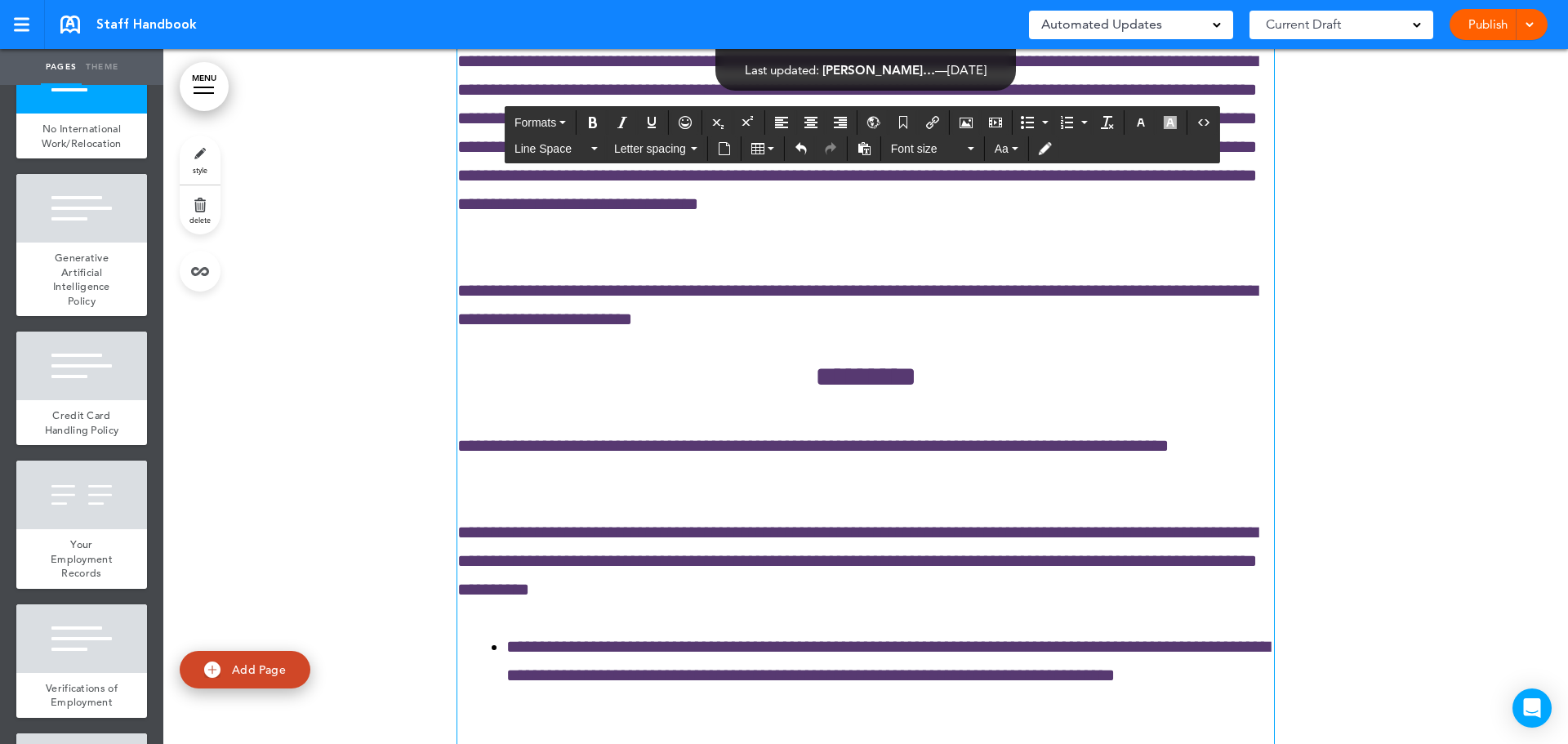 scroll, scrollTop: 66689, scrollLeft: 0, axis: vertical 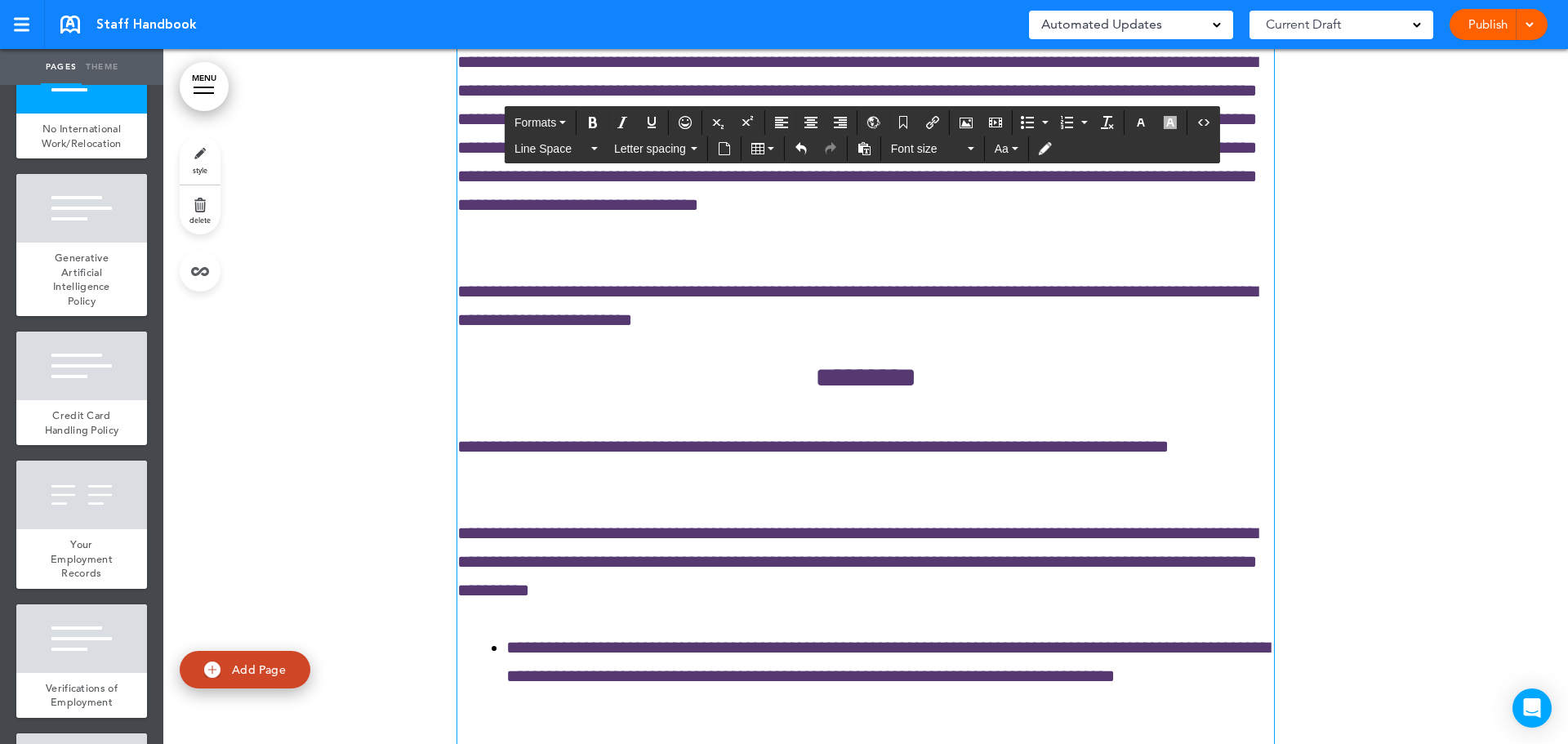 drag, startPoint x: 1007, startPoint y: 209, endPoint x: 1038, endPoint y: 281, distance: 78.39005 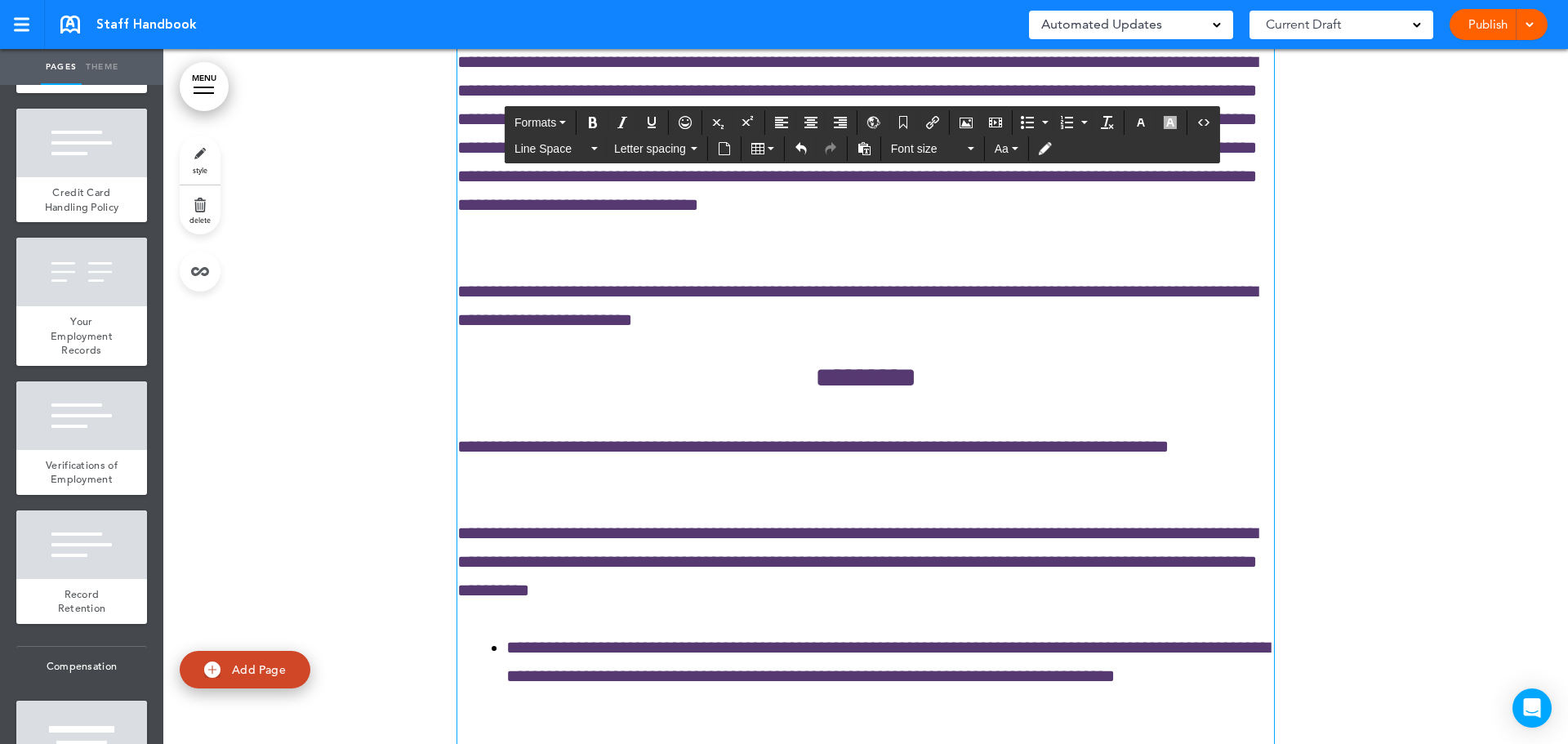 scroll, scrollTop: 7110, scrollLeft: 0, axis: vertical 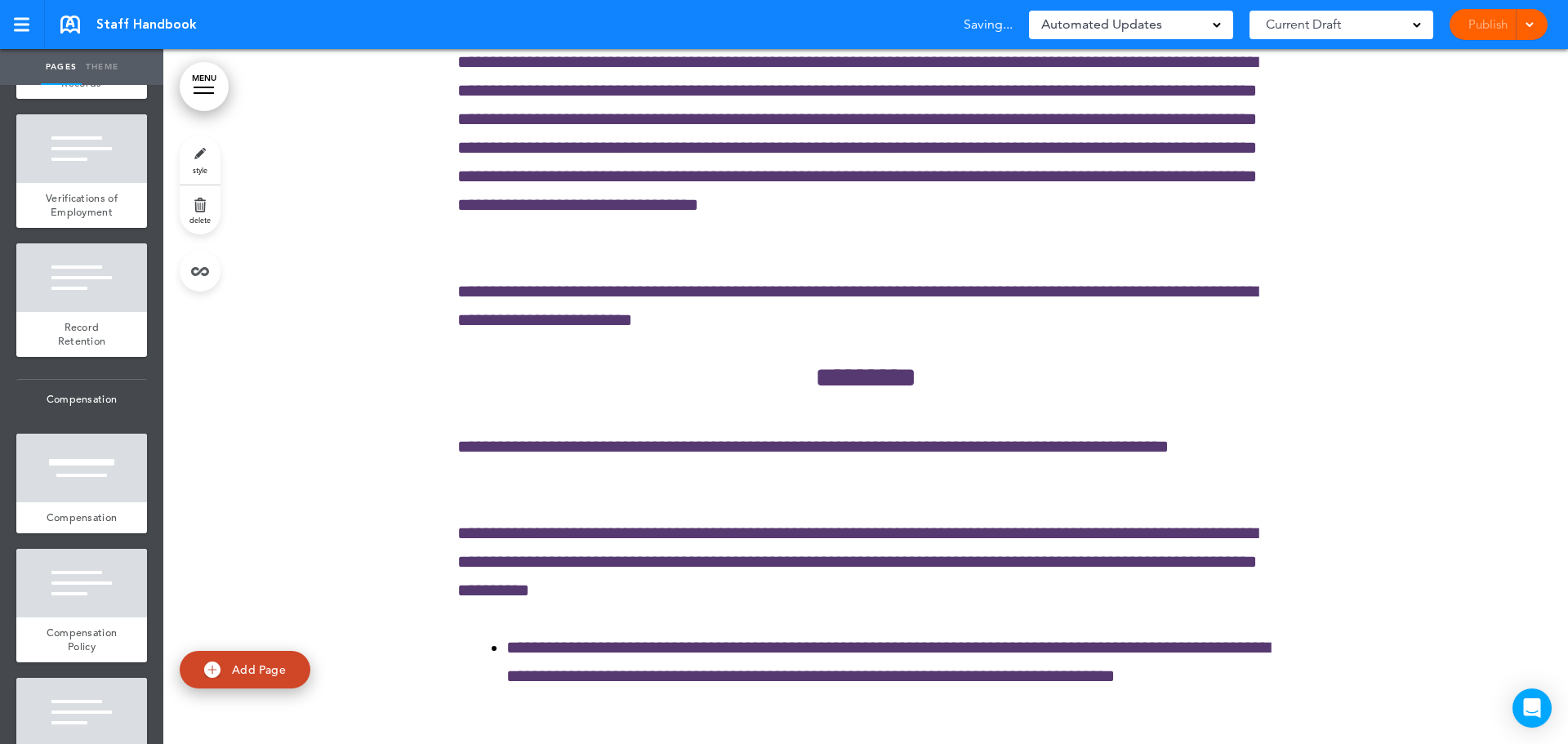 click on "Verifications of Employment" at bounding box center (82, 205) 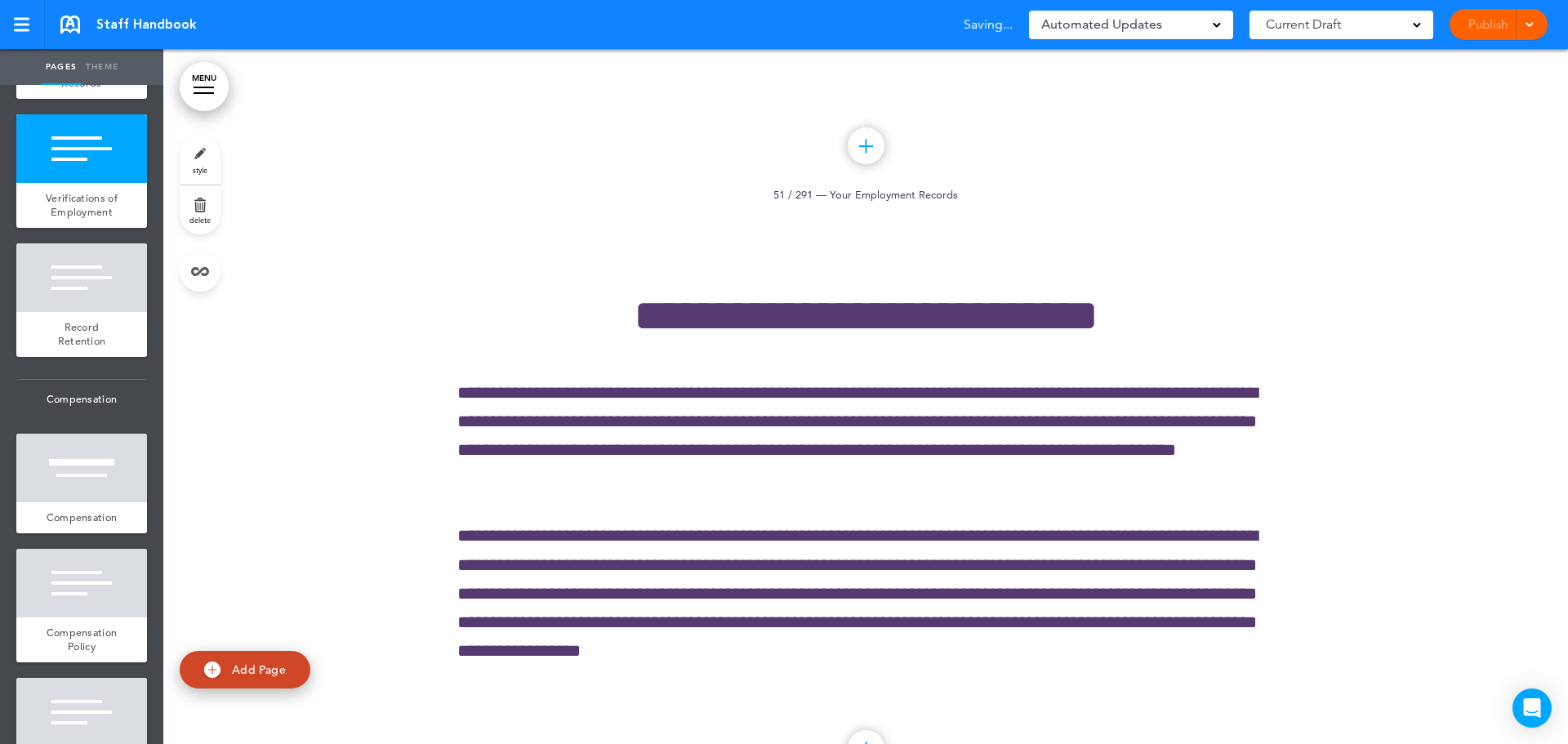 scroll, scrollTop: 78979, scrollLeft: 0, axis: vertical 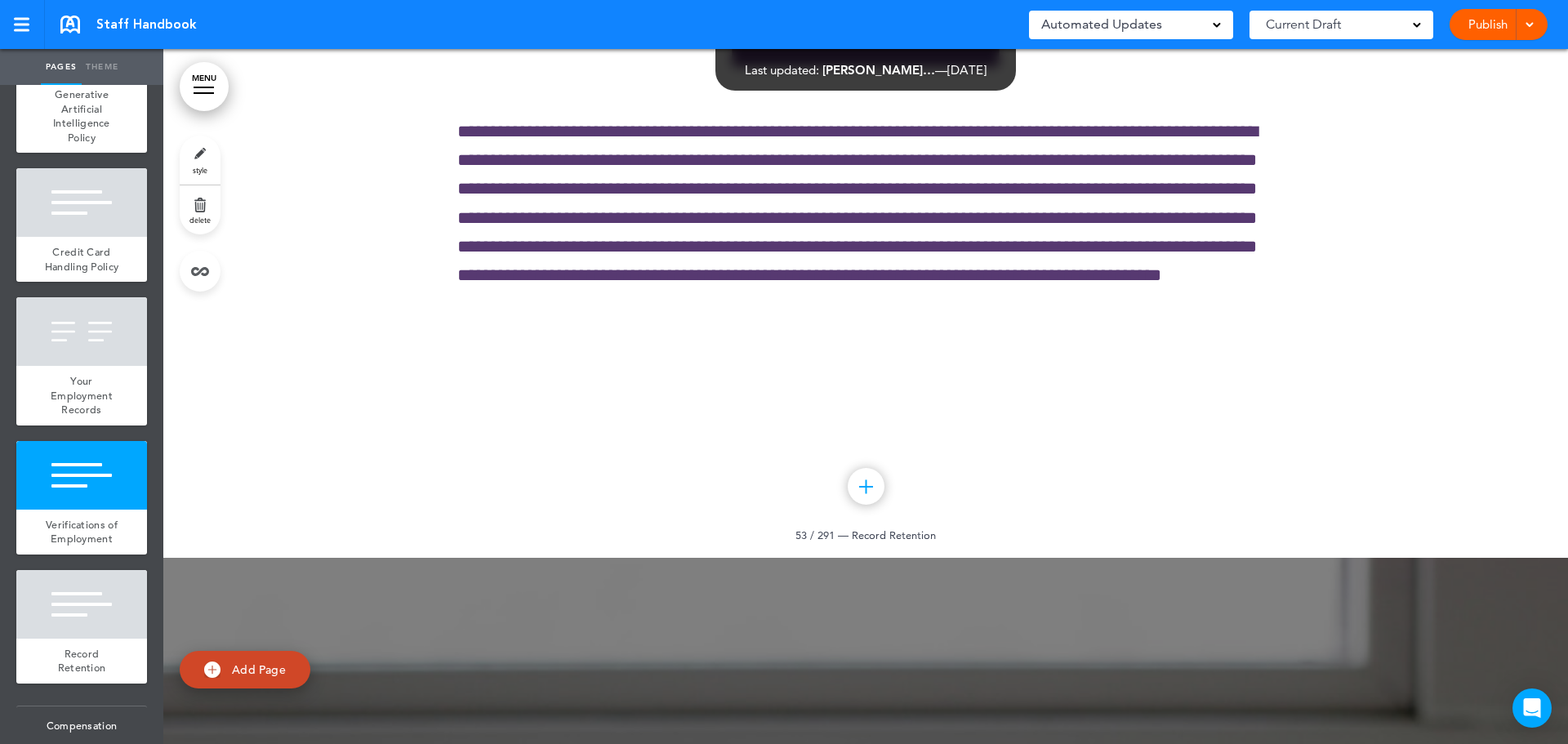 click on "No International Work/Relocation" at bounding box center (82, -28) 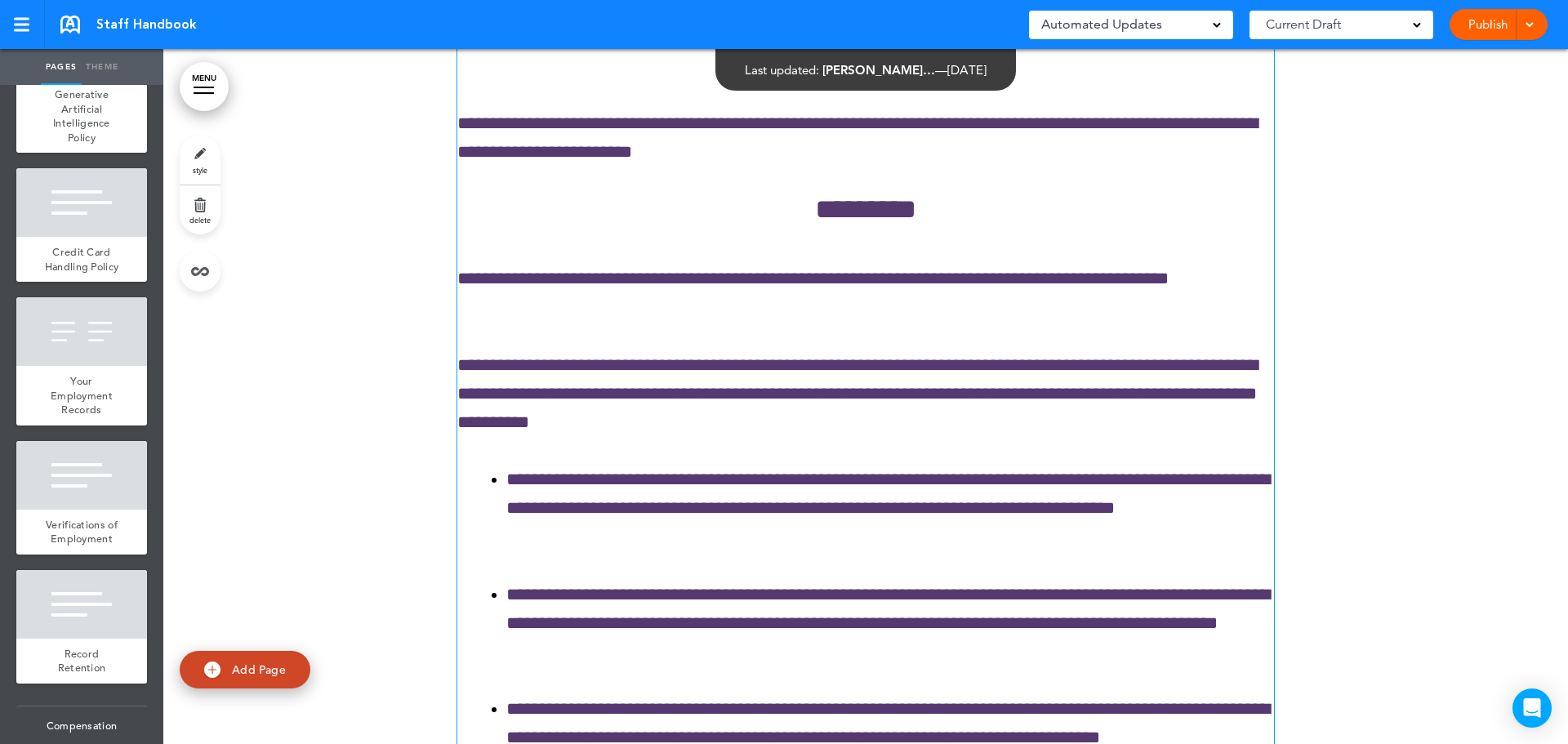 scroll, scrollTop: 66771, scrollLeft: 0, axis: vertical 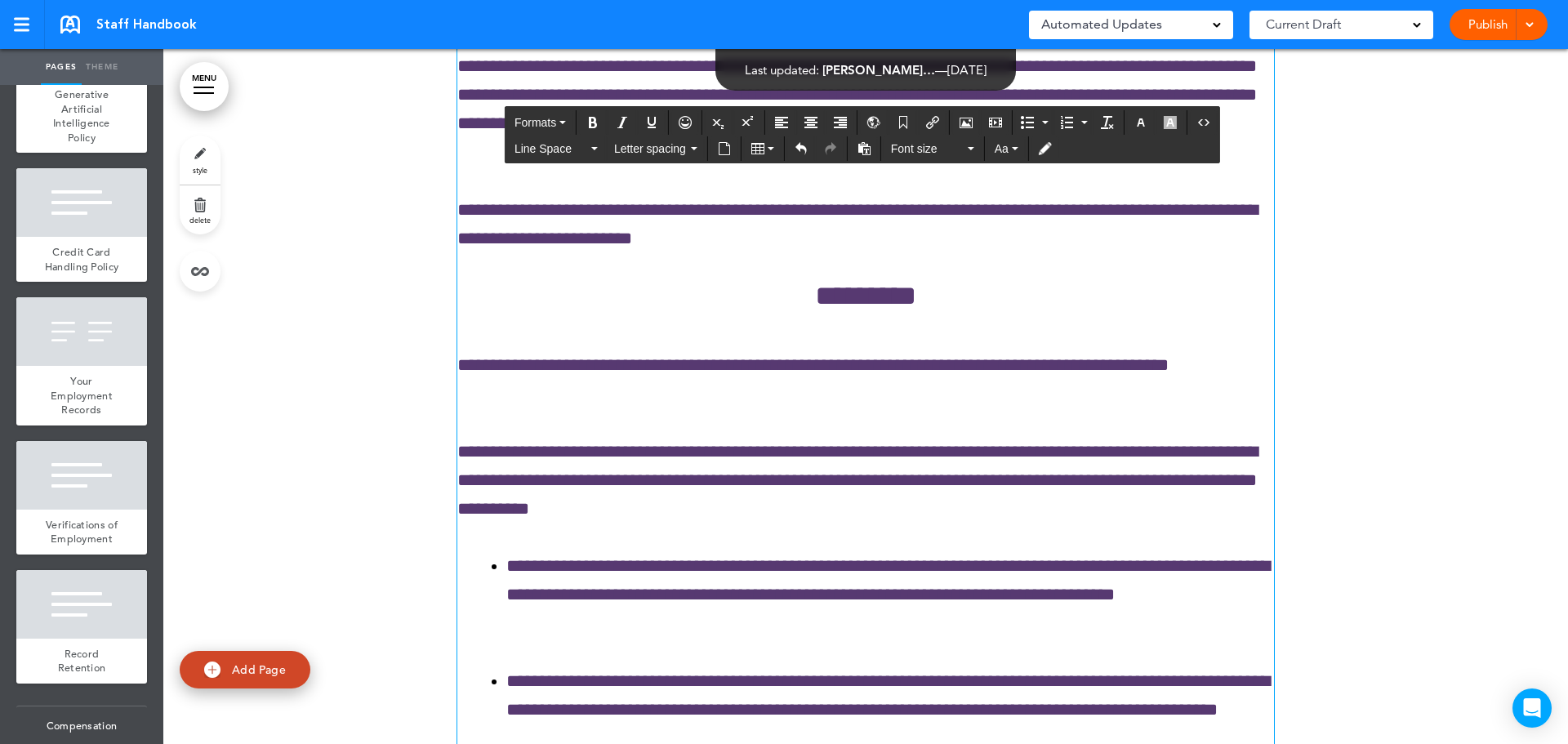click on "**********" at bounding box center [866, -134] 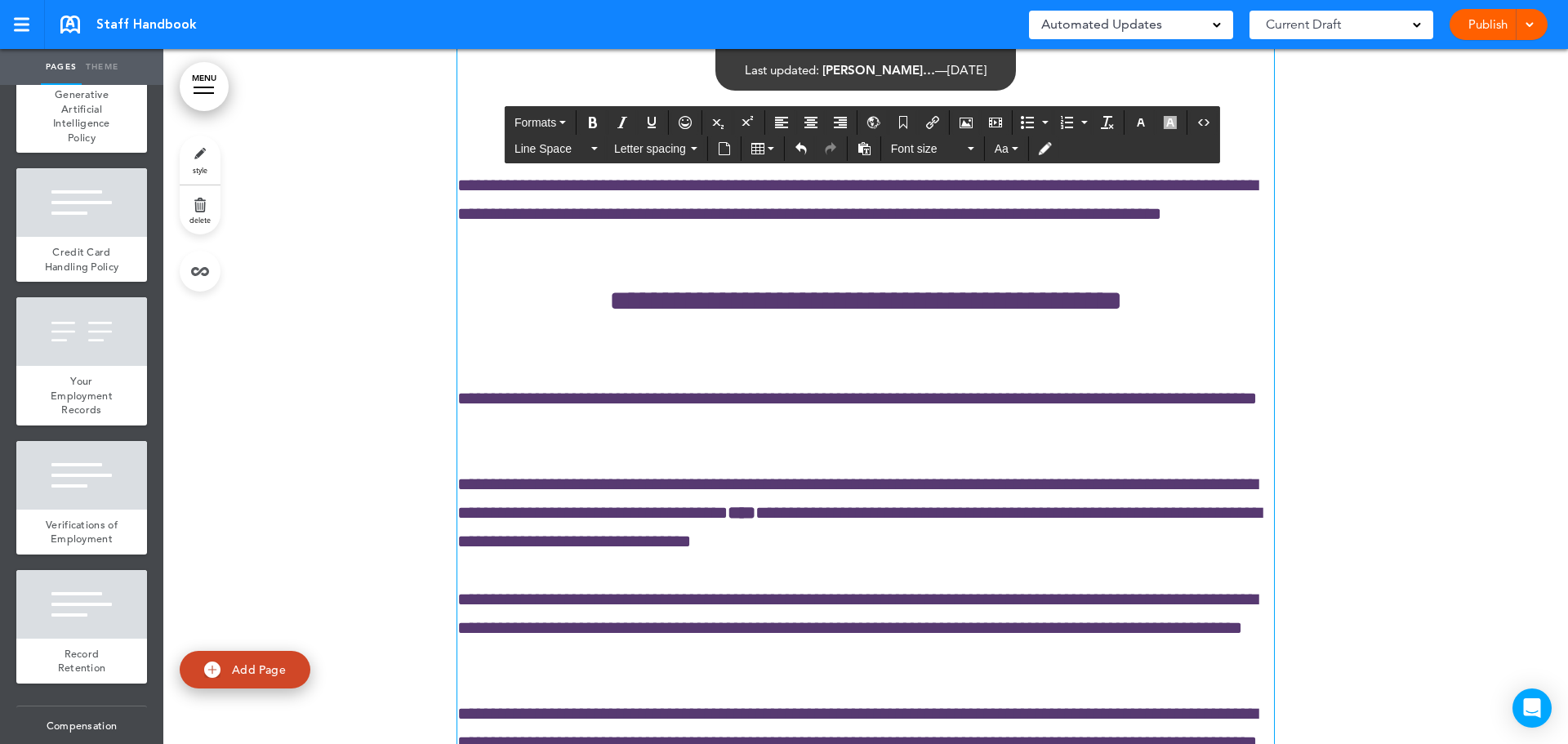 scroll, scrollTop: 68404, scrollLeft: 0, axis: vertical 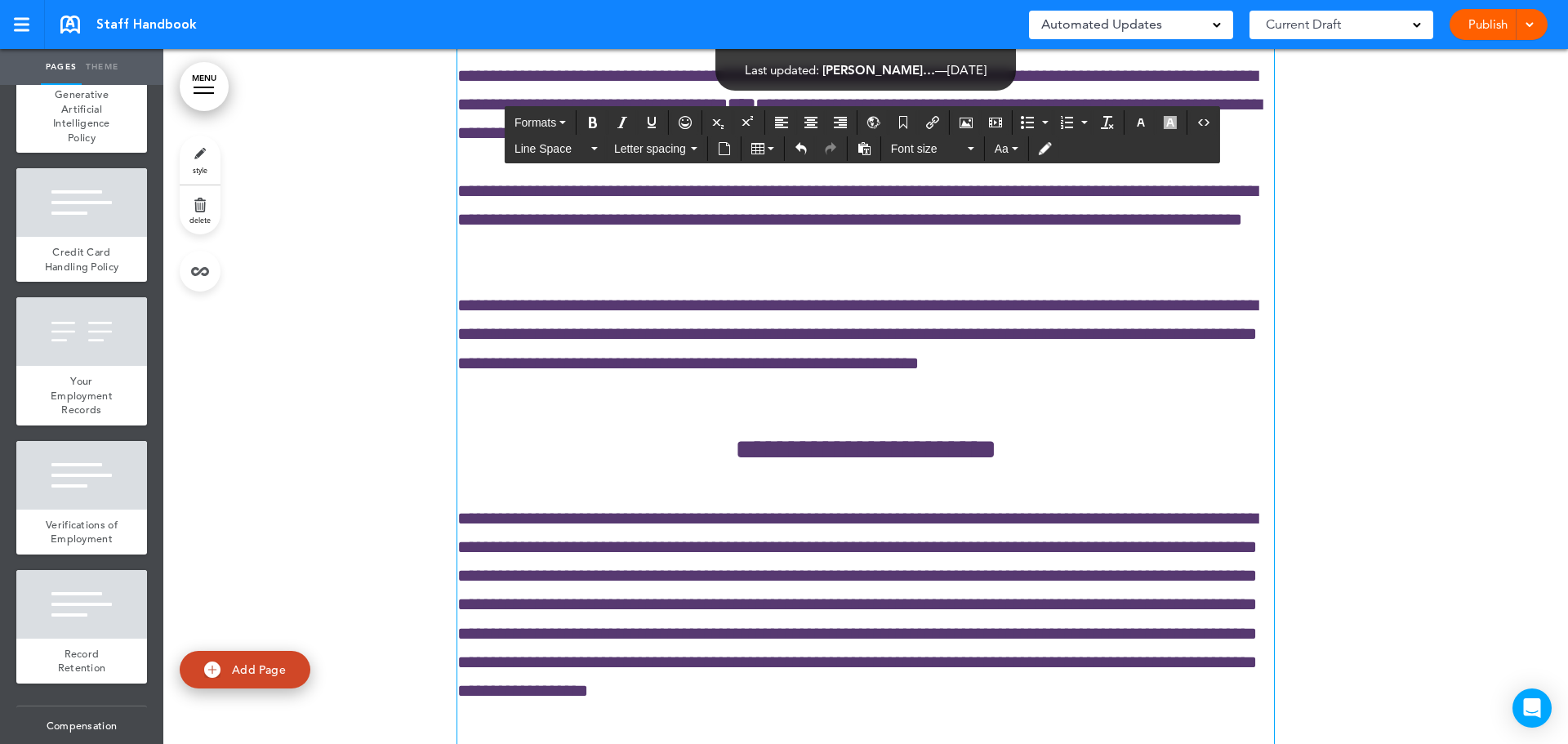 drag, startPoint x: 452, startPoint y: 257, endPoint x: 1085, endPoint y: 567, distance: 704.8326 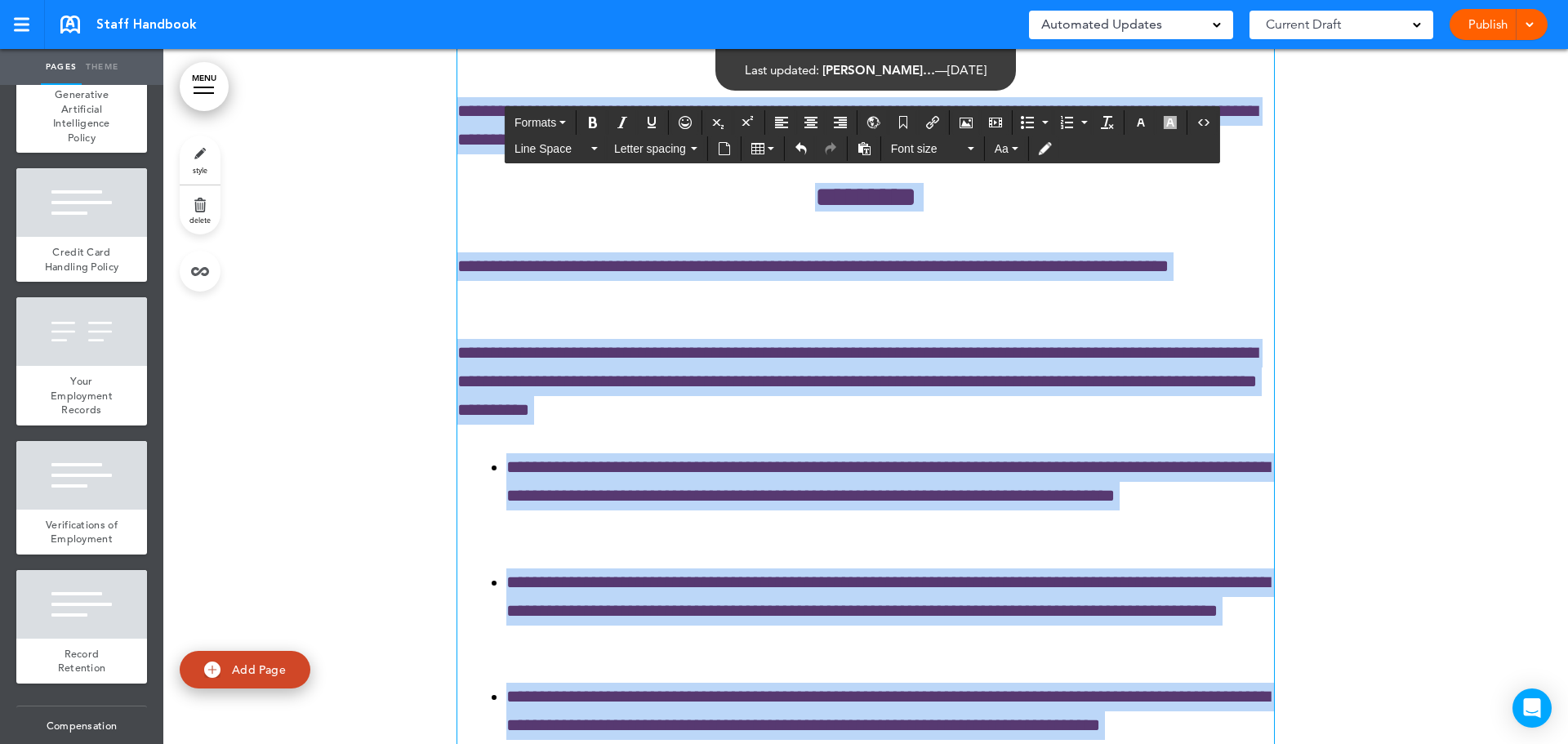 scroll, scrollTop: 66607, scrollLeft: 0, axis: vertical 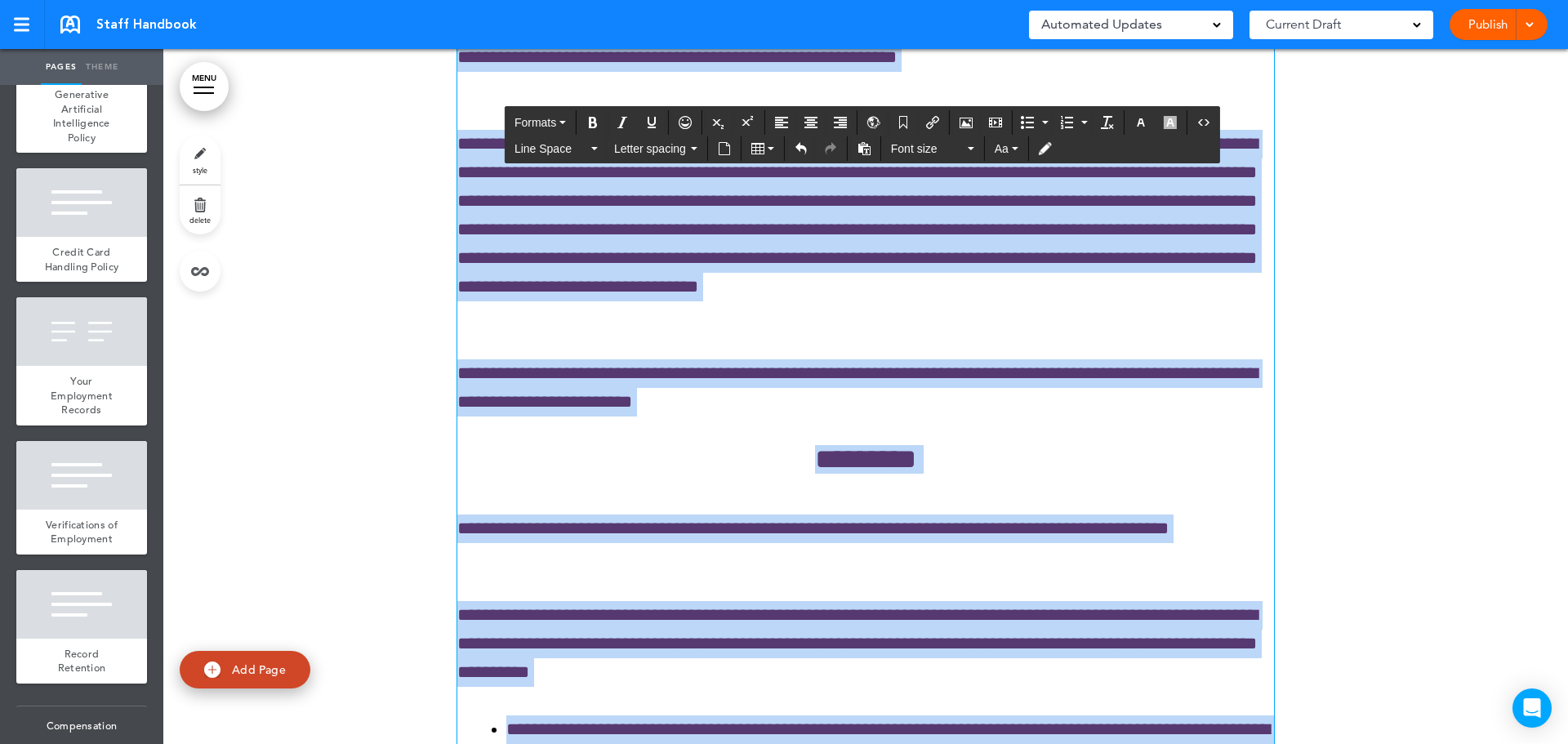 click on "**********" at bounding box center [866, 2871] 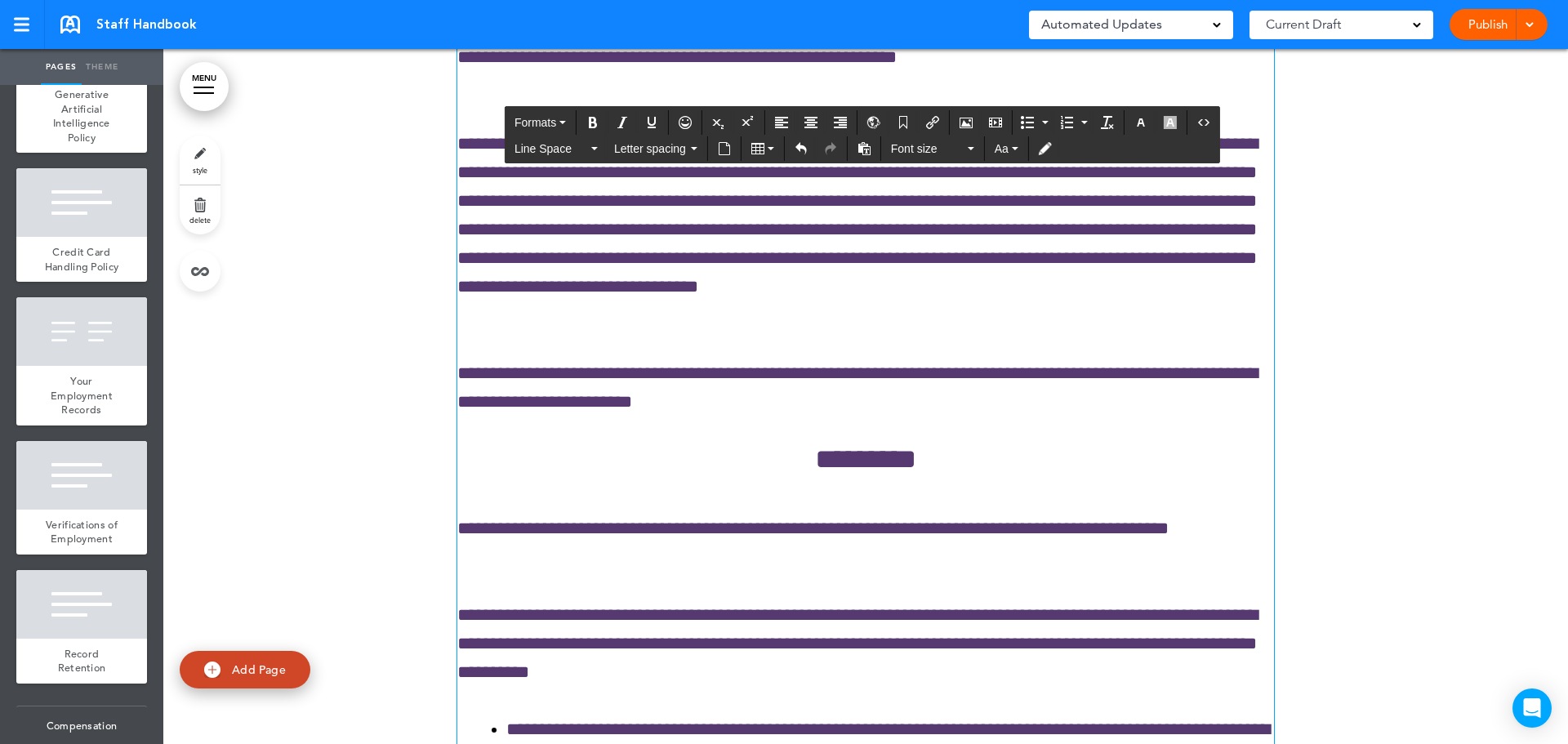drag, startPoint x: 910, startPoint y: 479, endPoint x: 452, endPoint y: 405, distance: 463.9397 